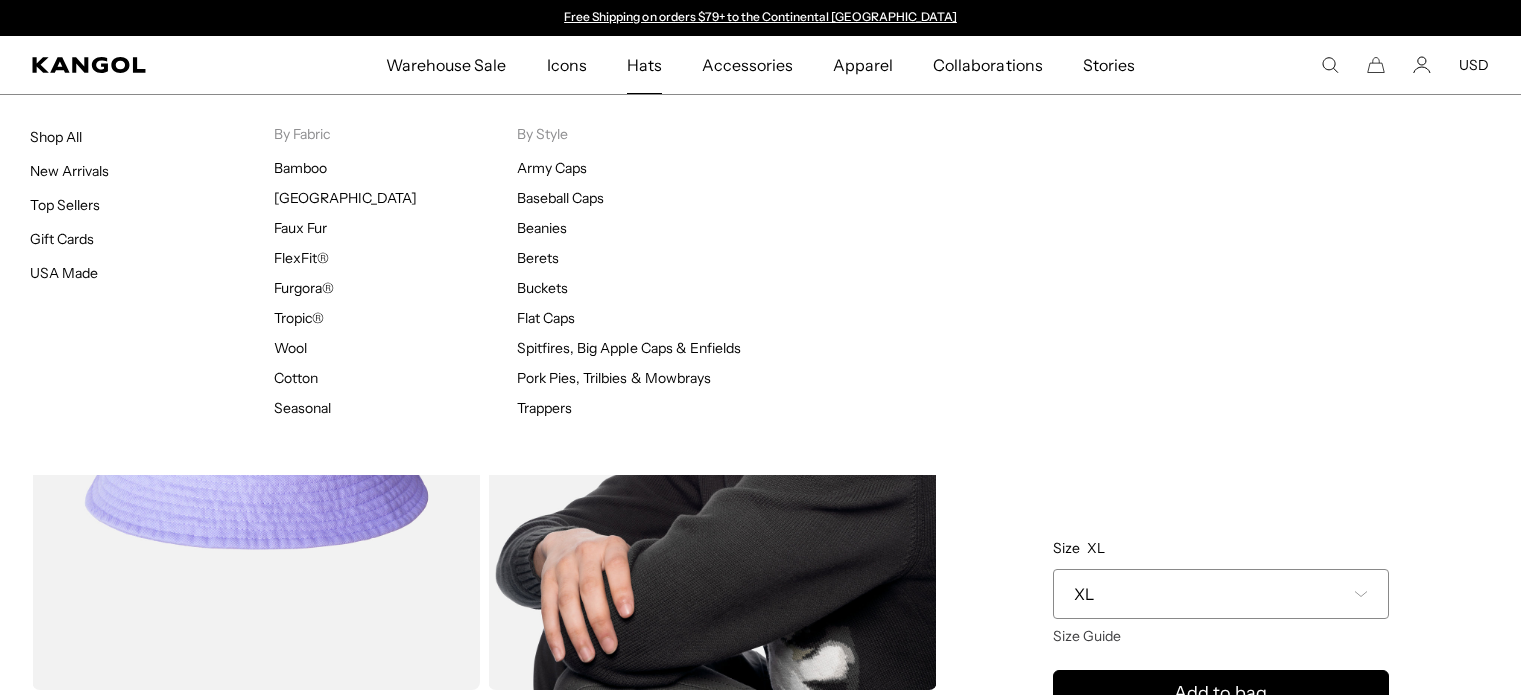 scroll, scrollTop: 0, scrollLeft: 0, axis: both 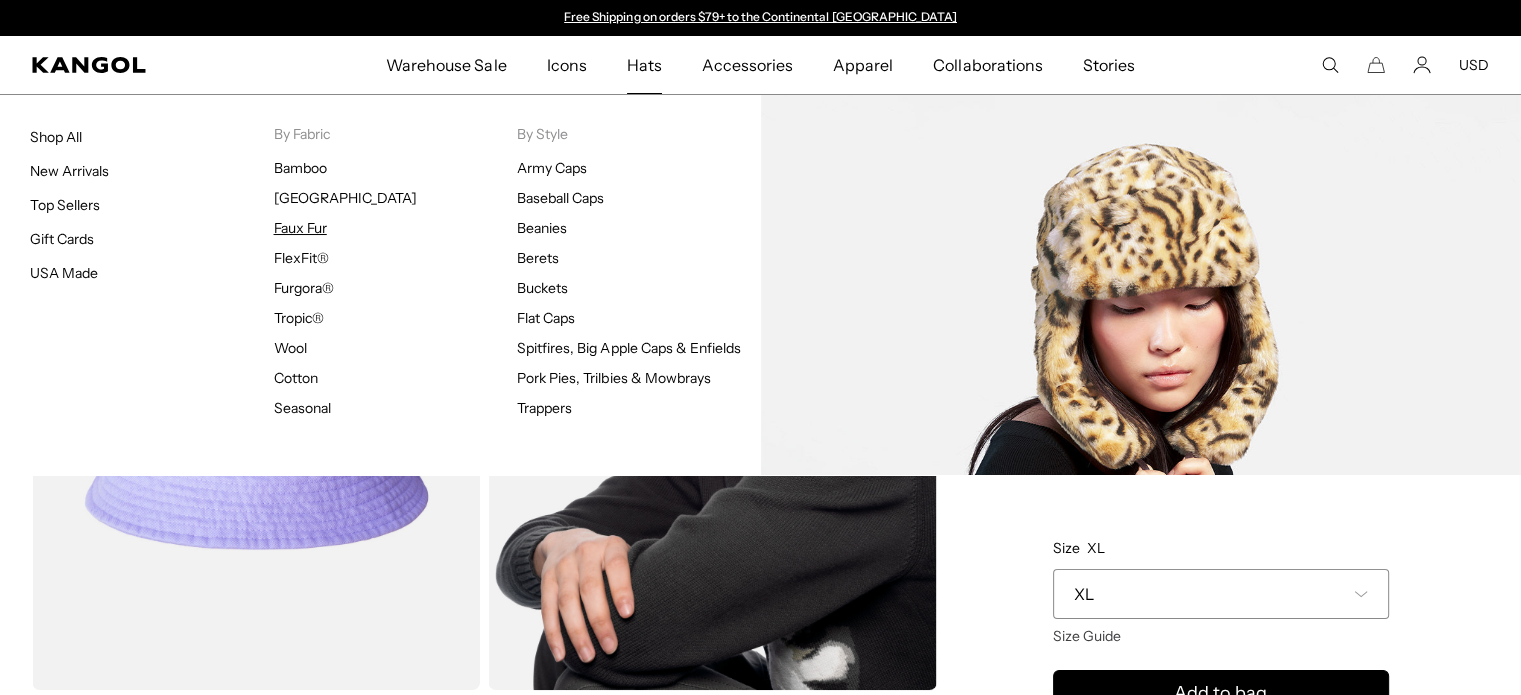 click on "Faux Fur" at bounding box center (300, 228) 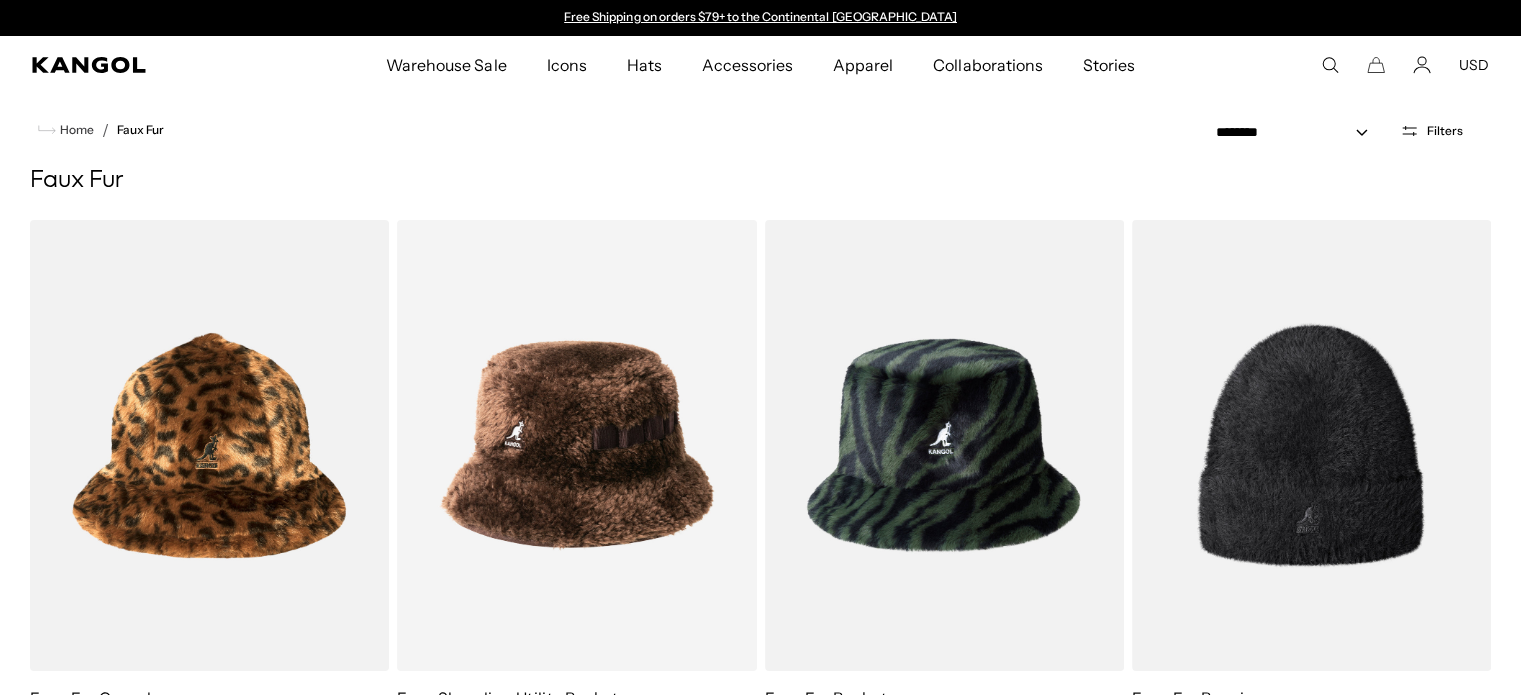 scroll, scrollTop: 0, scrollLeft: 0, axis: both 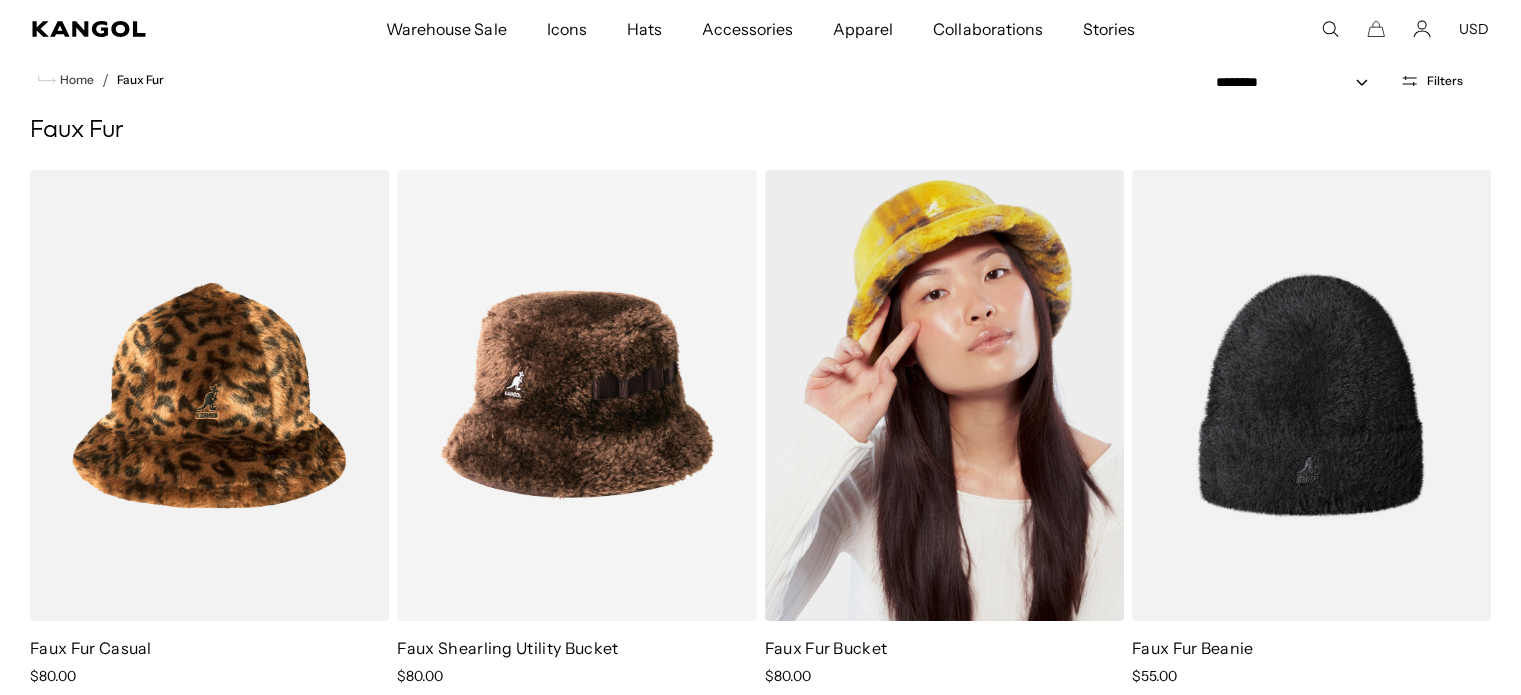 click at bounding box center [944, 395] 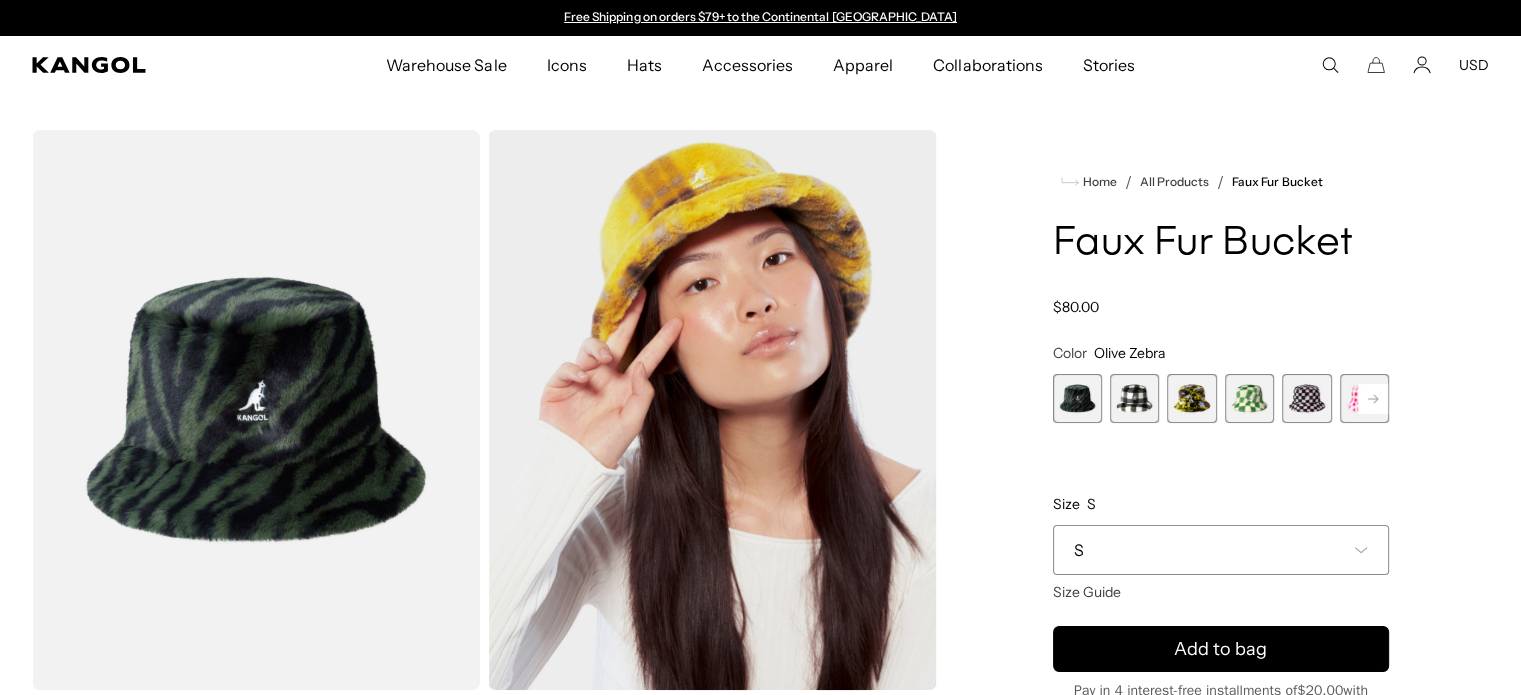 scroll, scrollTop: 0, scrollLeft: 0, axis: both 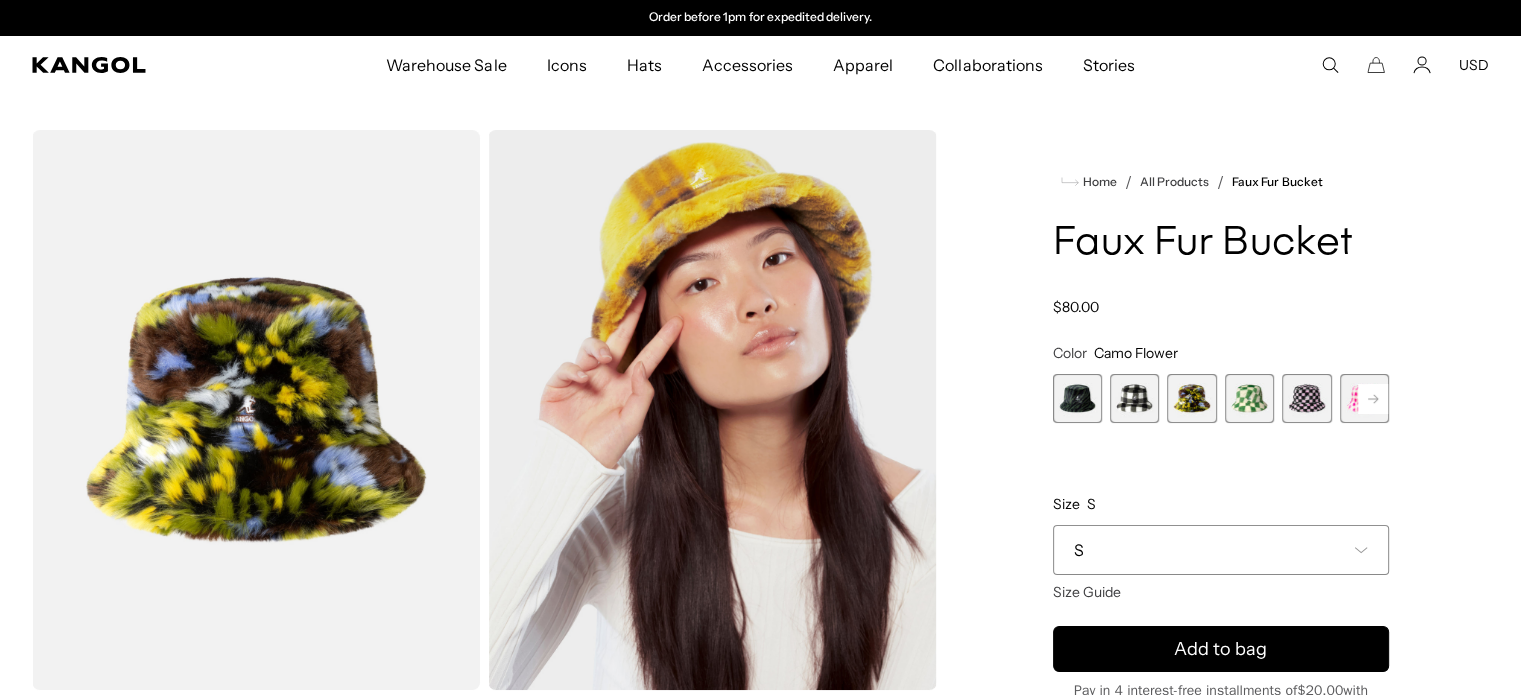 click at bounding box center (1249, 398) 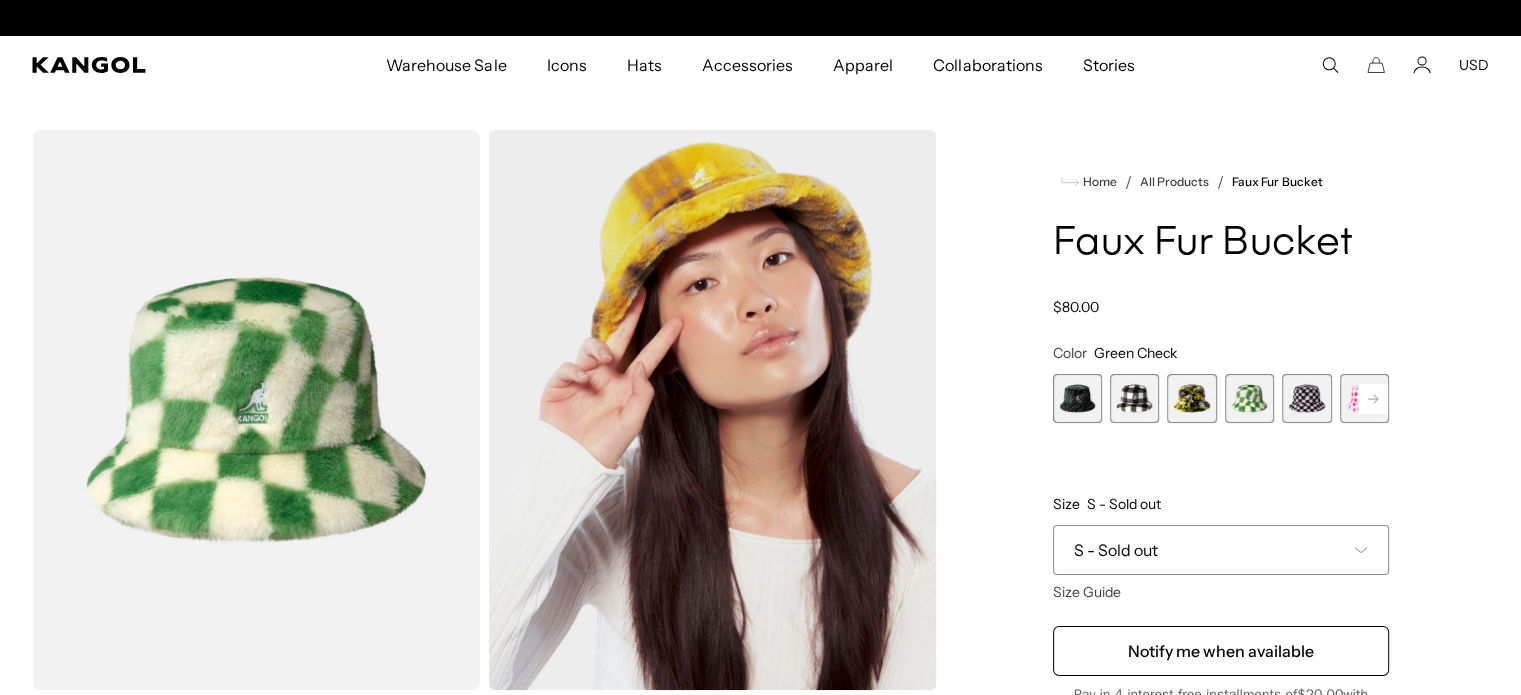 scroll, scrollTop: 0, scrollLeft: 412, axis: horizontal 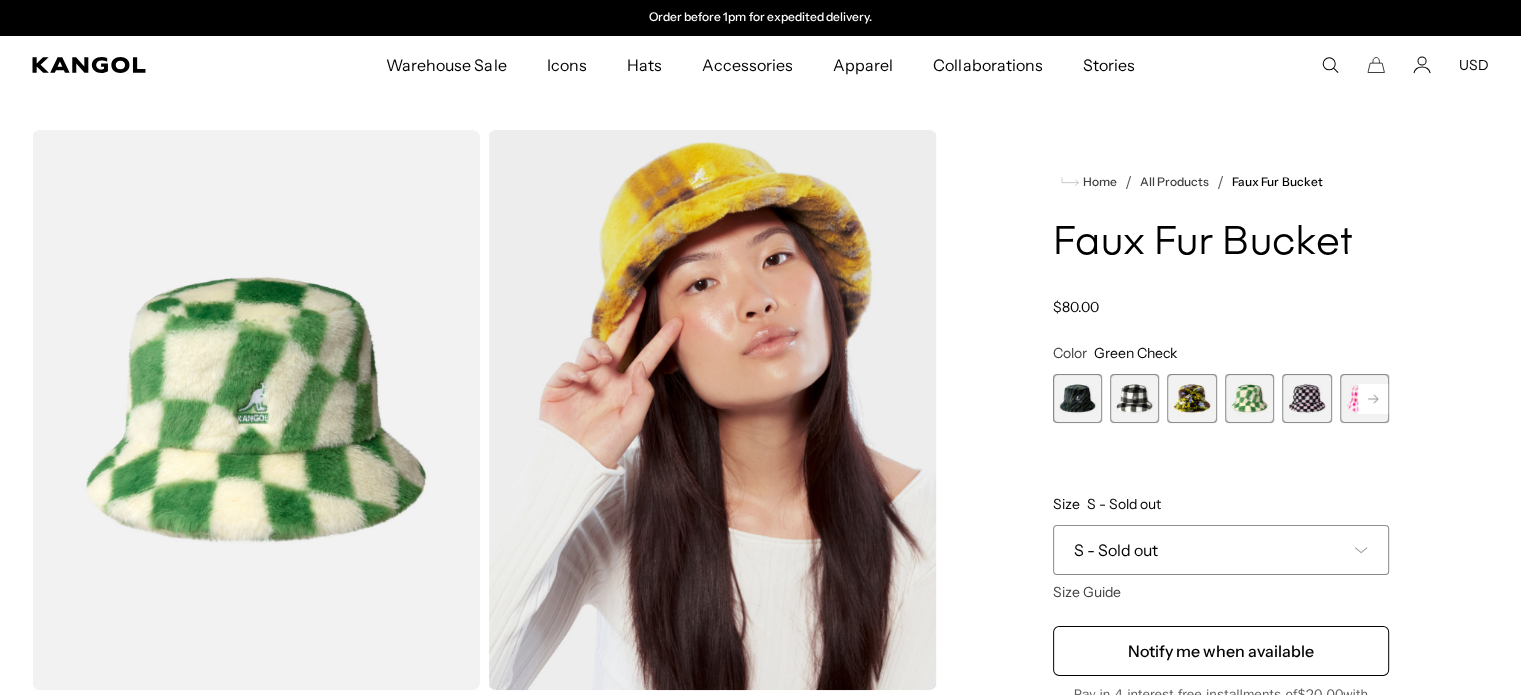 click at bounding box center [1306, 398] 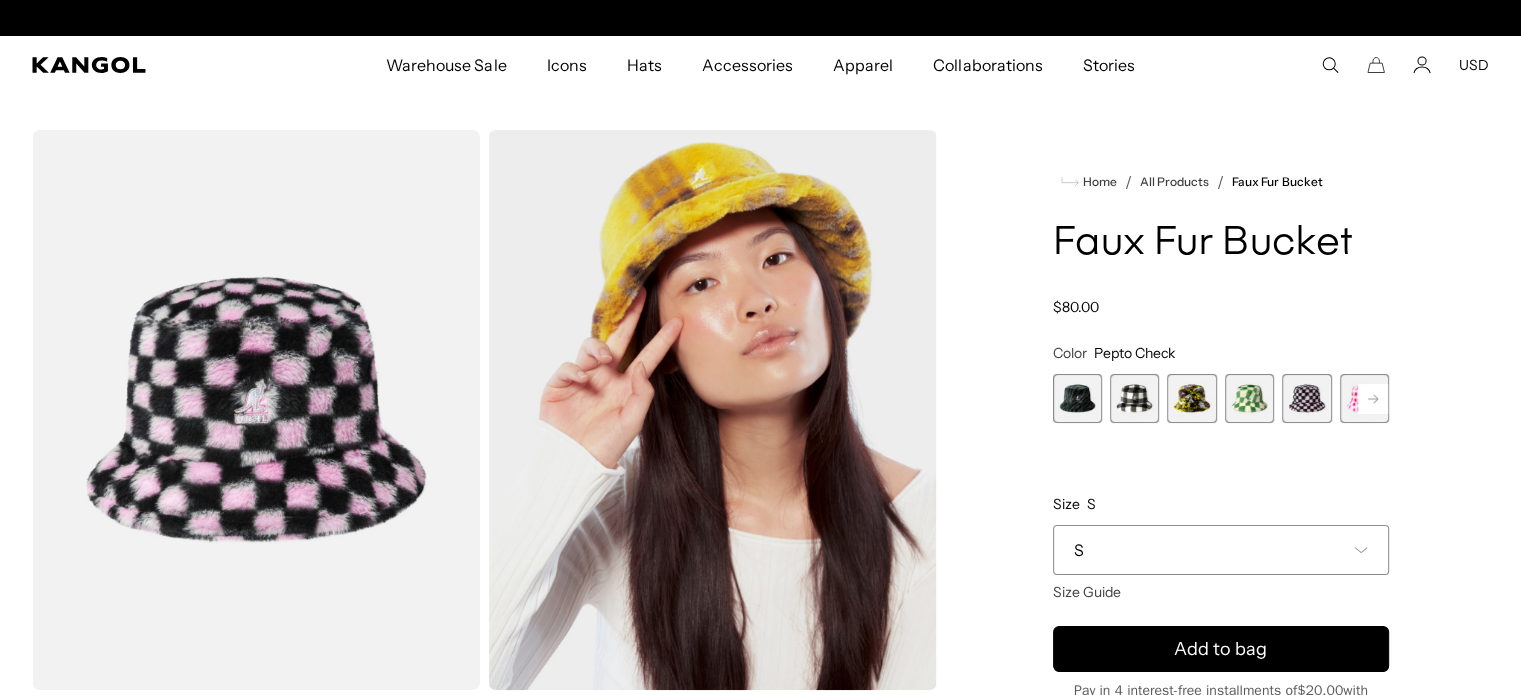 scroll, scrollTop: 0, scrollLeft: 0, axis: both 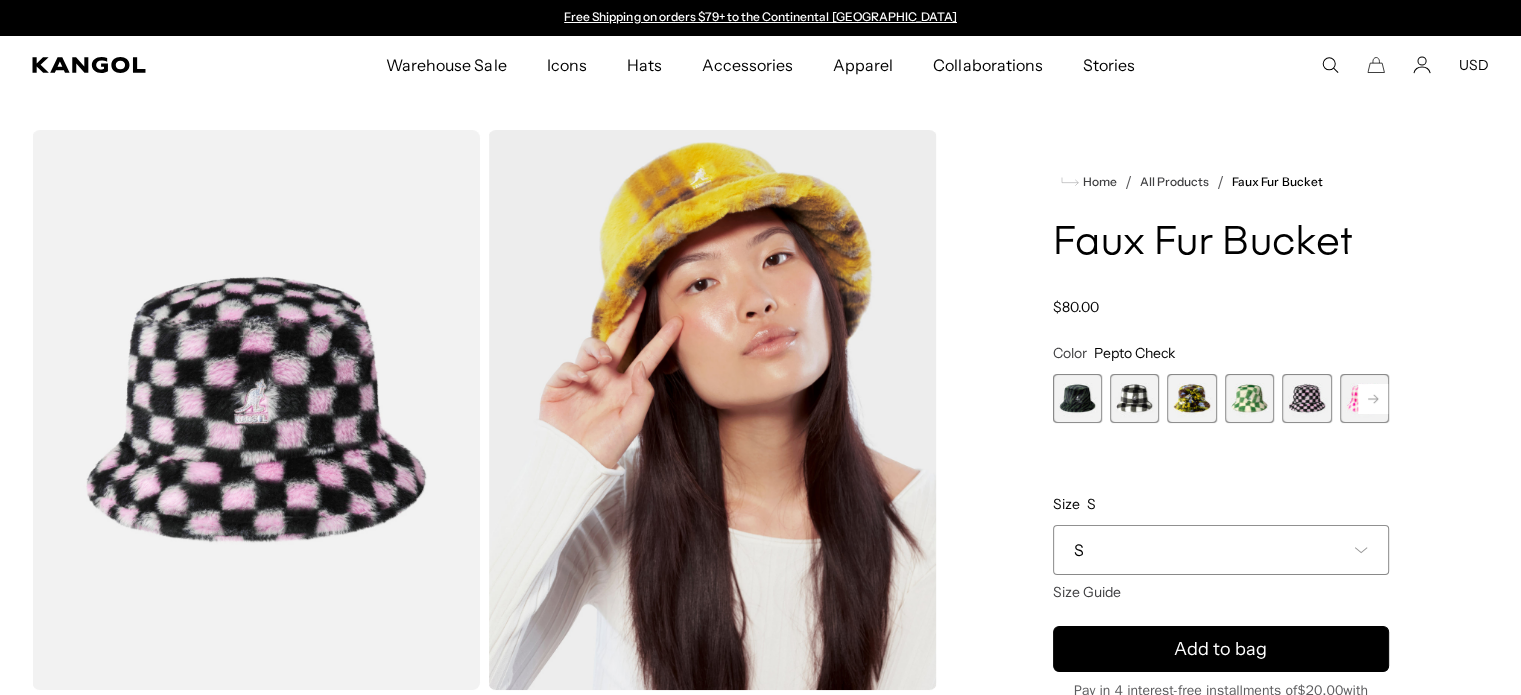 click 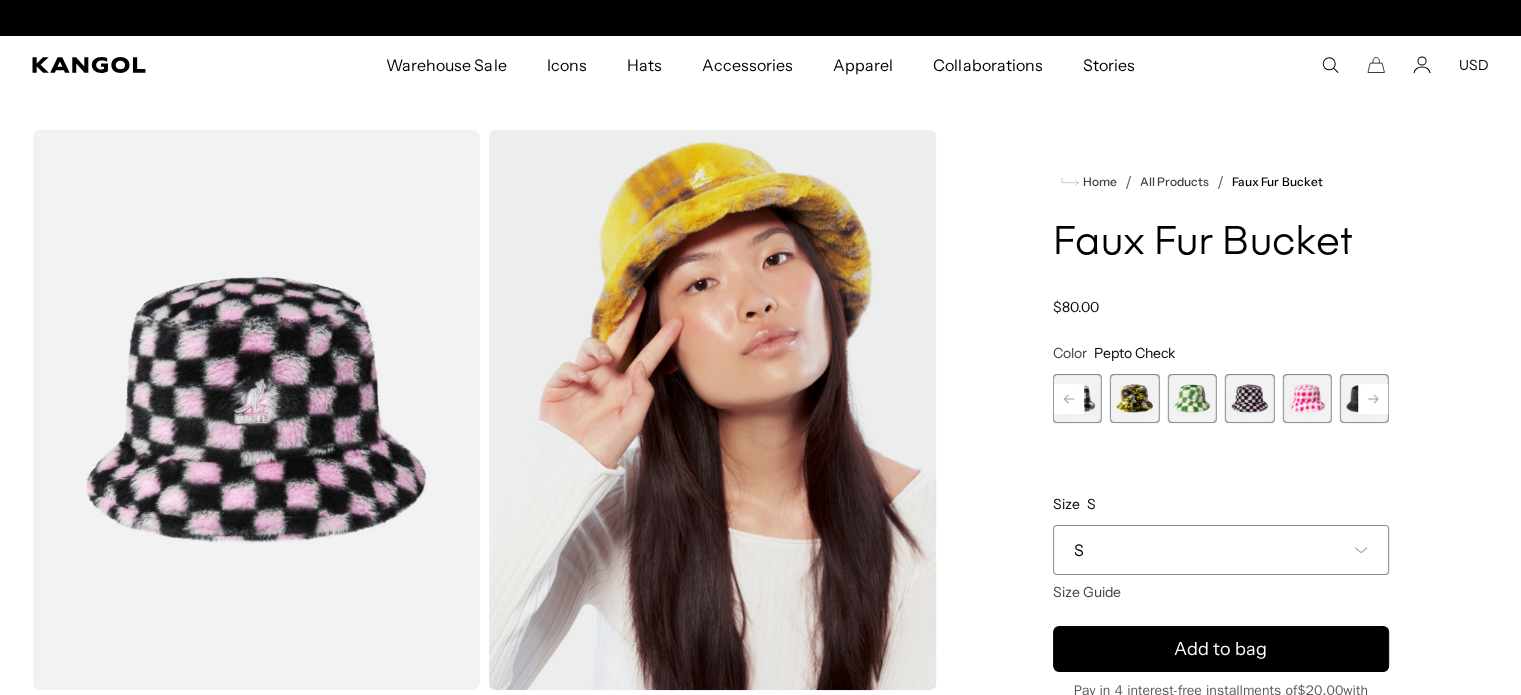 scroll, scrollTop: 0, scrollLeft: 412, axis: horizontal 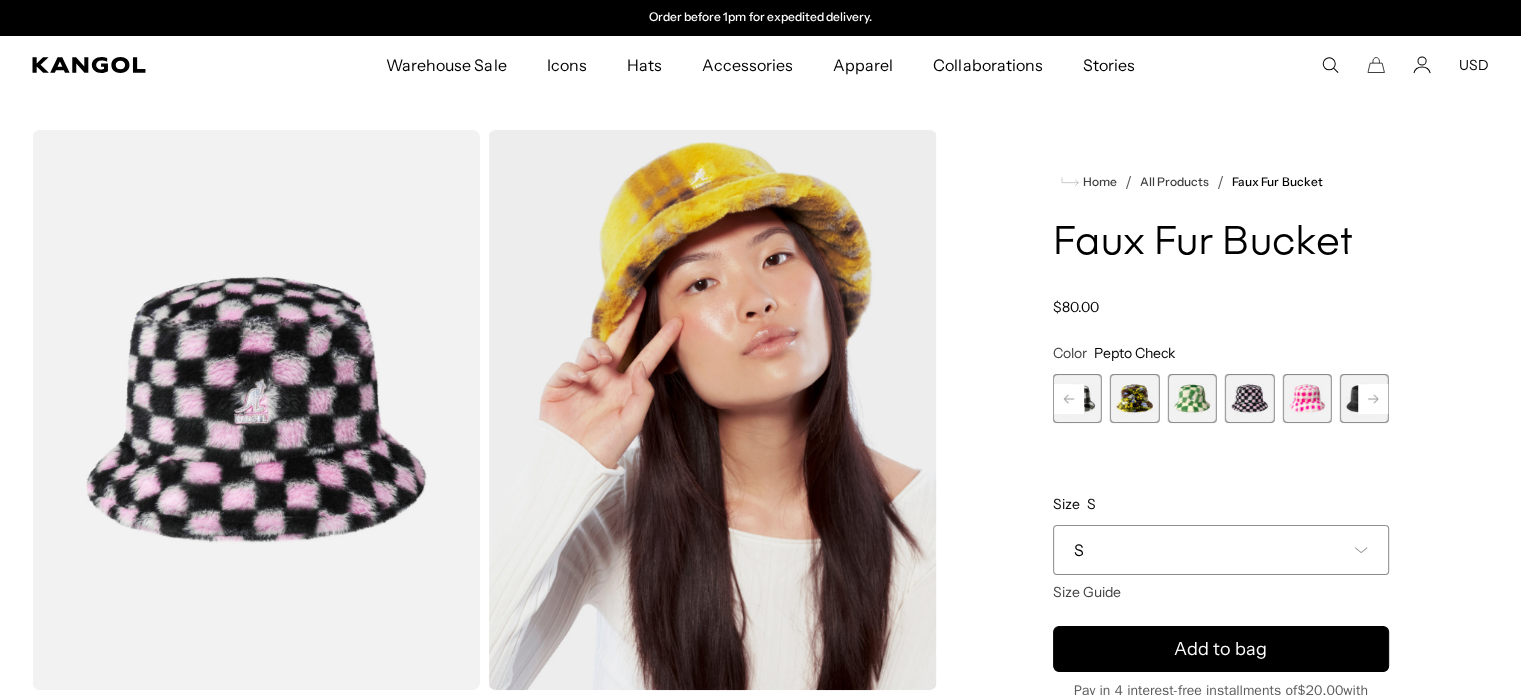 click at bounding box center (1306, 398) 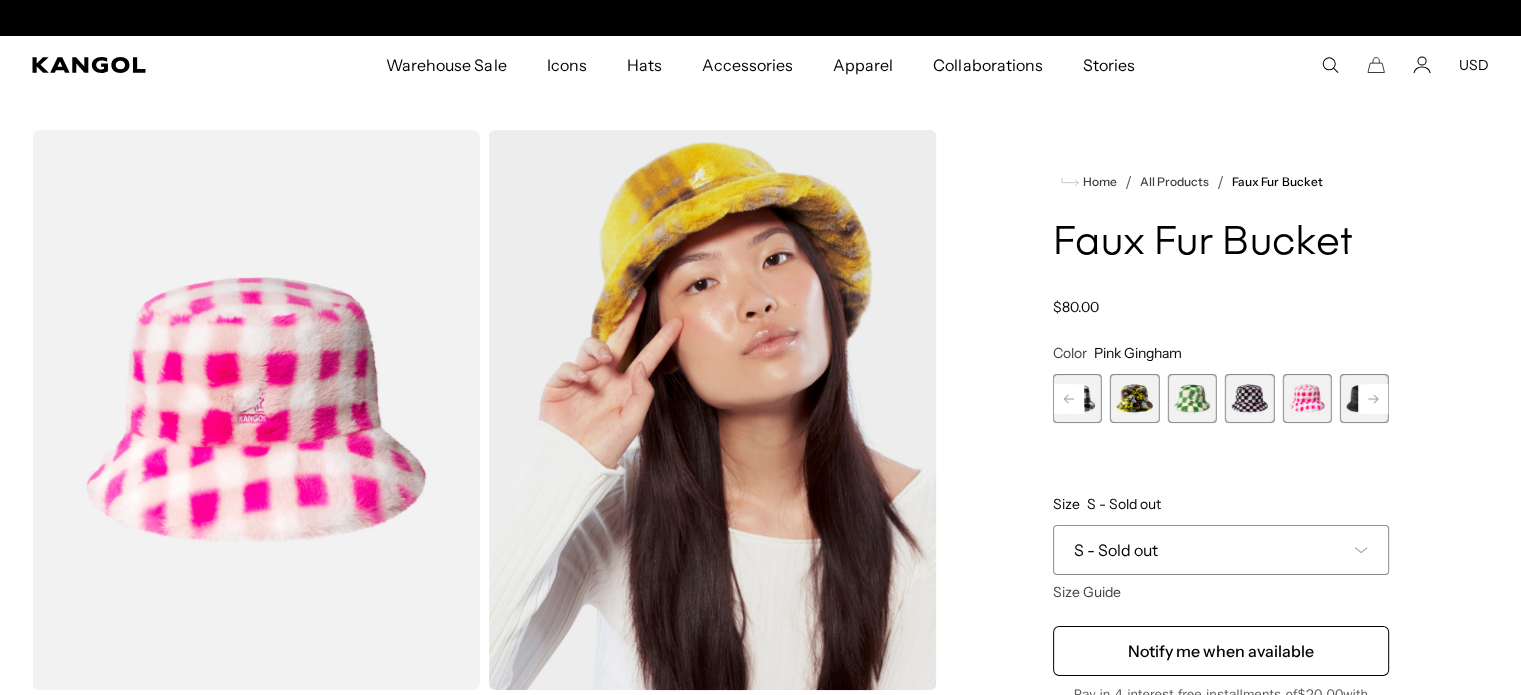 scroll, scrollTop: 0, scrollLeft: 412, axis: horizontal 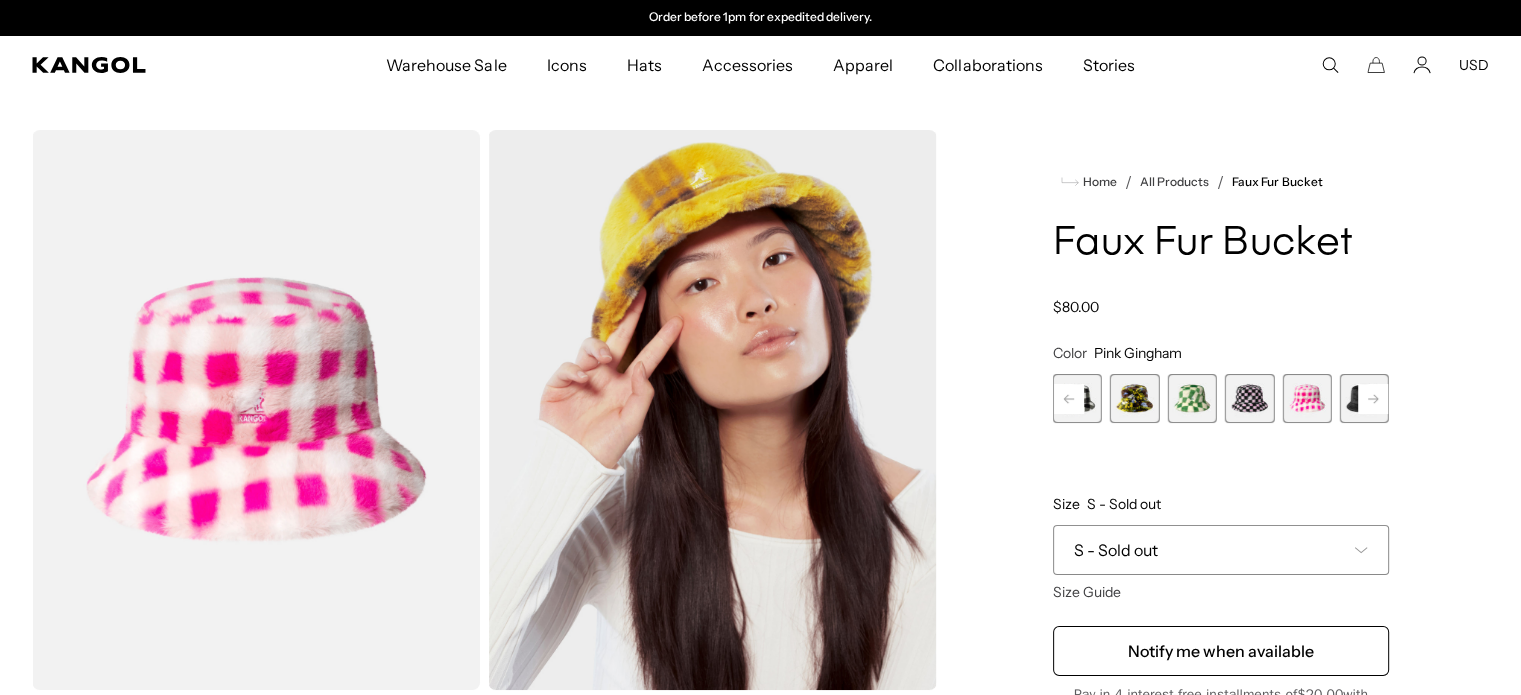 click at bounding box center [1364, 398] 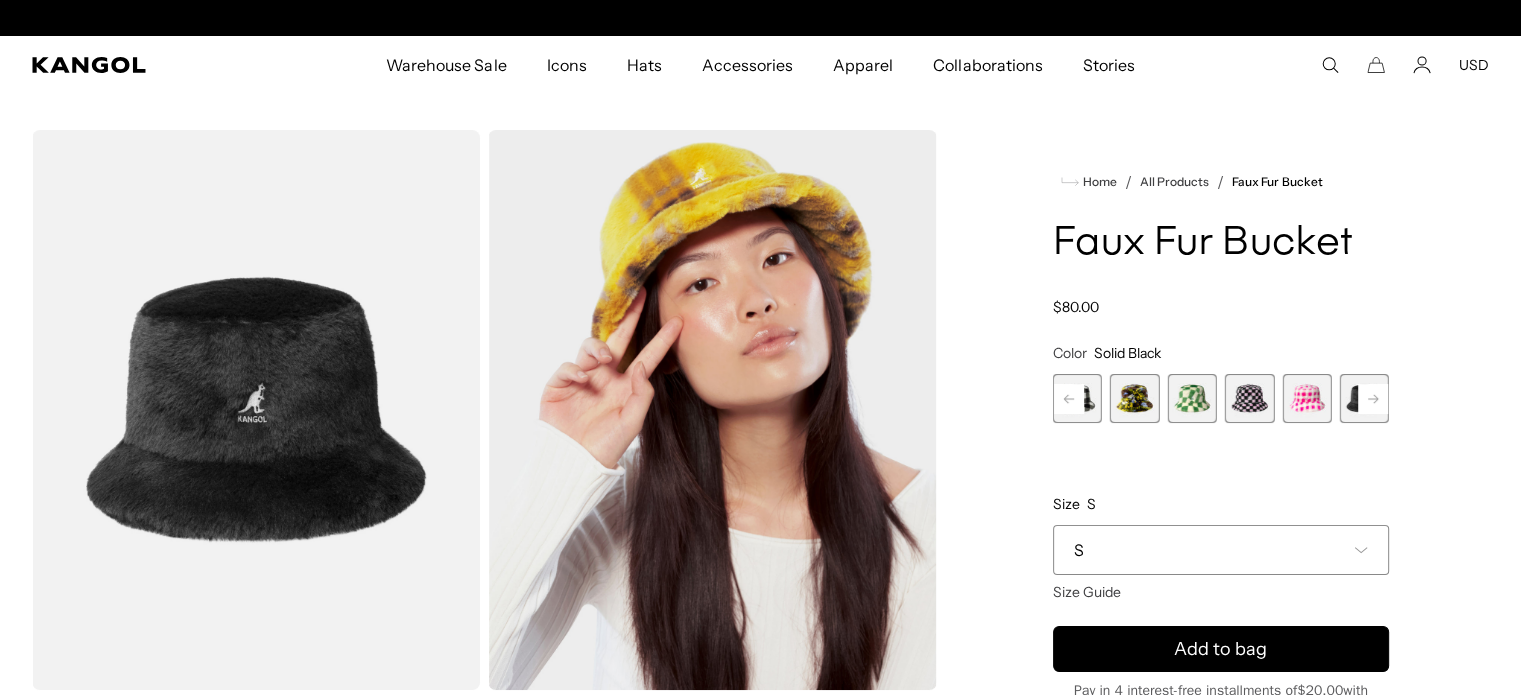 scroll, scrollTop: 0, scrollLeft: 412, axis: horizontal 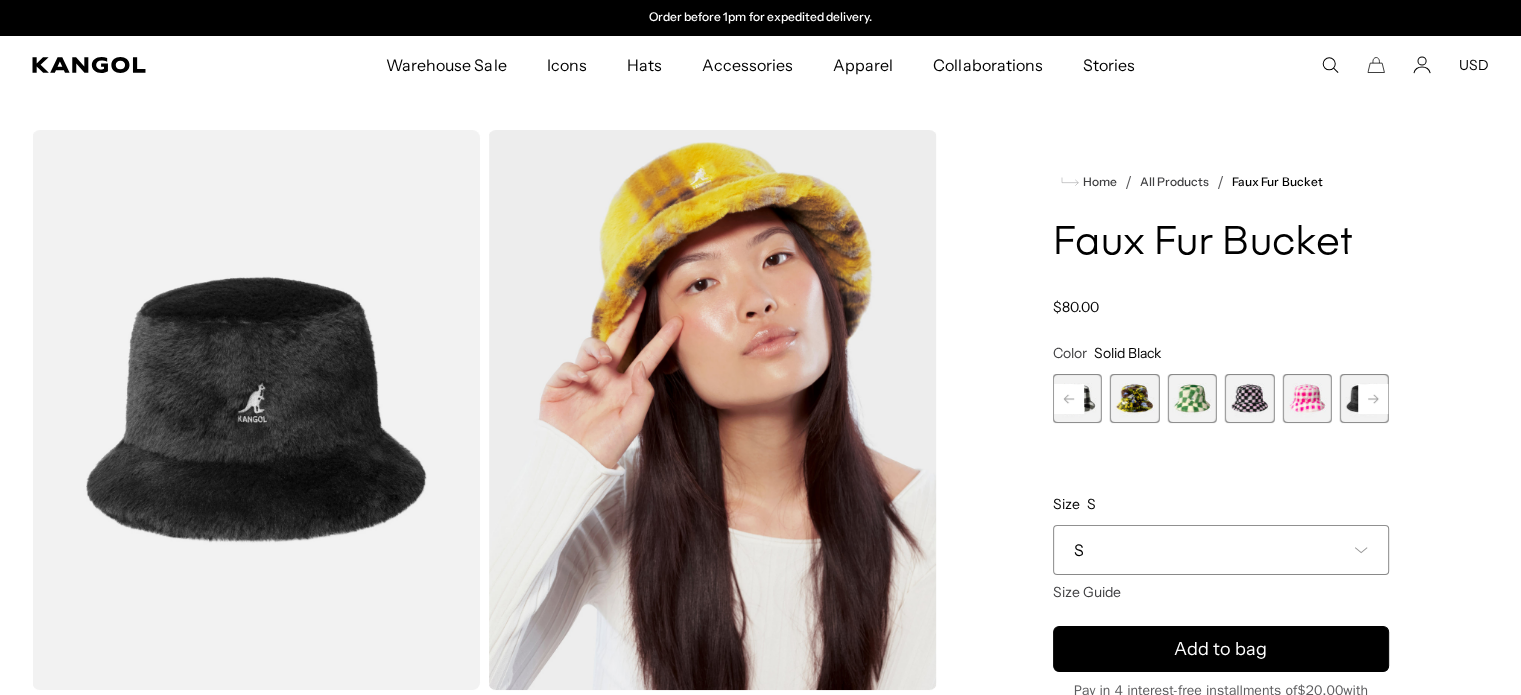 click 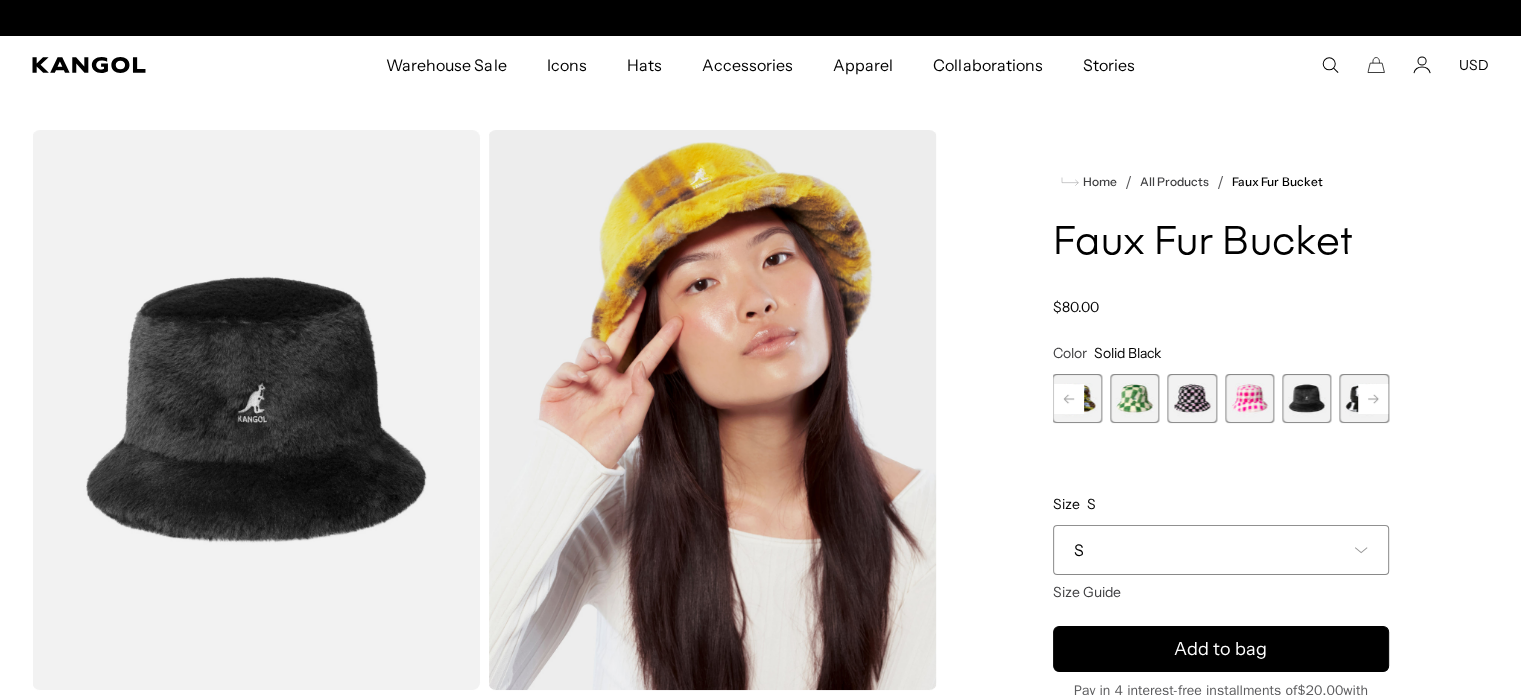 scroll, scrollTop: 0, scrollLeft: 0, axis: both 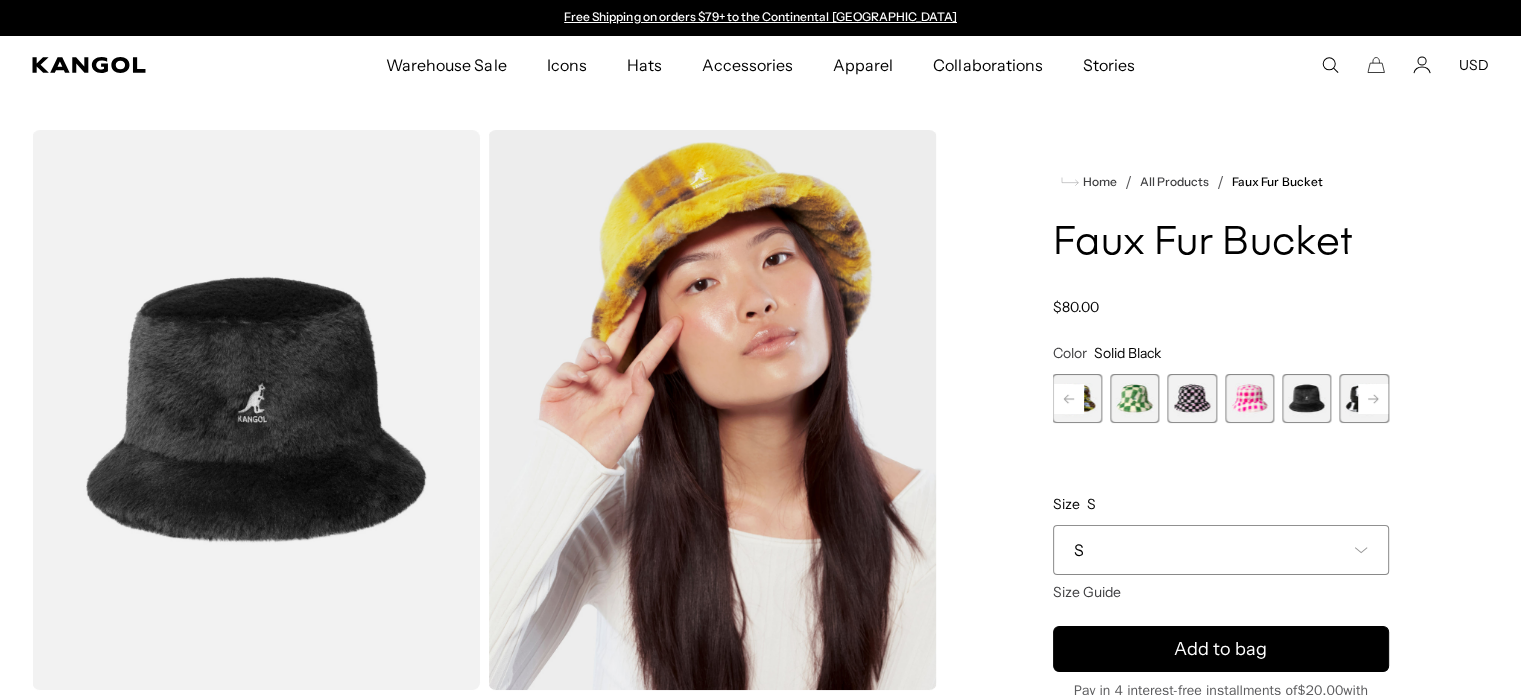click 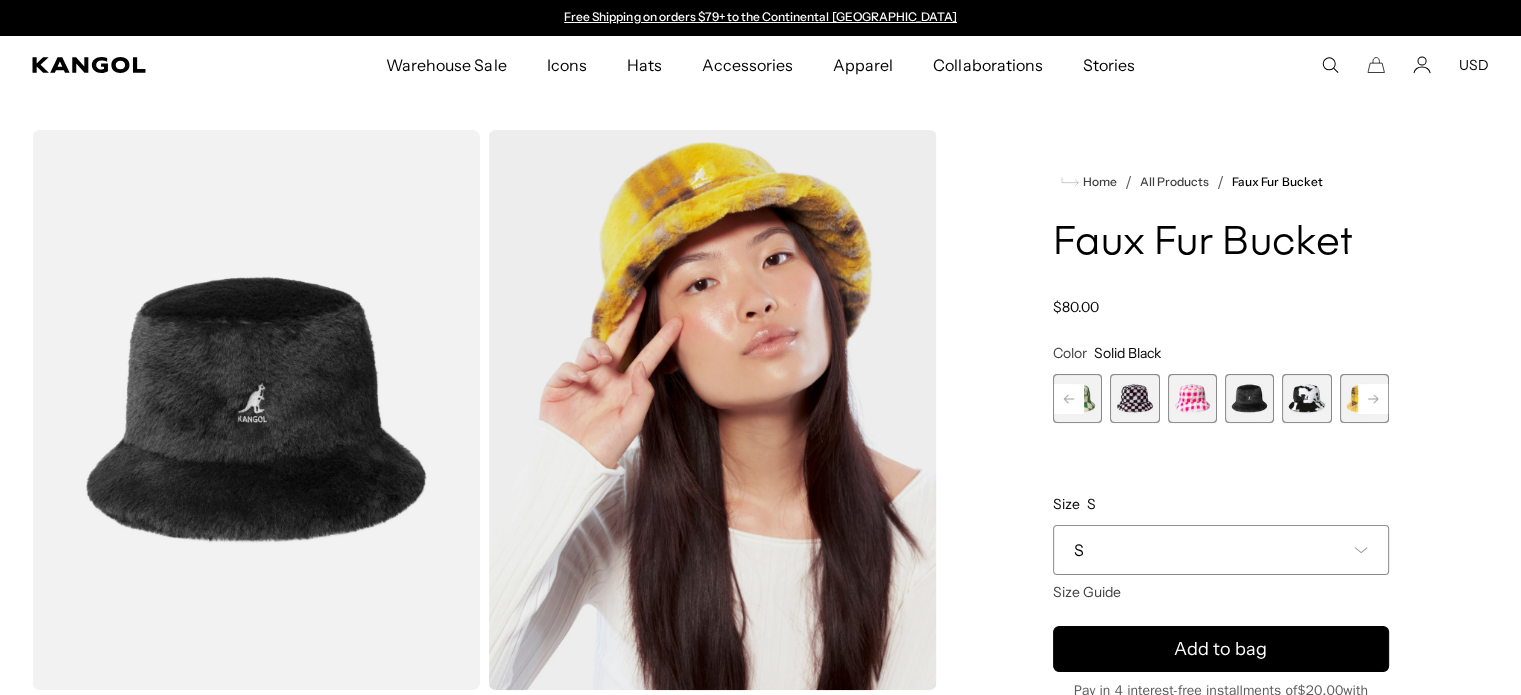 click 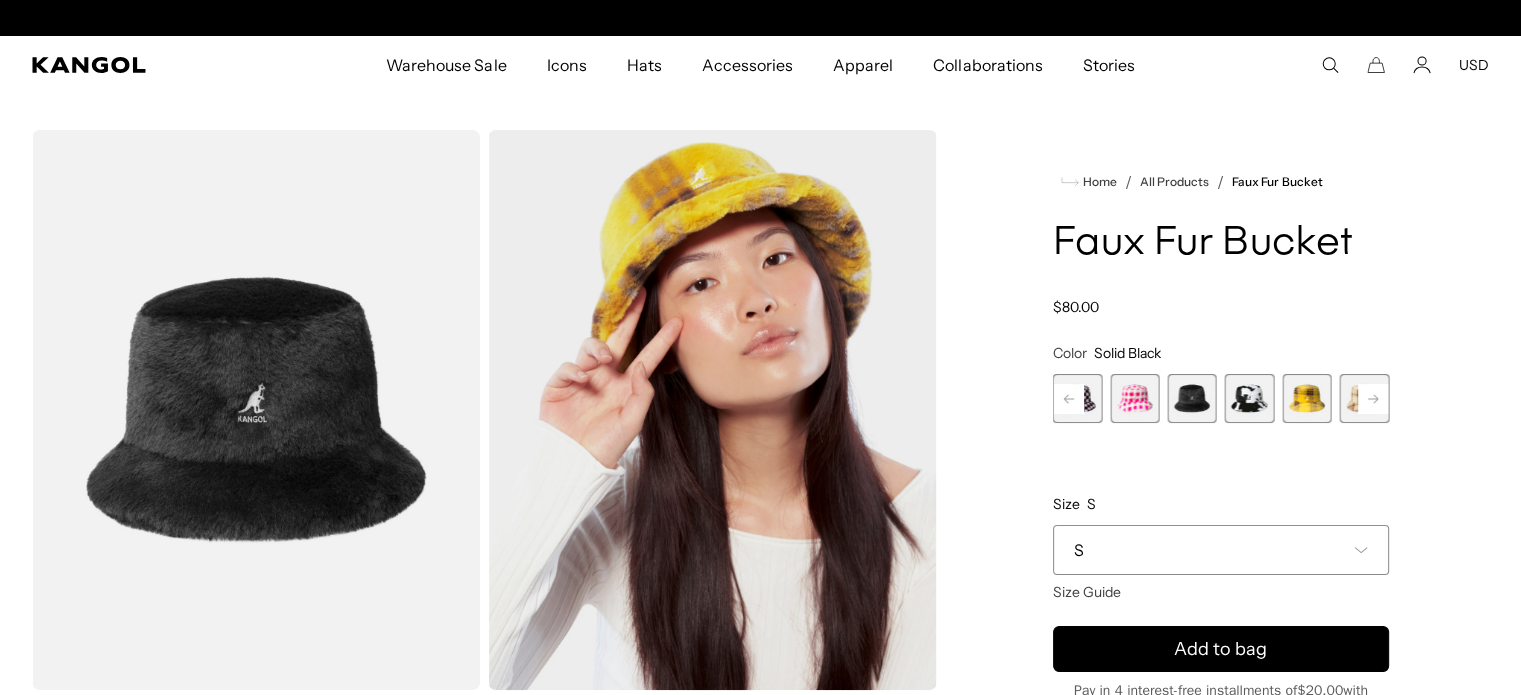 scroll, scrollTop: 0, scrollLeft: 412, axis: horizontal 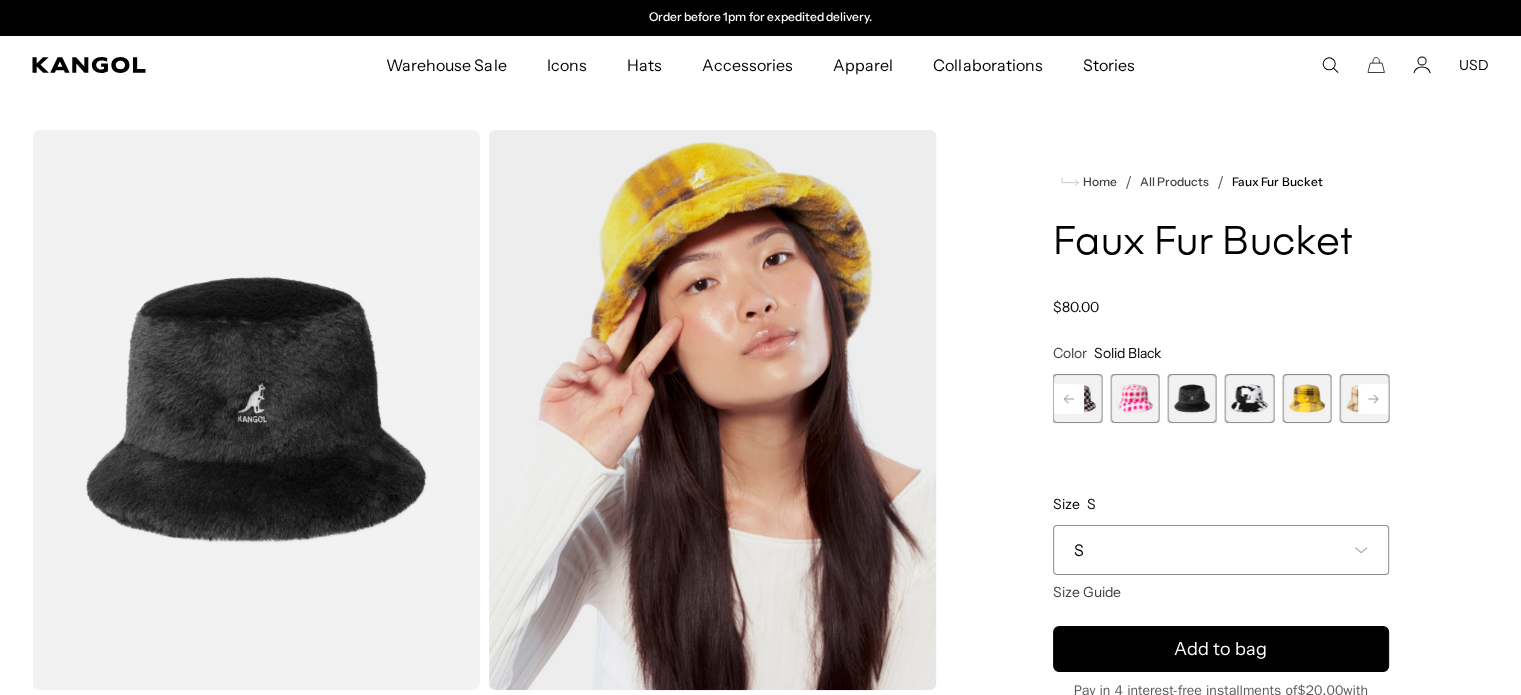click at bounding box center (1249, 398) 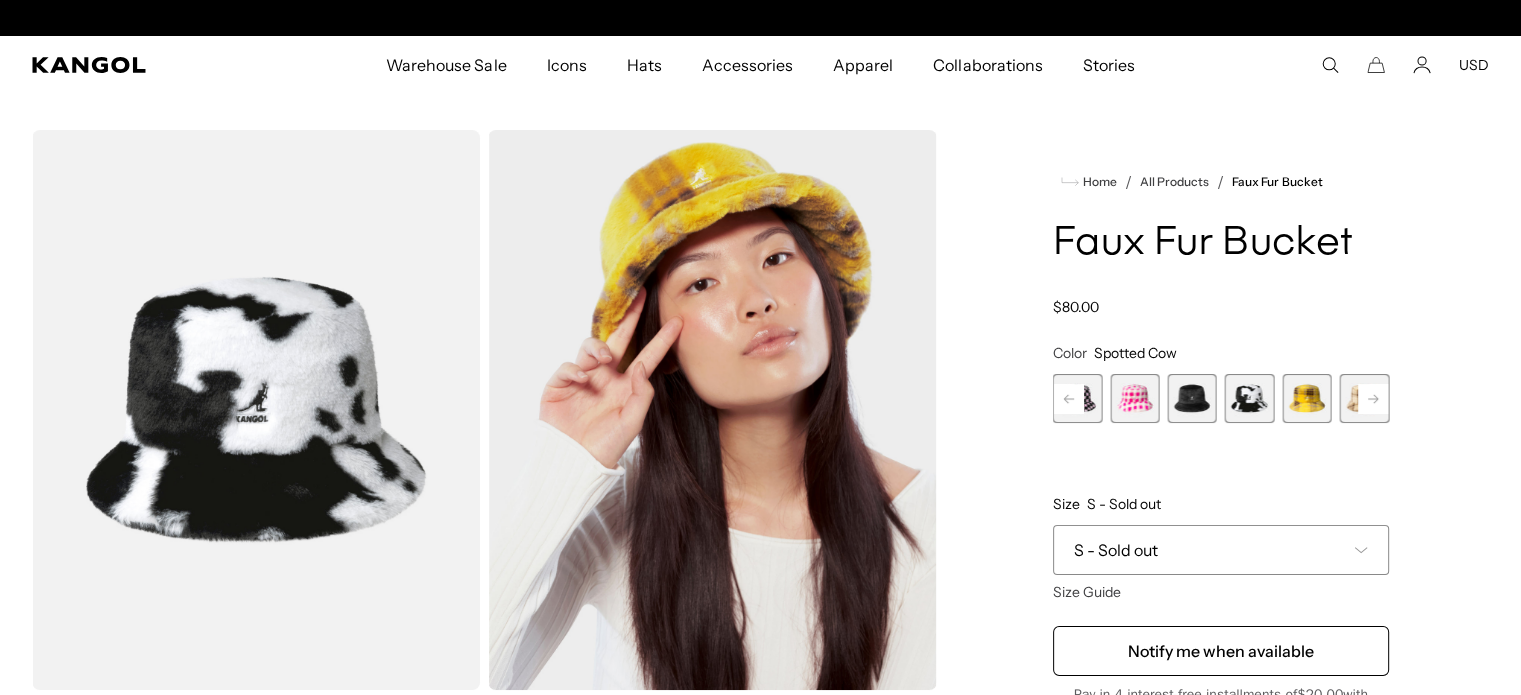scroll, scrollTop: 0, scrollLeft: 0, axis: both 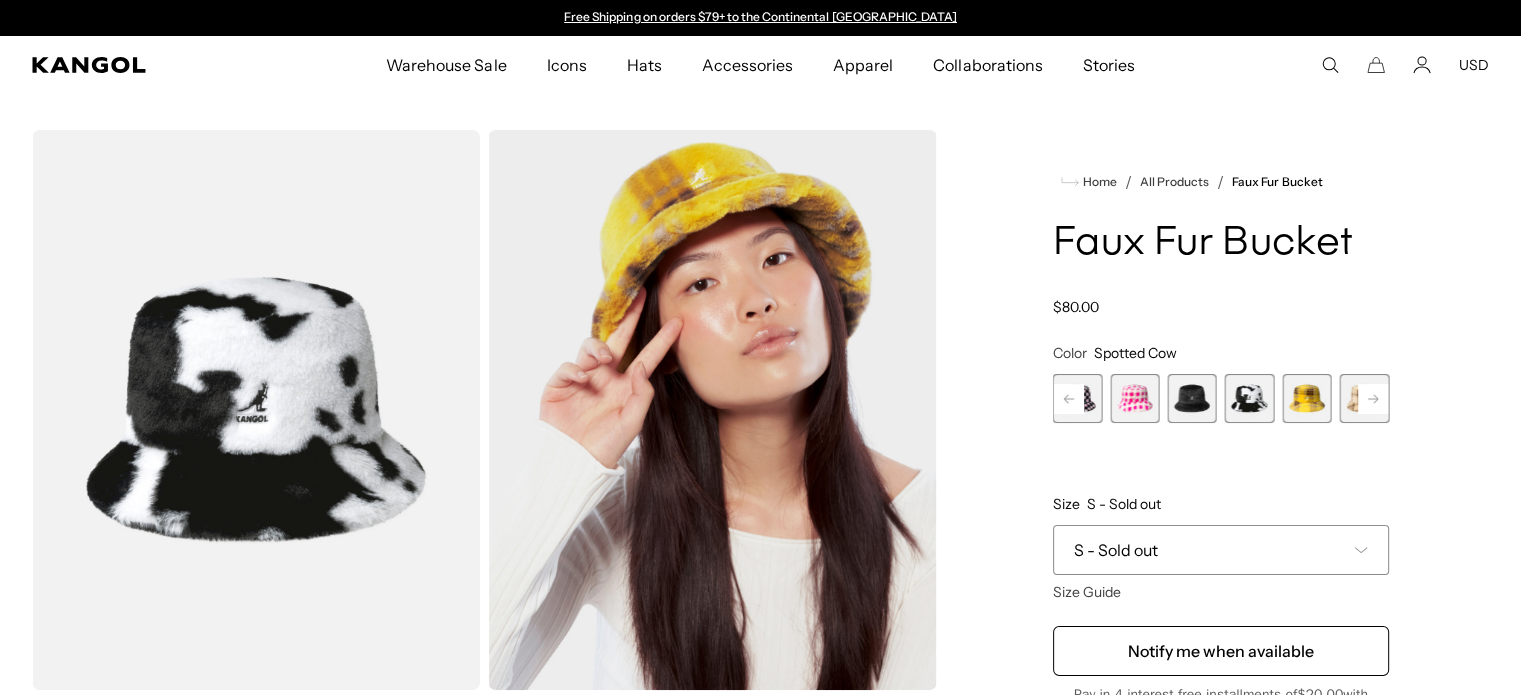 click at bounding box center (1306, 398) 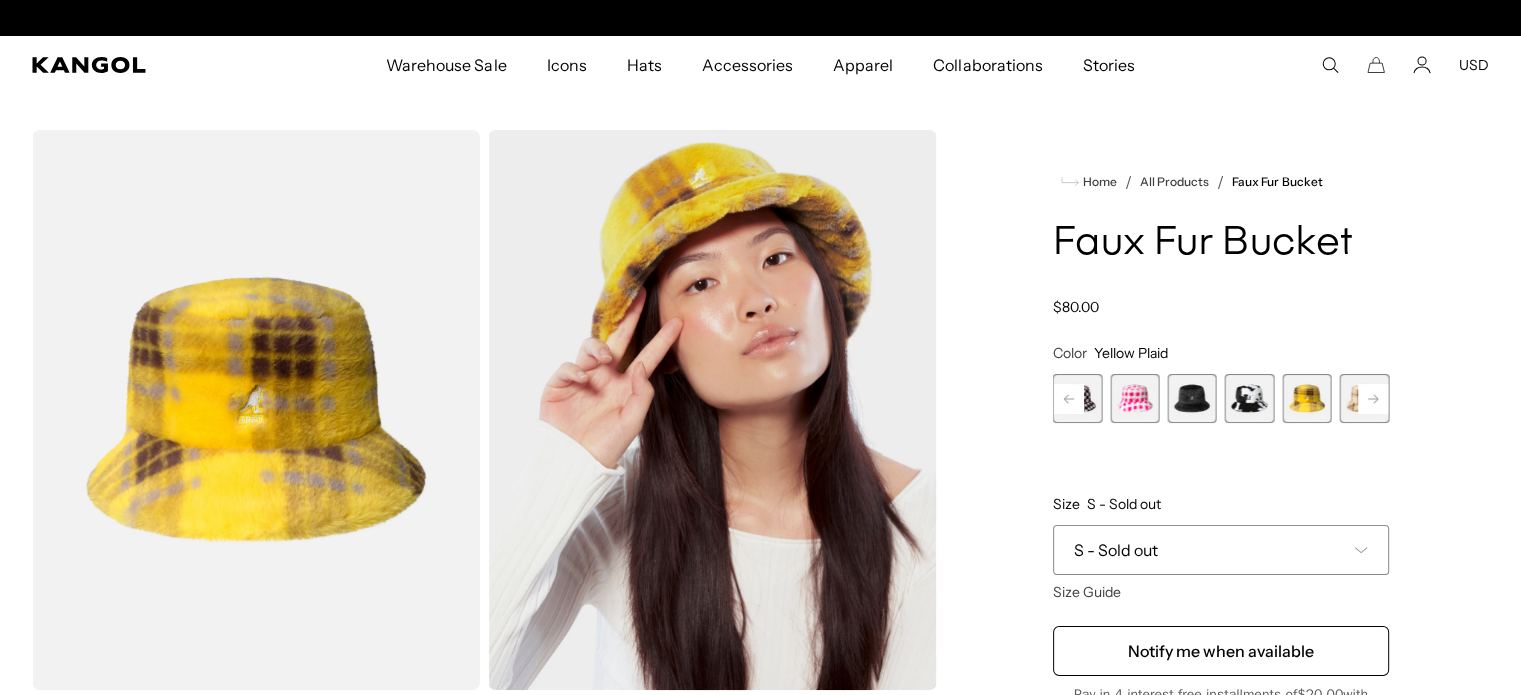 scroll, scrollTop: 0, scrollLeft: 0, axis: both 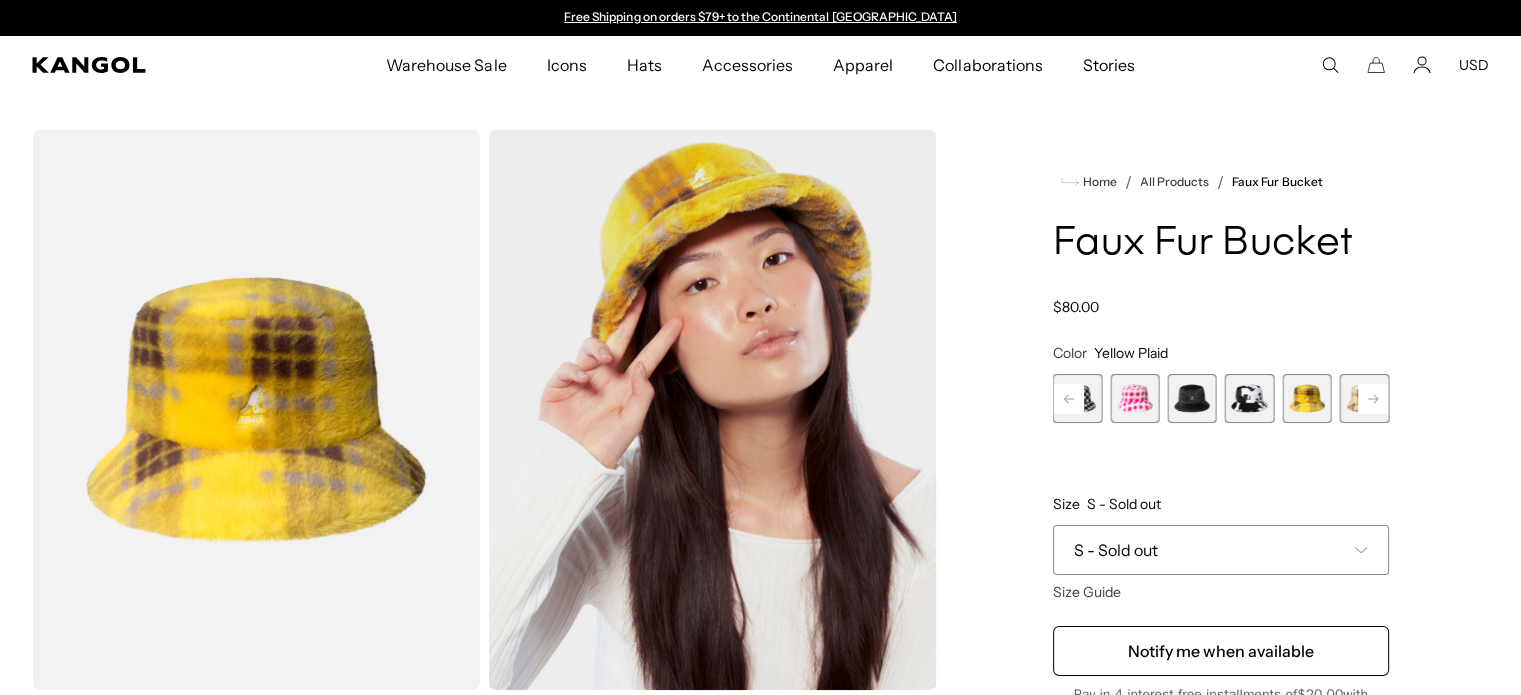 click 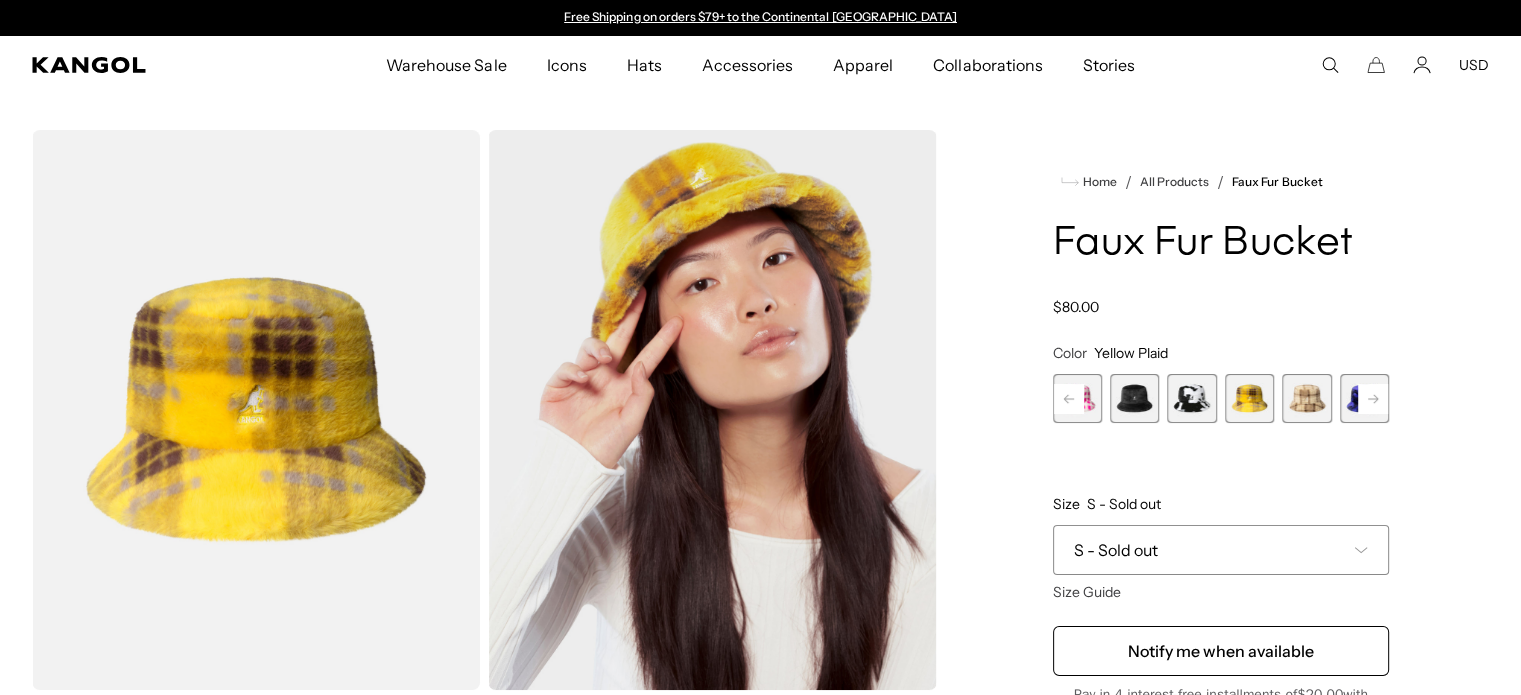click at bounding box center (1306, 398) 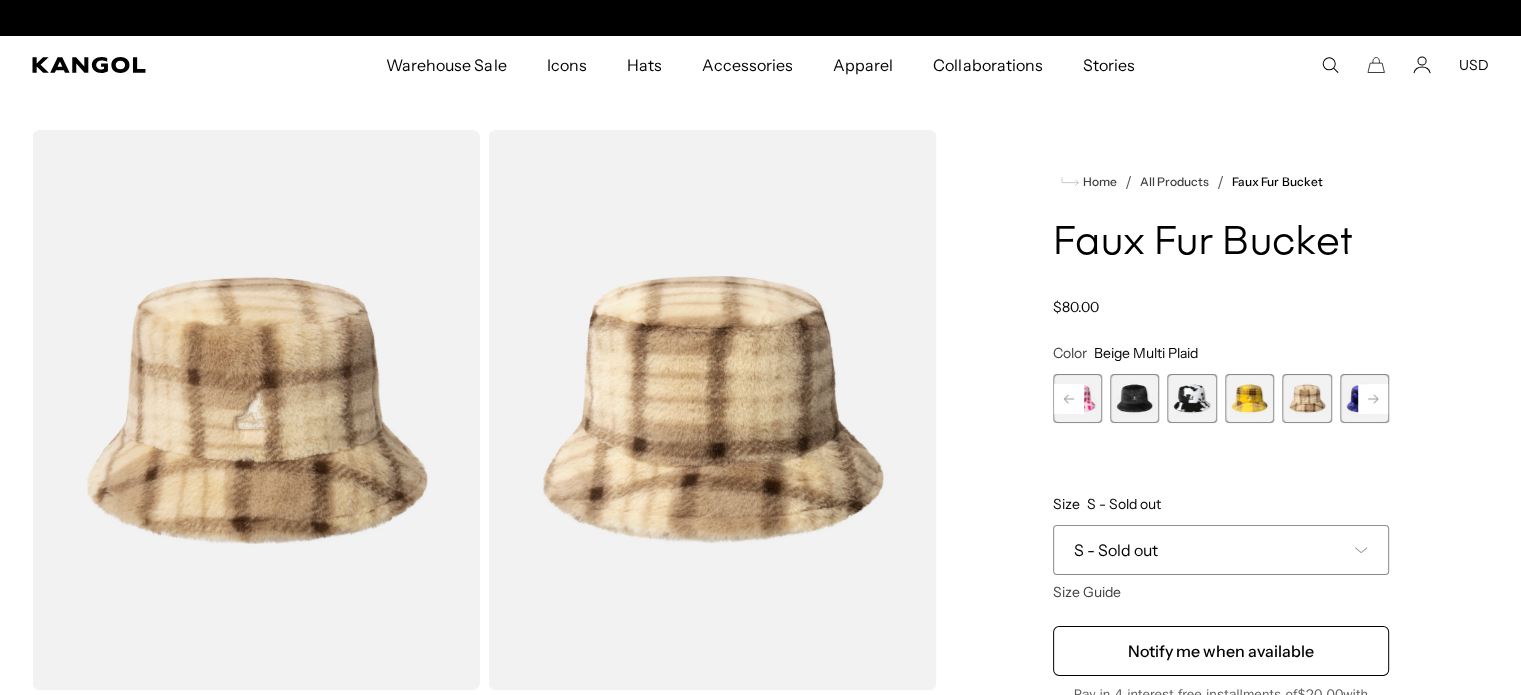 scroll, scrollTop: 0, scrollLeft: 0, axis: both 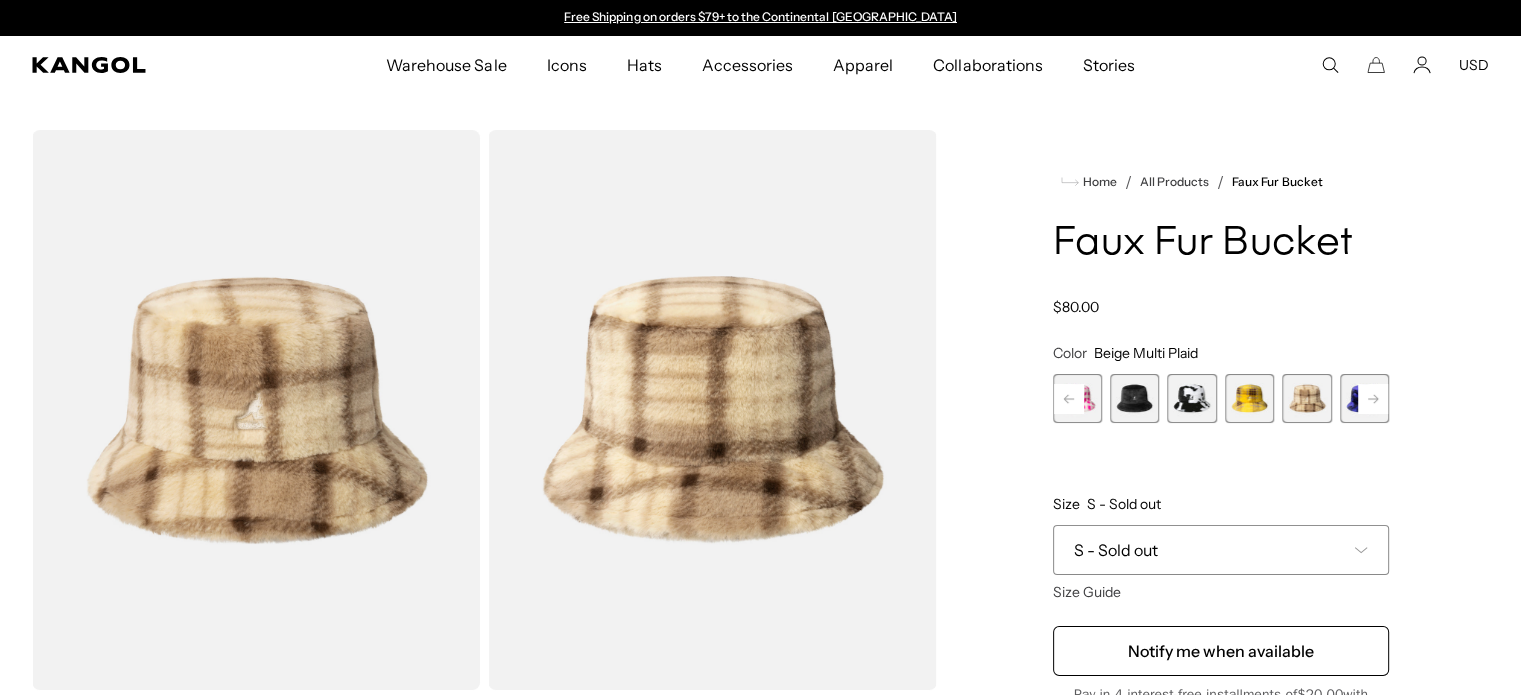 click at bounding box center (1364, 398) 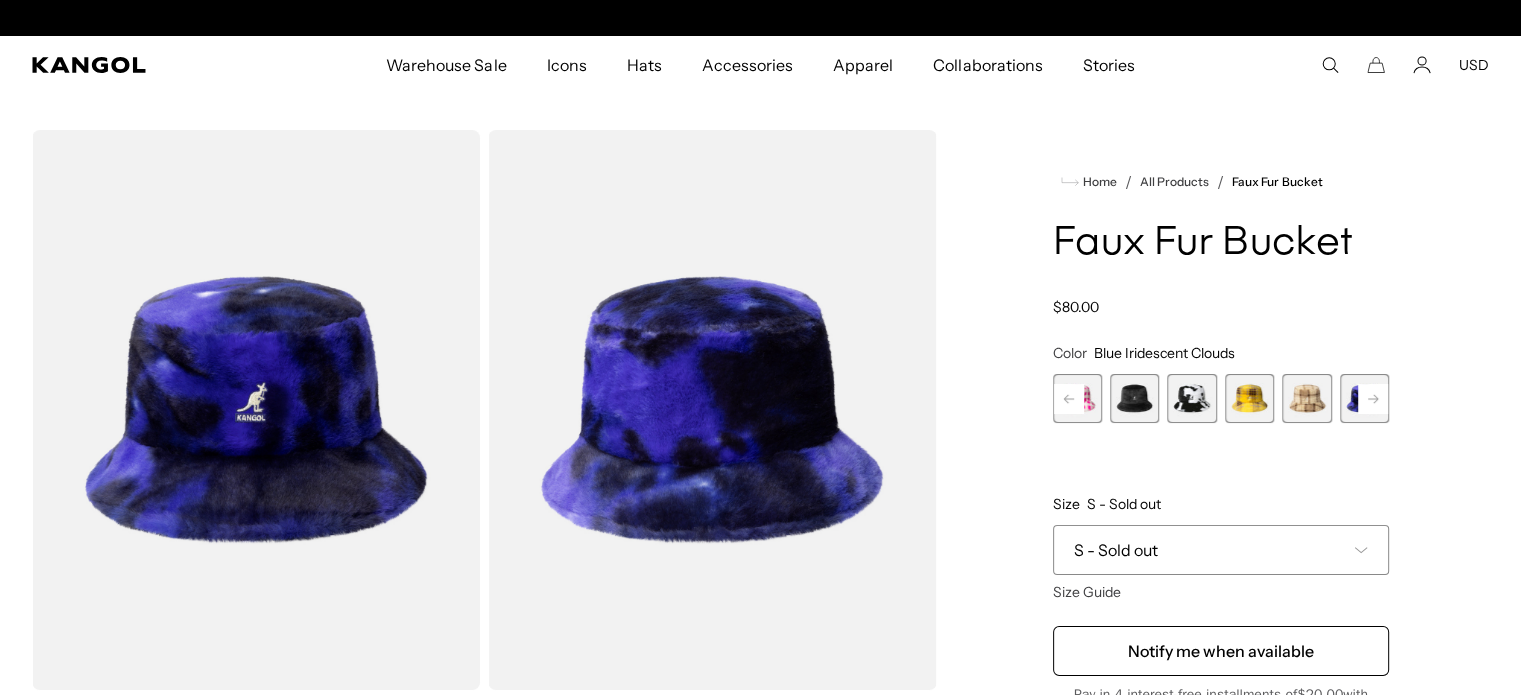 scroll, scrollTop: 0, scrollLeft: 412, axis: horizontal 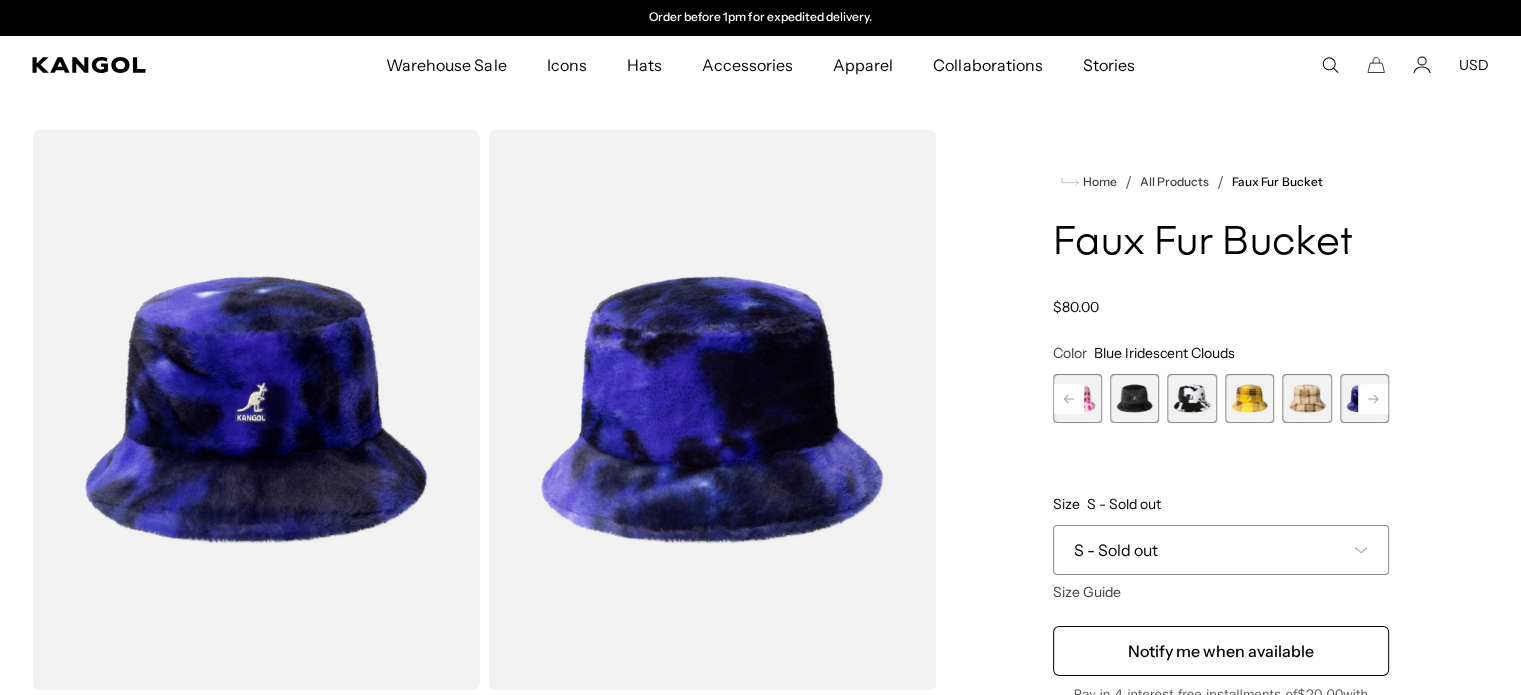 click 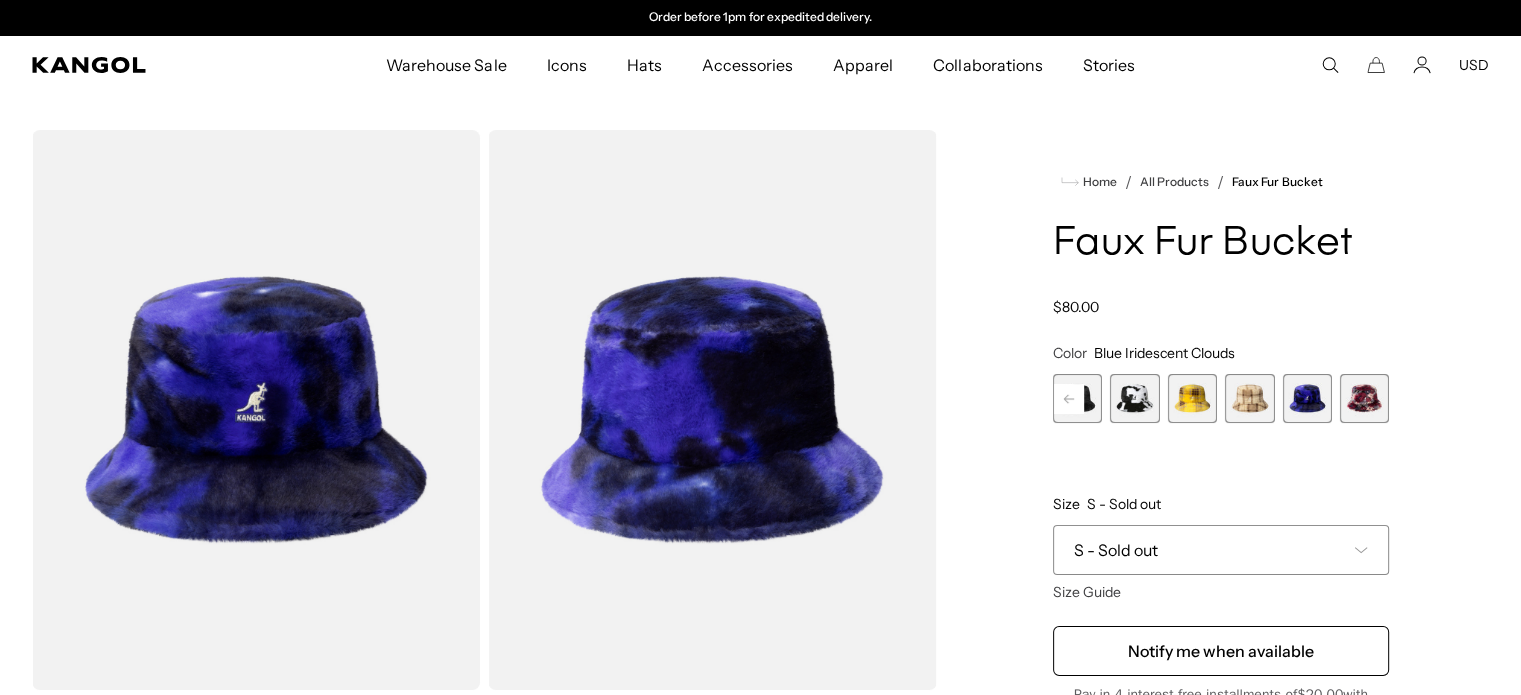 click at bounding box center (1364, 398) 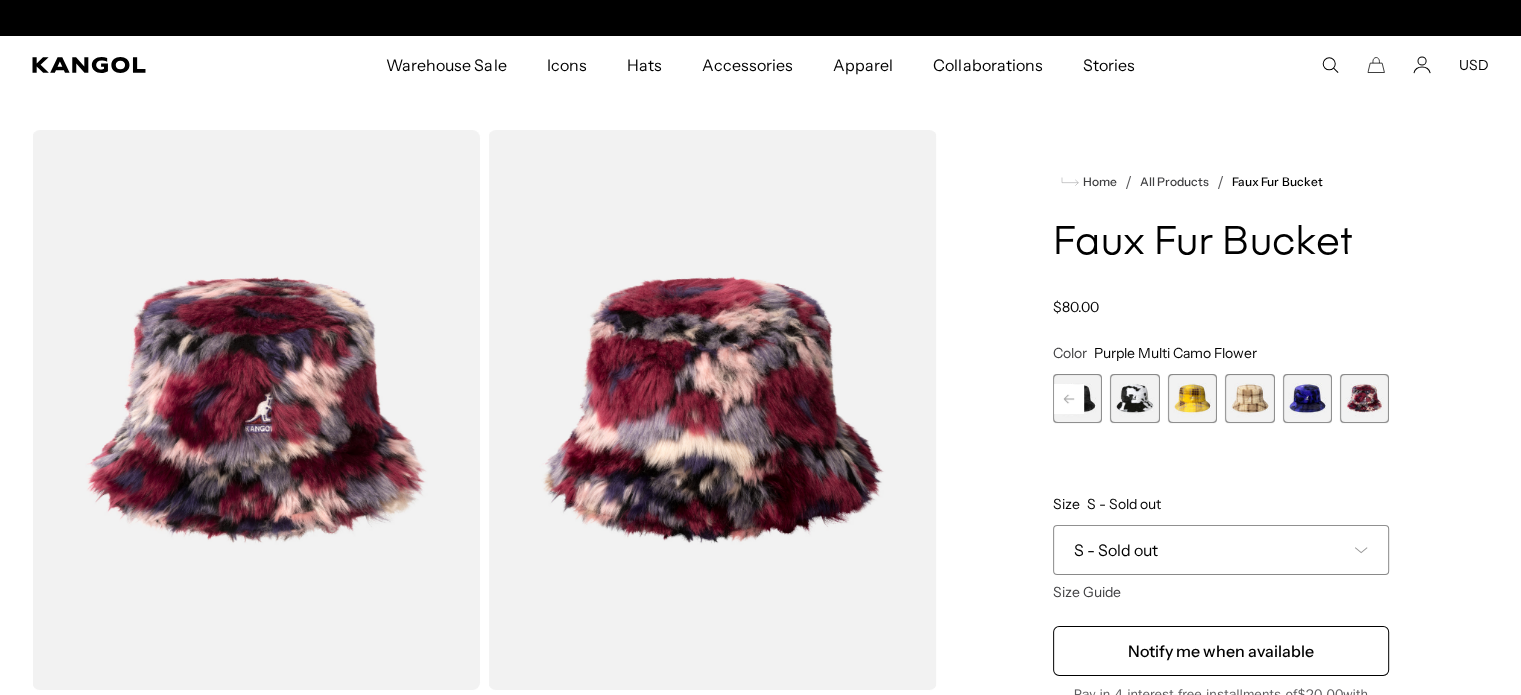 scroll, scrollTop: 0, scrollLeft: 0, axis: both 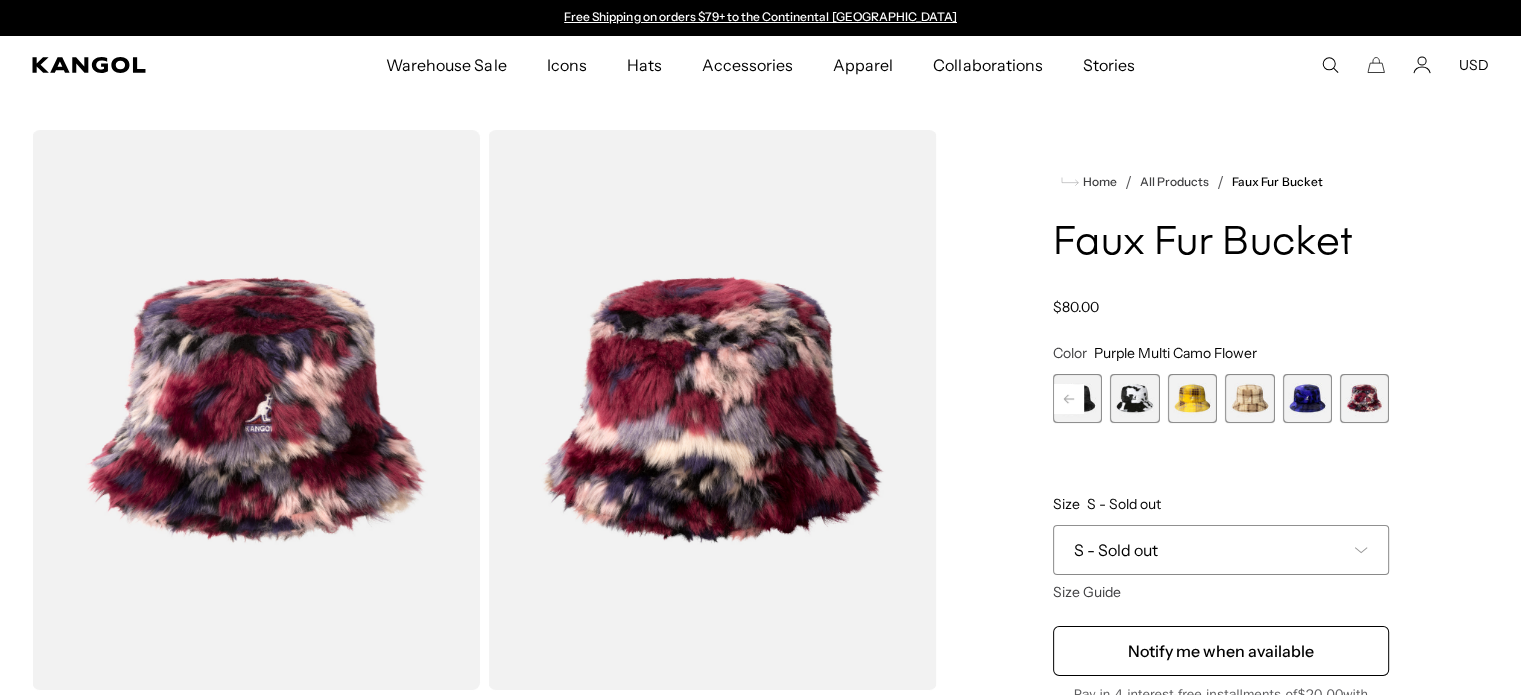 click on "S - Sold out" at bounding box center [1221, 550] 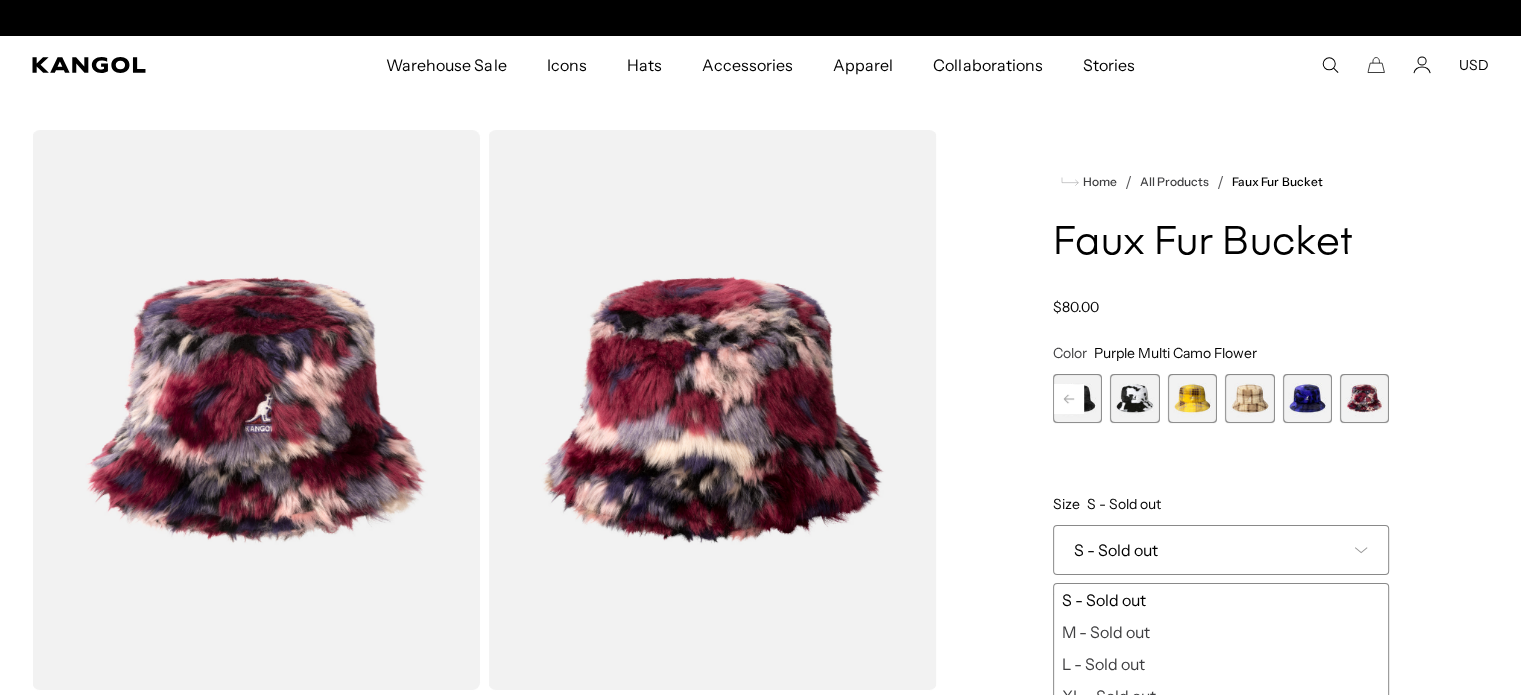 scroll, scrollTop: 0, scrollLeft: 412, axis: horizontal 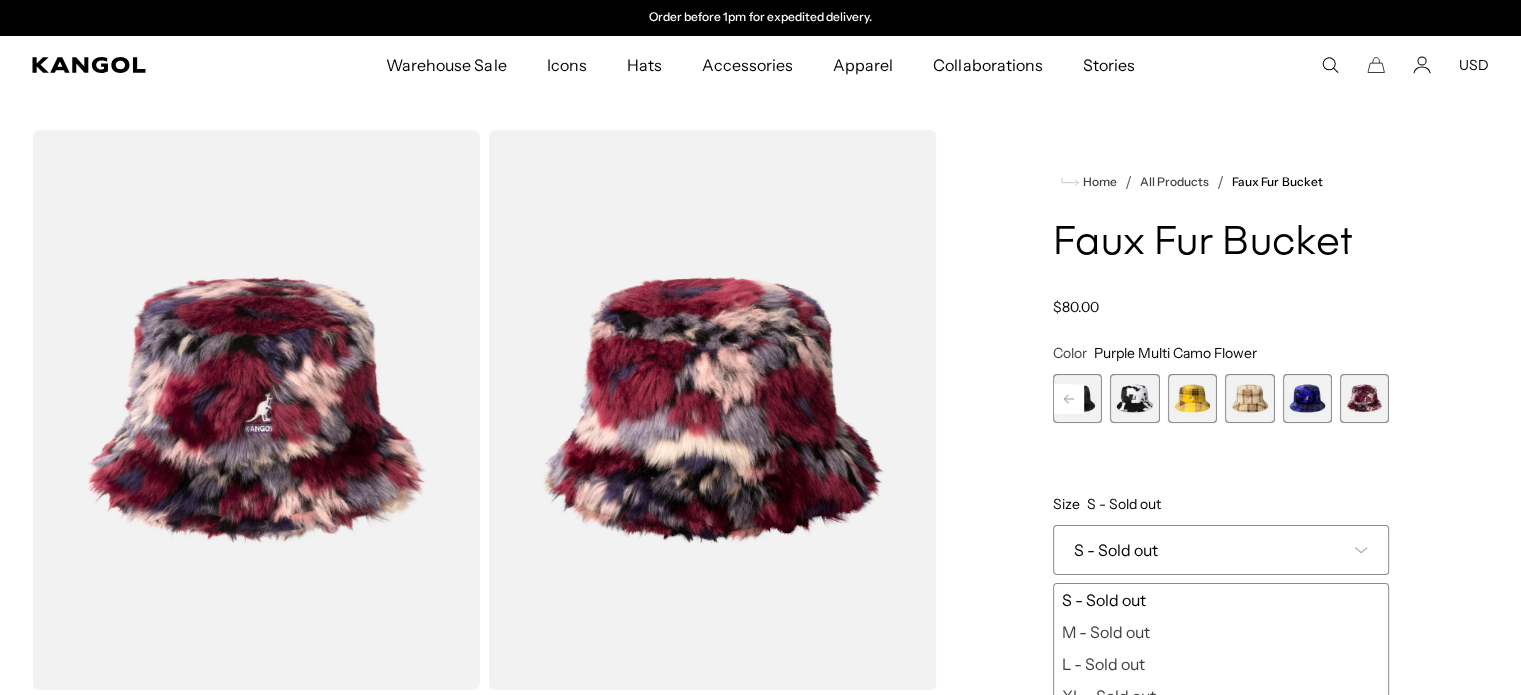 click at bounding box center (1306, 398) 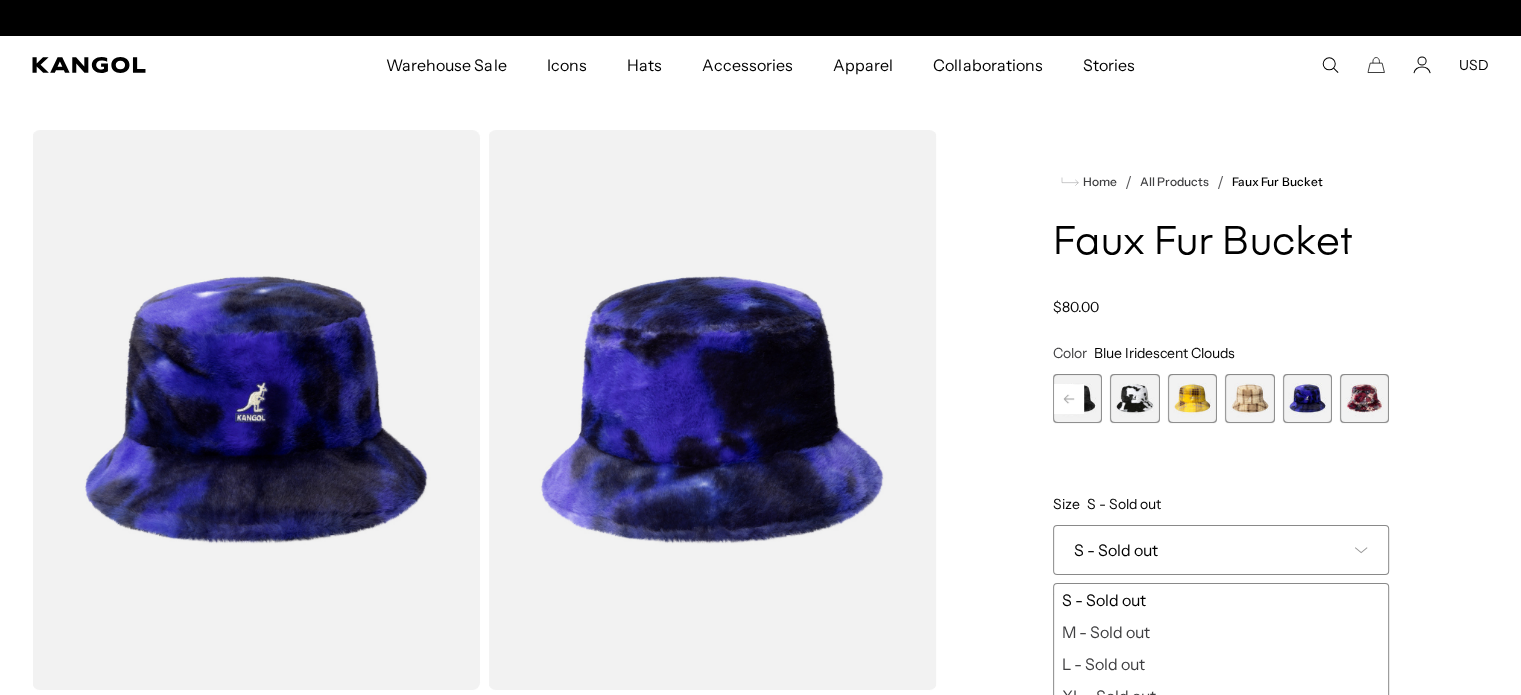 scroll, scrollTop: 0, scrollLeft: 0, axis: both 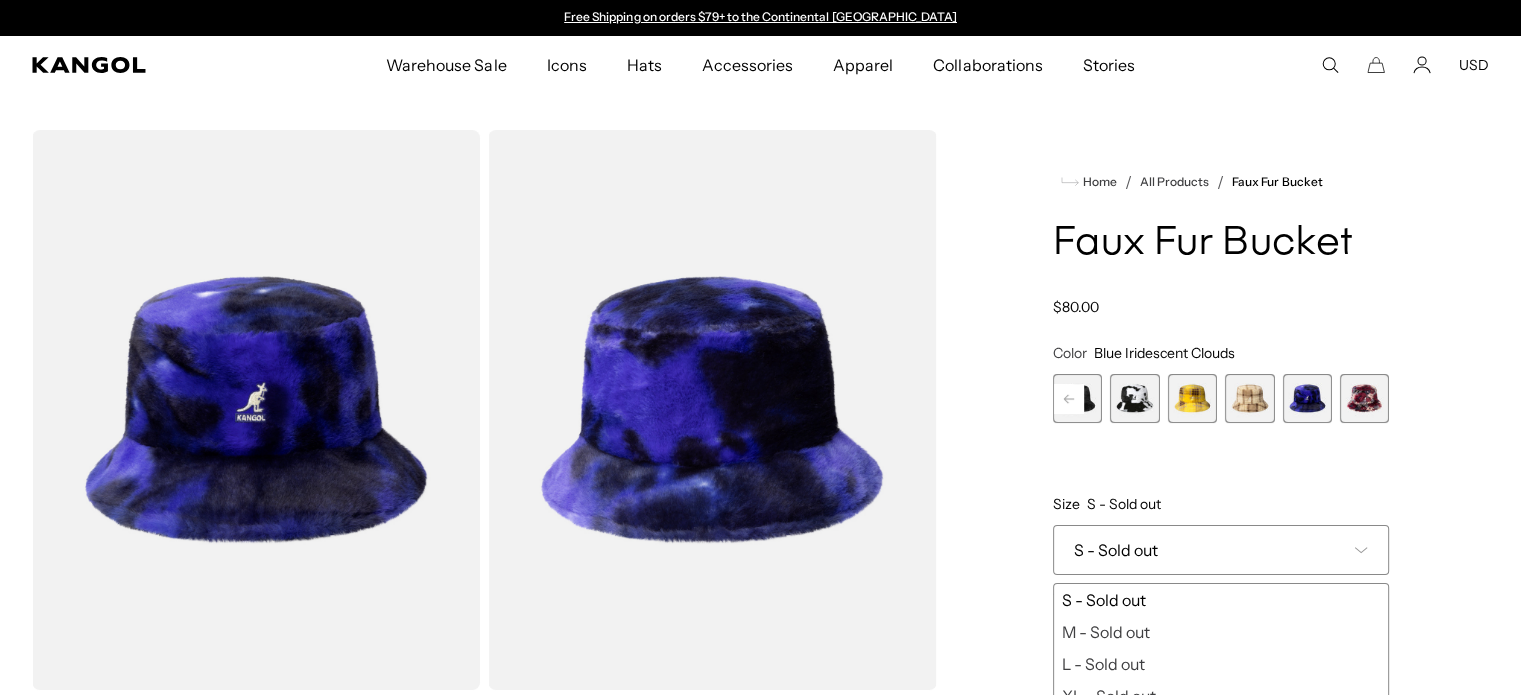 click at bounding box center (1249, 398) 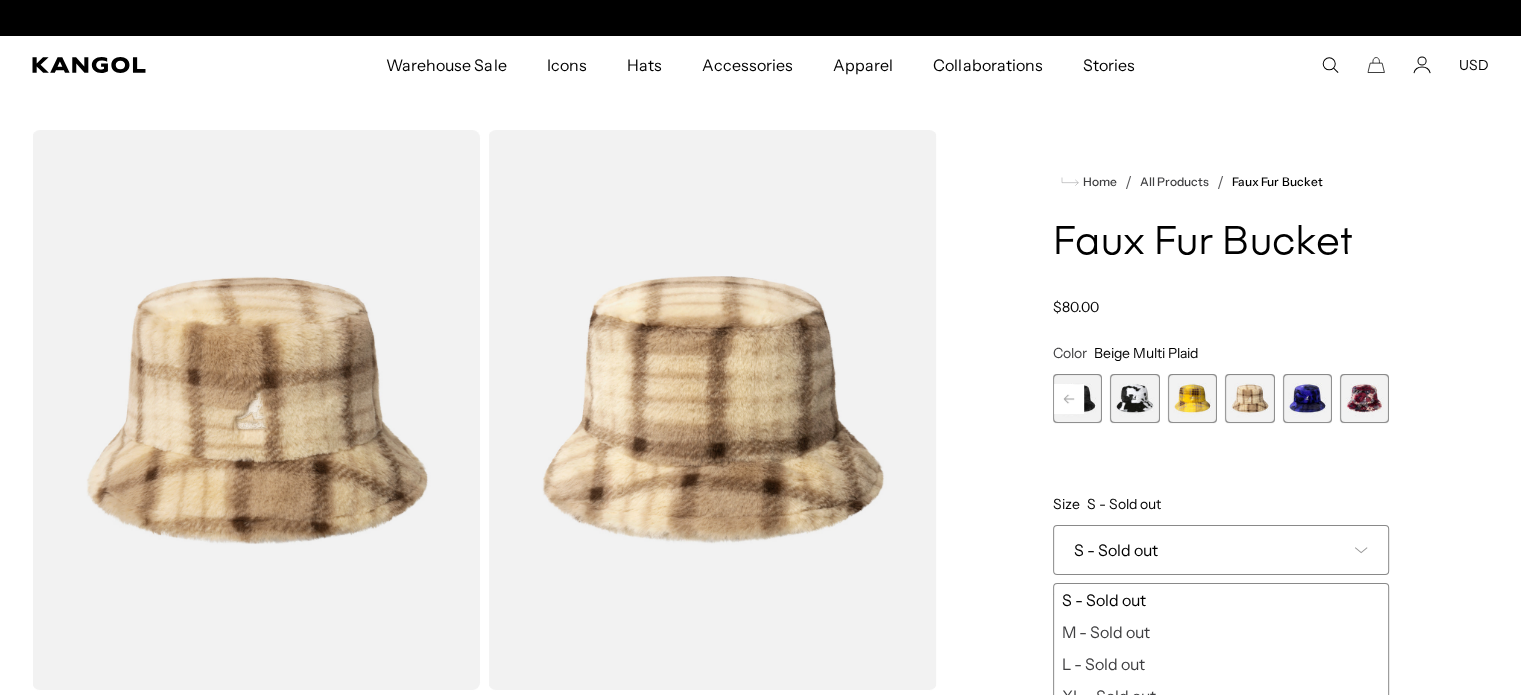 scroll, scrollTop: 0, scrollLeft: 412, axis: horizontal 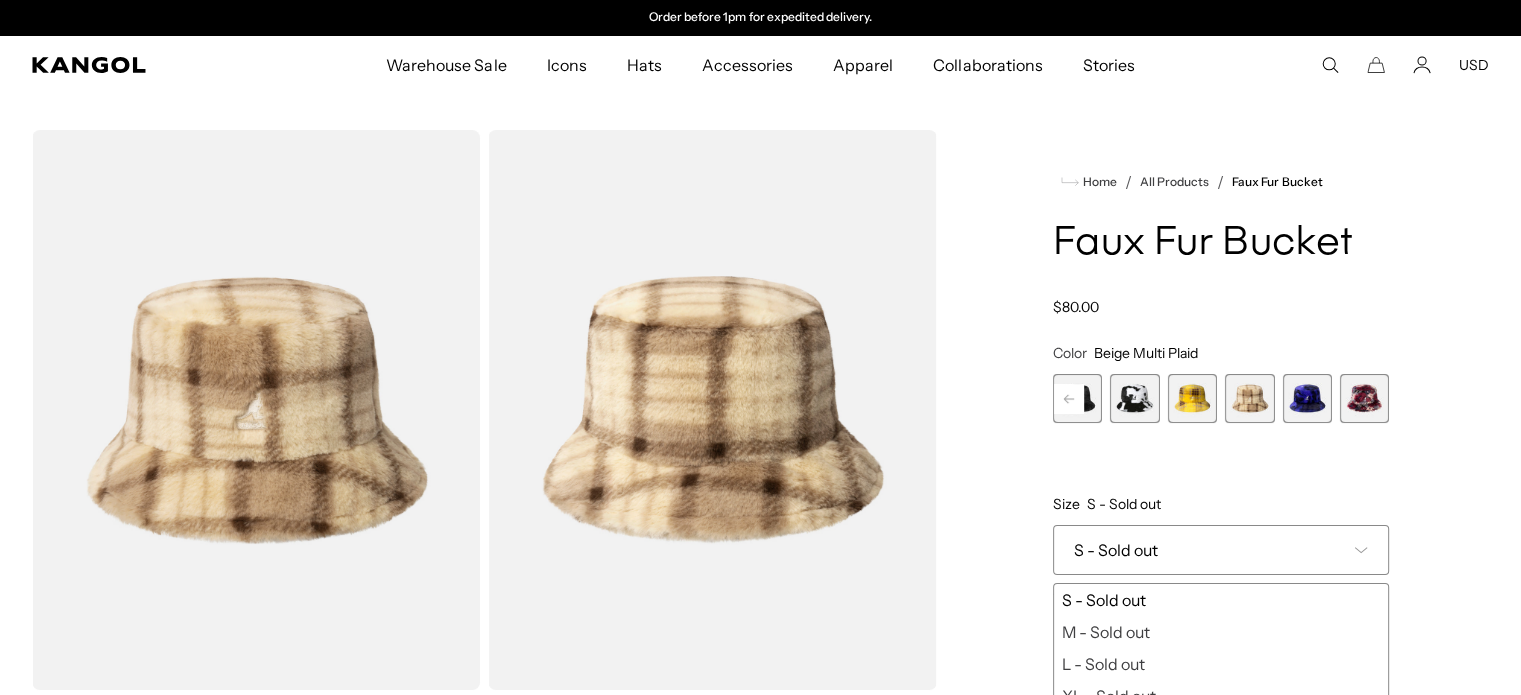 click at bounding box center [1192, 398] 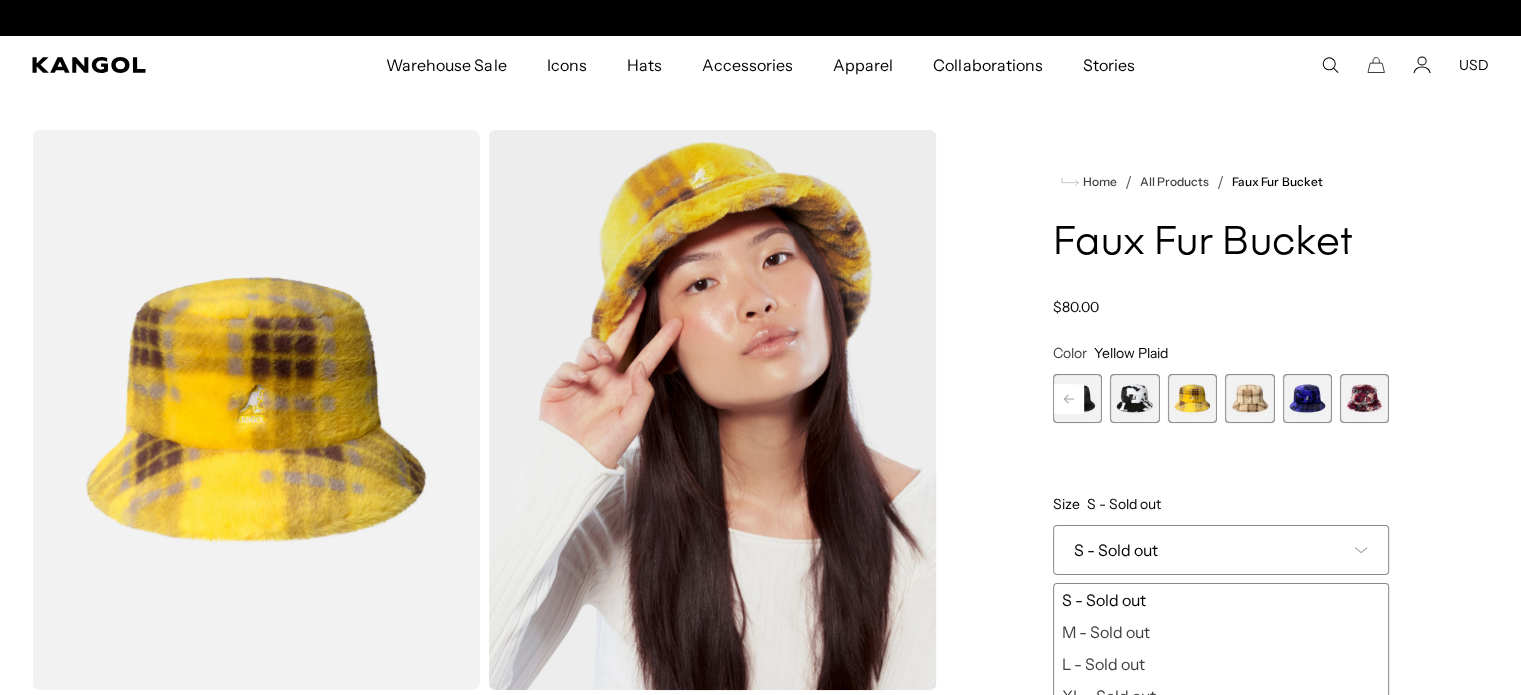 scroll, scrollTop: 0, scrollLeft: 412, axis: horizontal 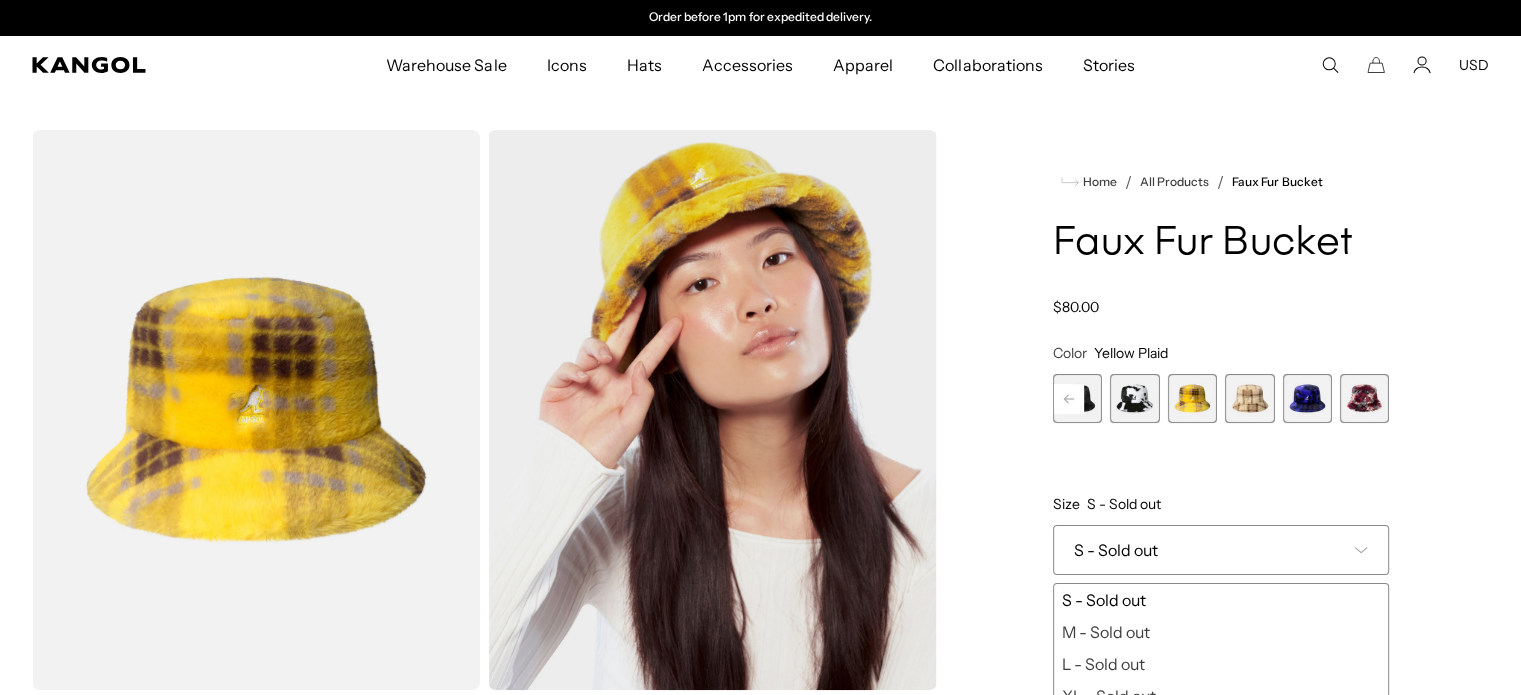 click at bounding box center [1134, 398] 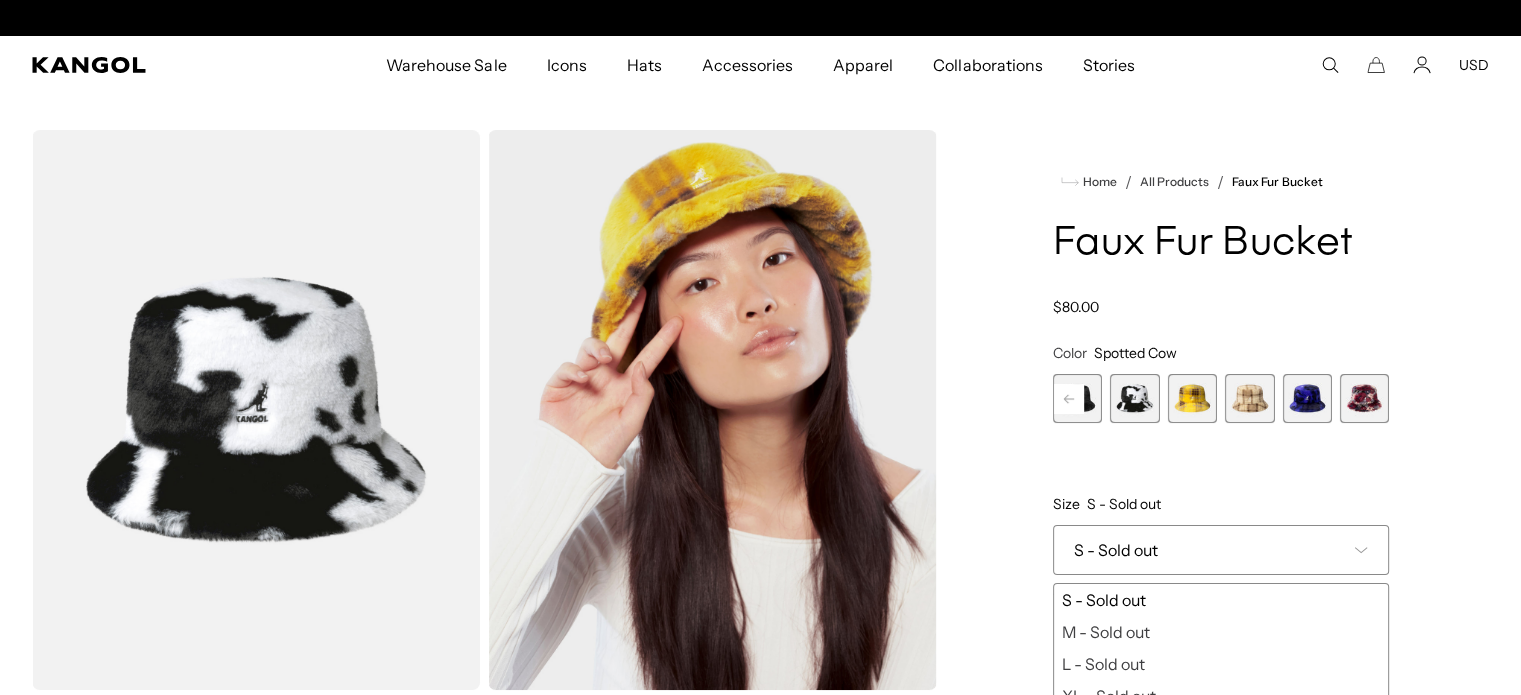 scroll, scrollTop: 0, scrollLeft: 0, axis: both 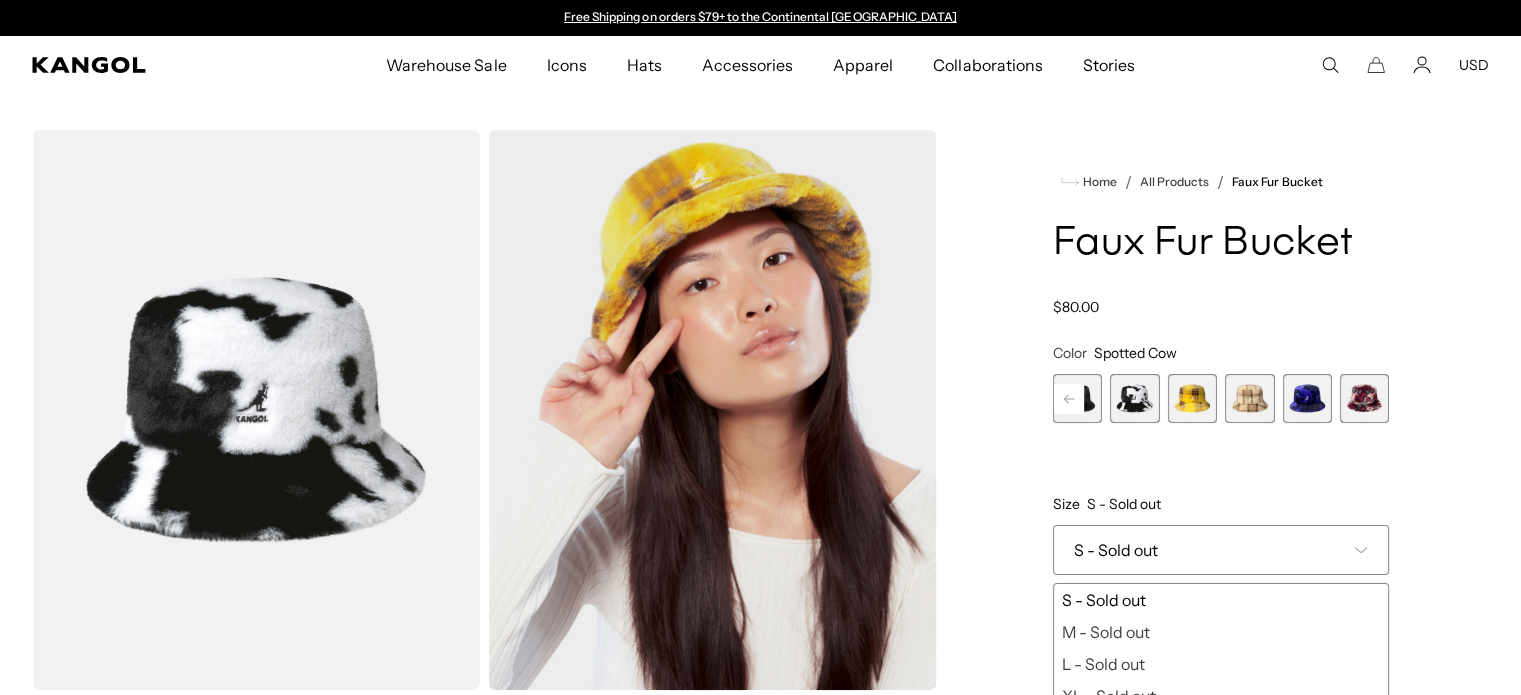 click at bounding box center (1077, 398) 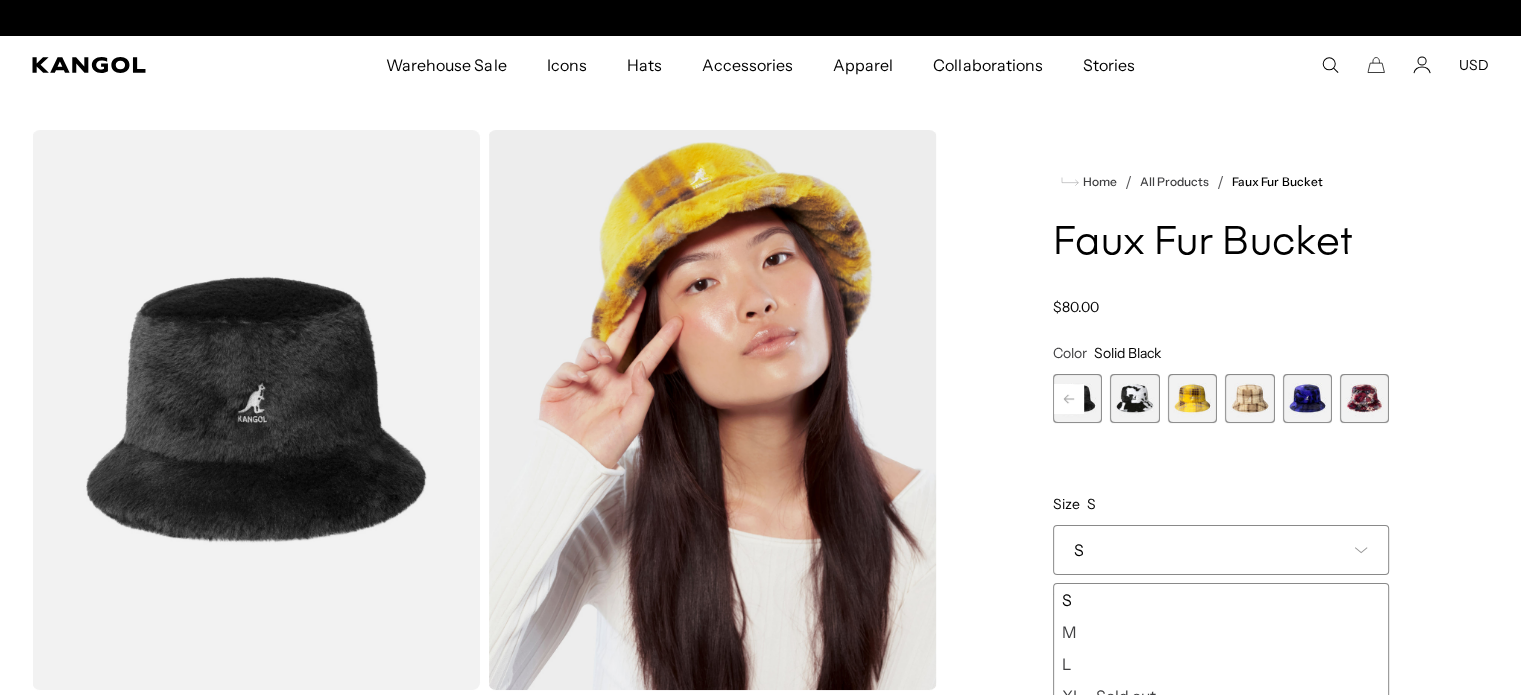 scroll, scrollTop: 0, scrollLeft: 412, axis: horizontal 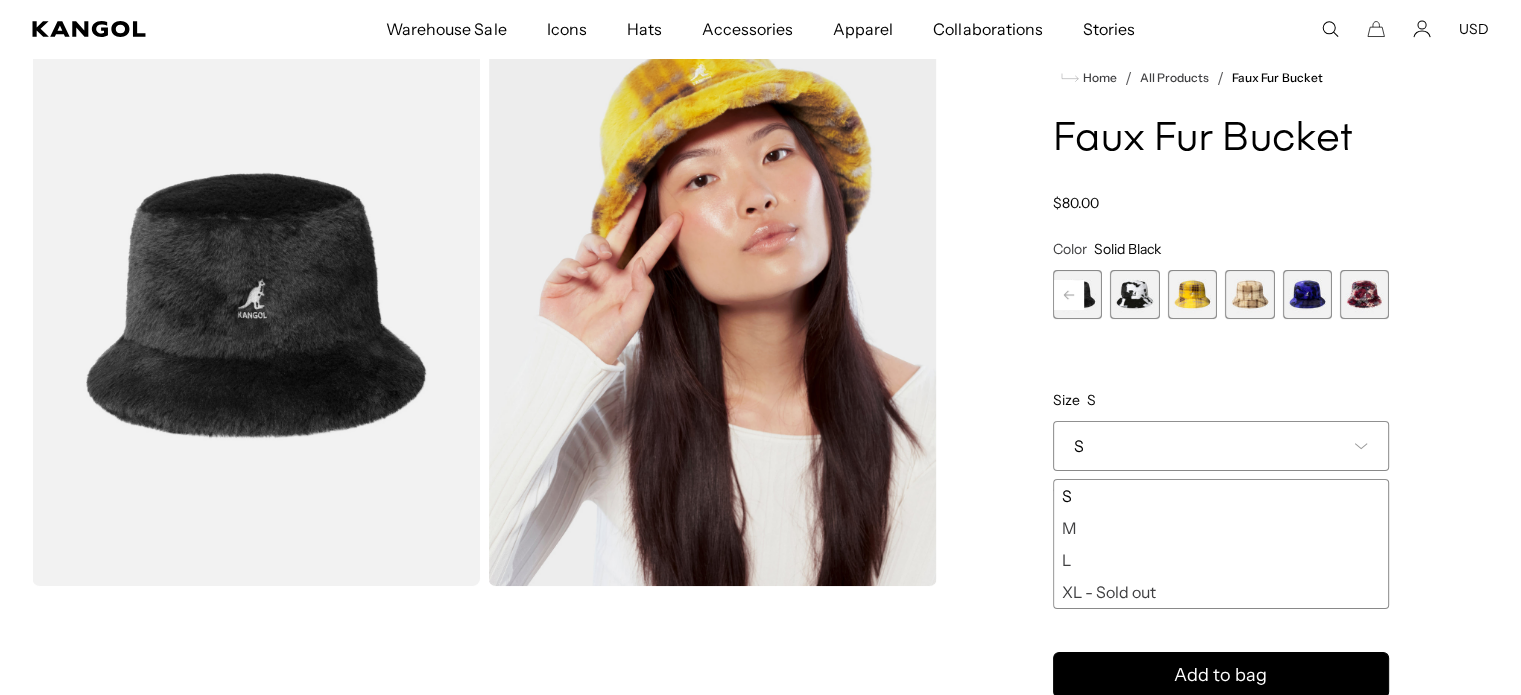 click 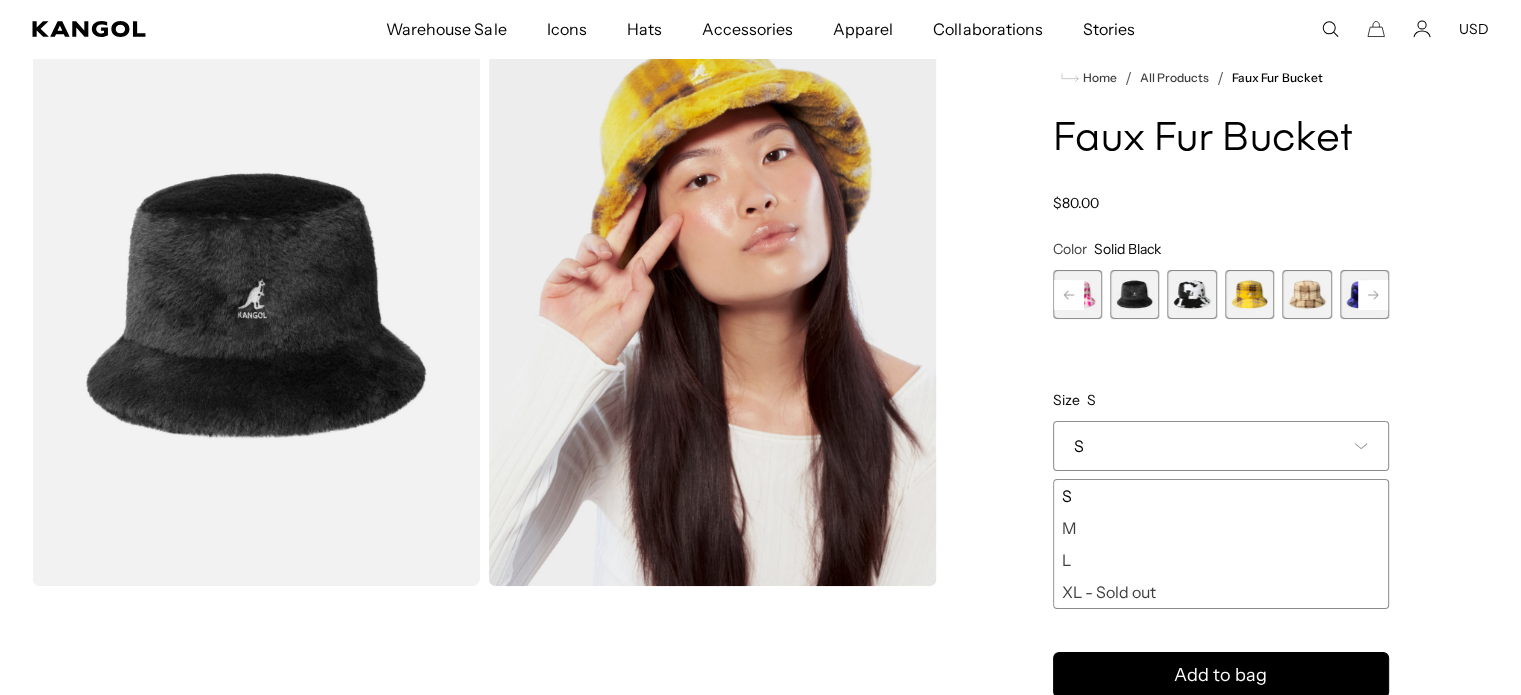 scroll, scrollTop: 0, scrollLeft: 0, axis: both 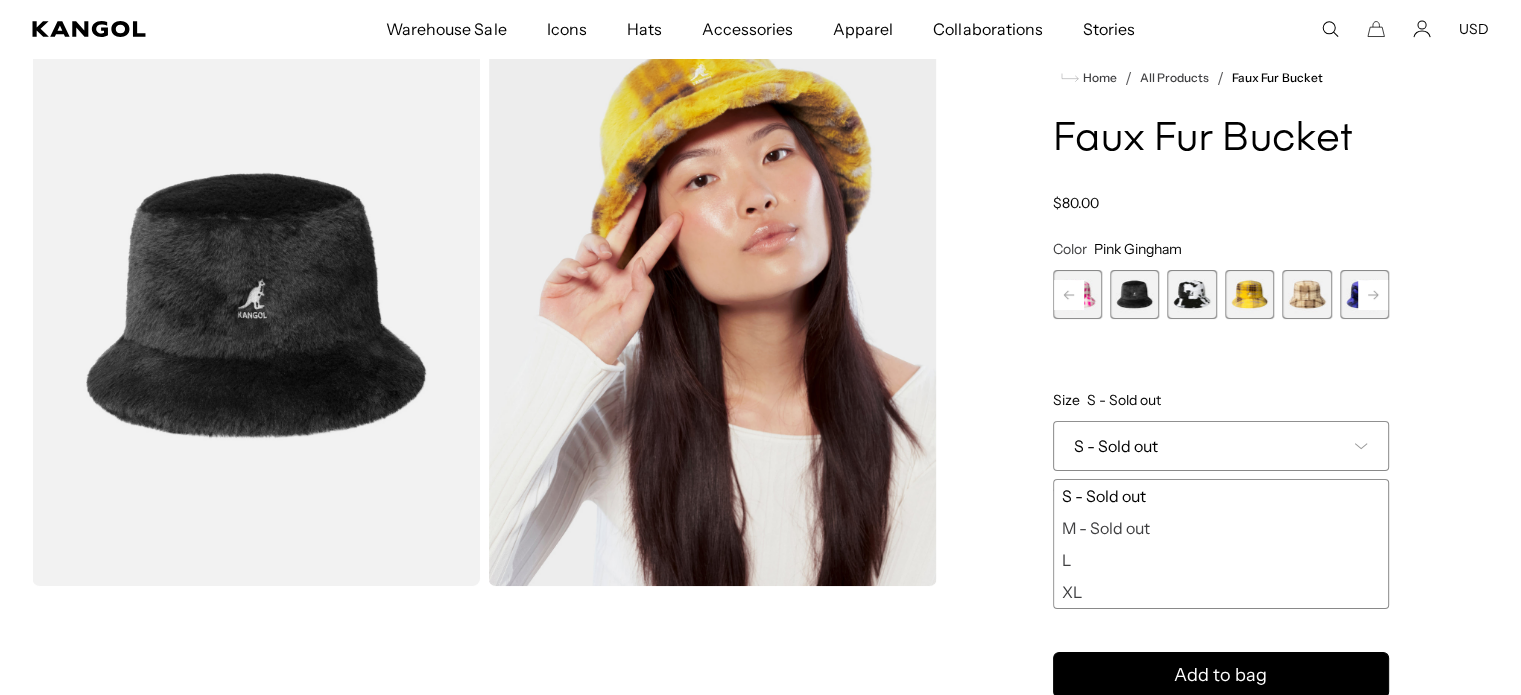 click at bounding box center [1077, 294] 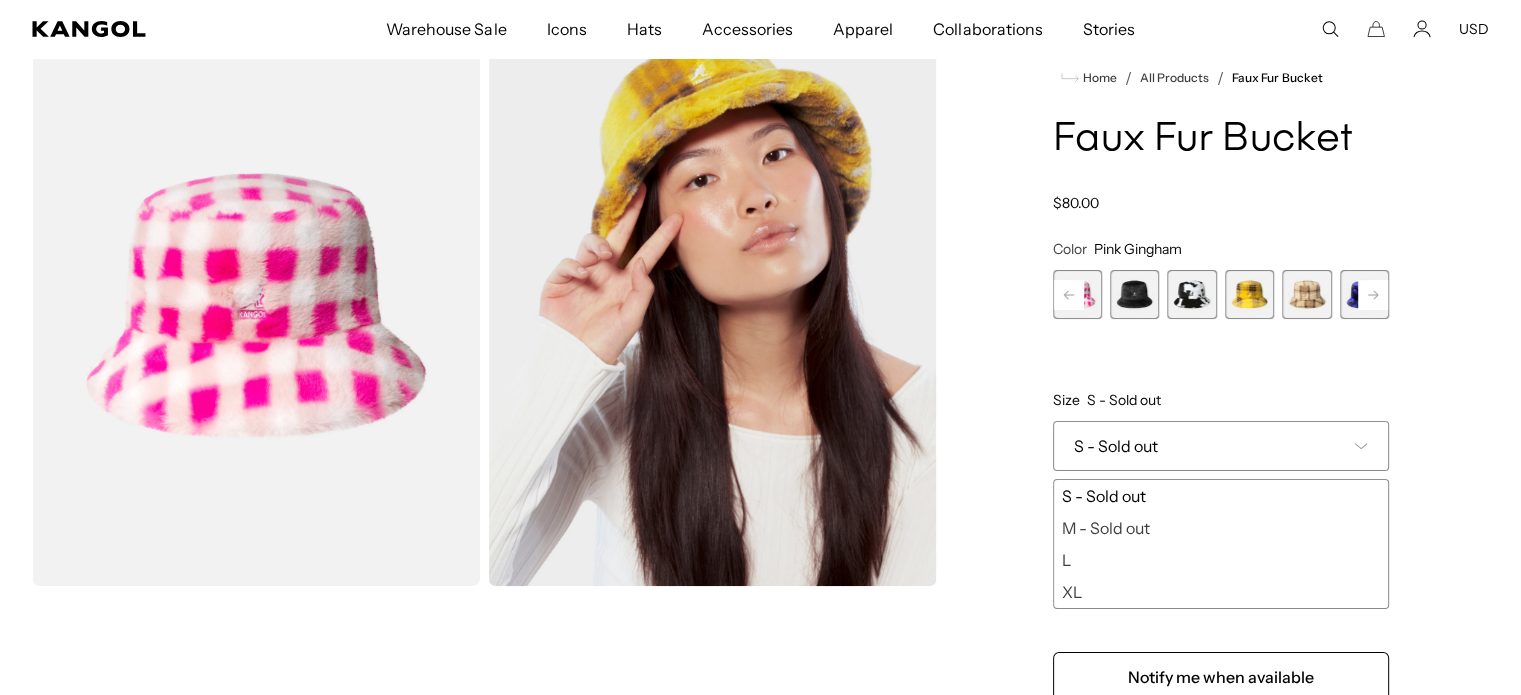 scroll, scrollTop: 0, scrollLeft: 0, axis: both 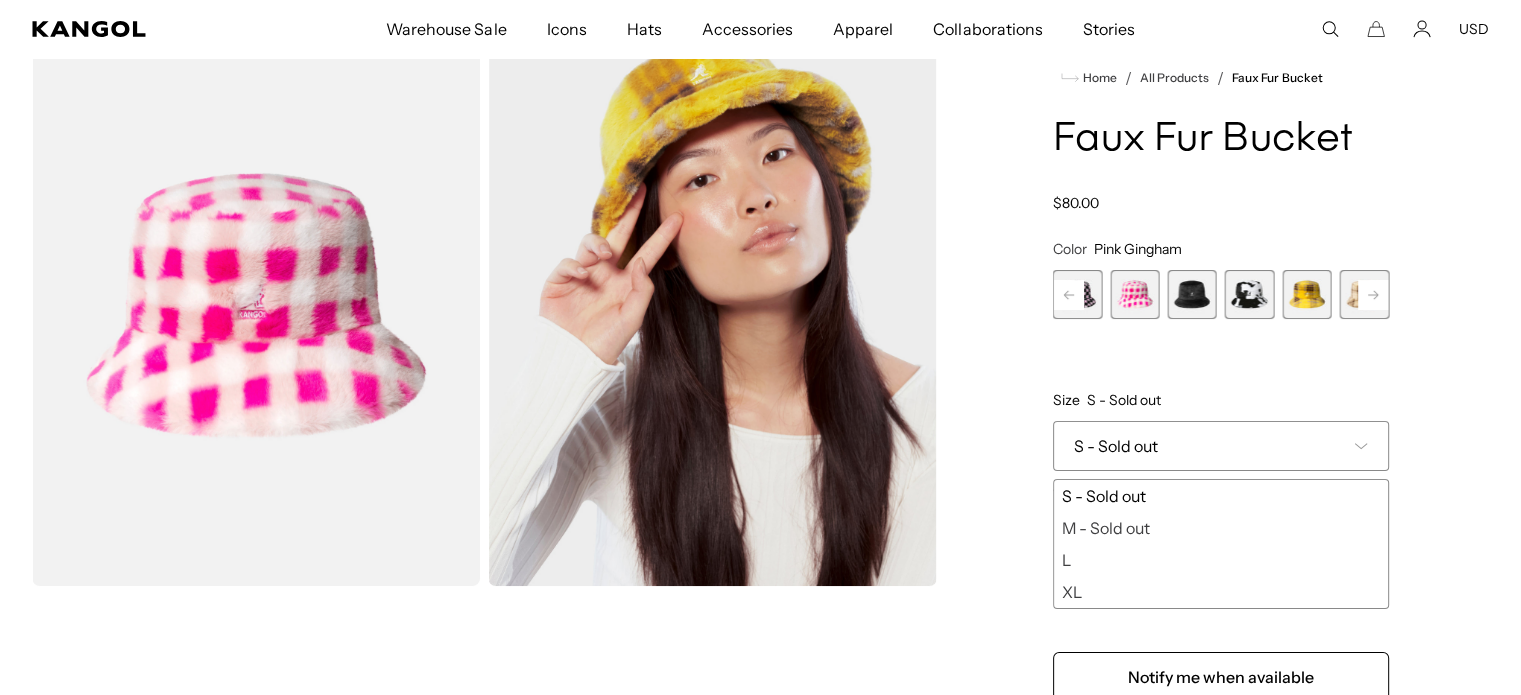 click 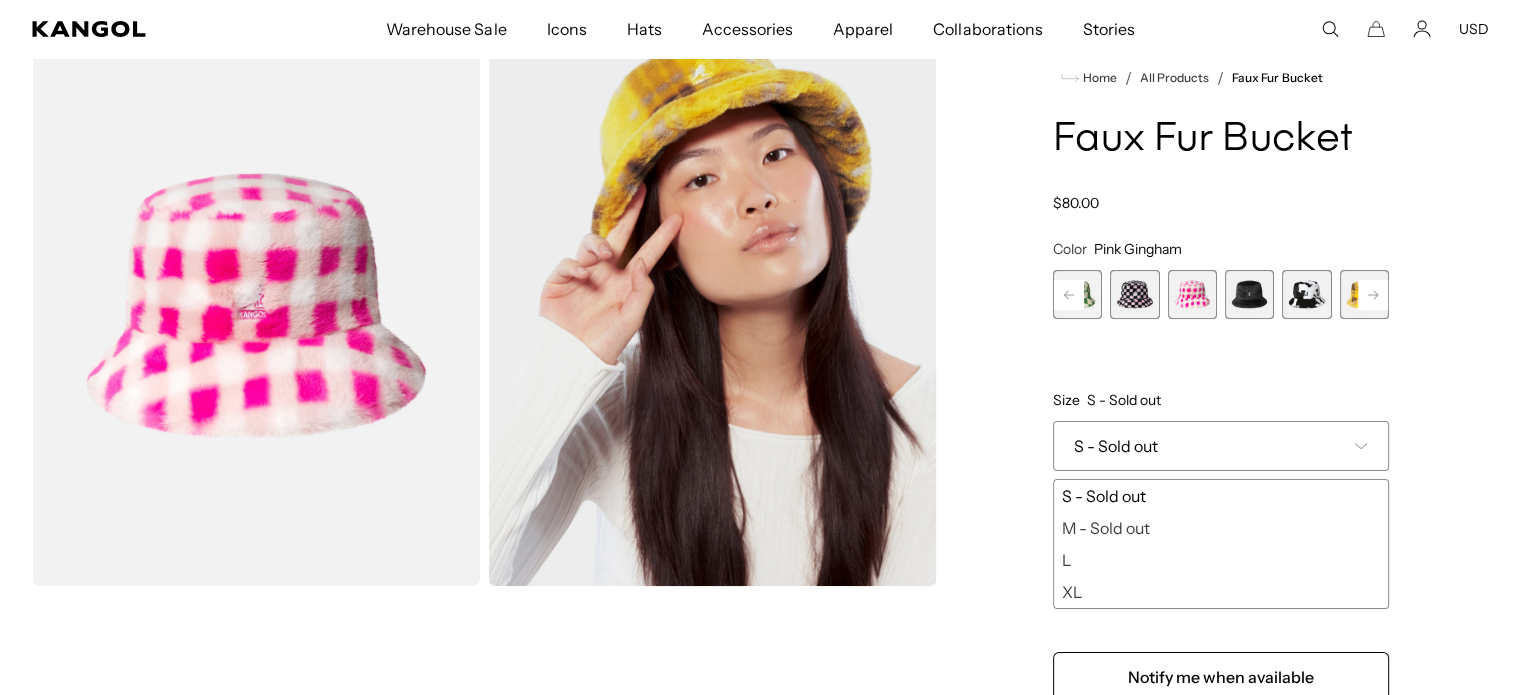 click 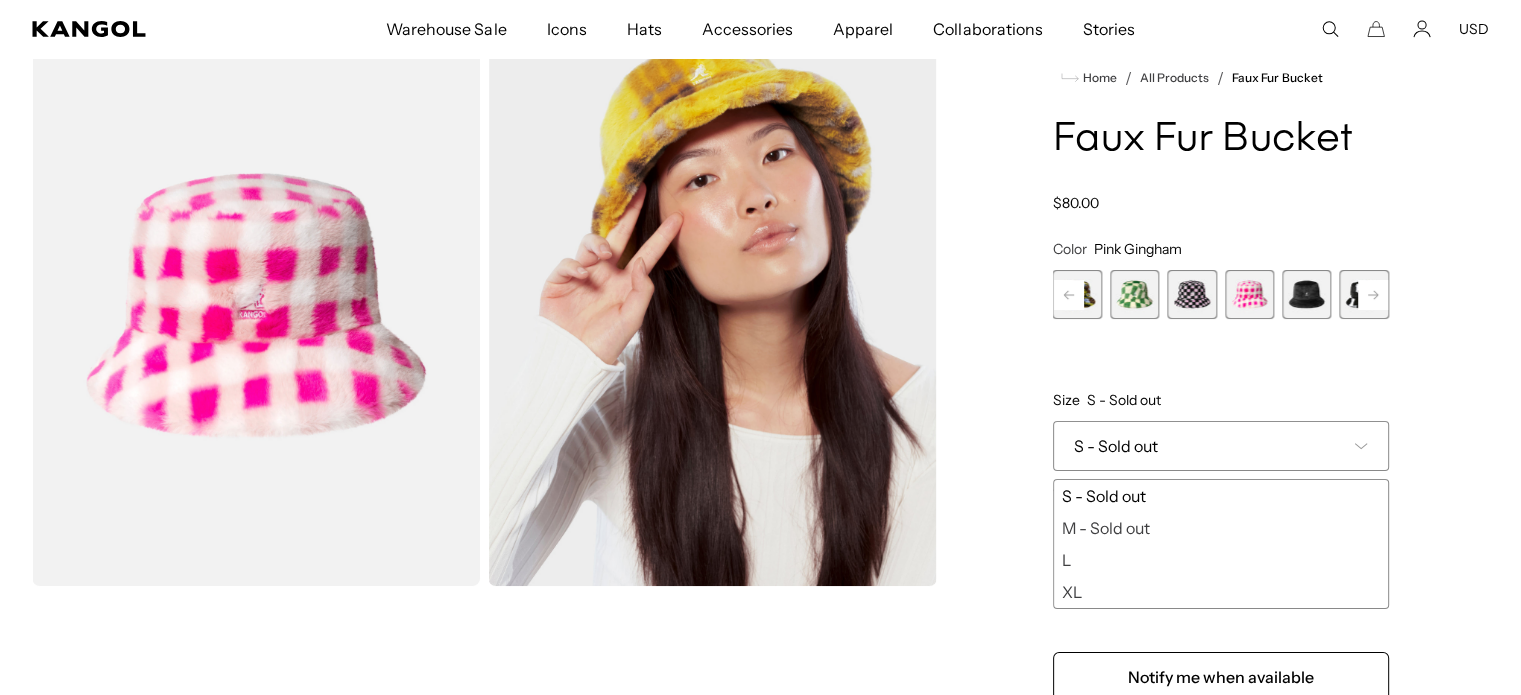 scroll, scrollTop: 0, scrollLeft: 412, axis: horizontal 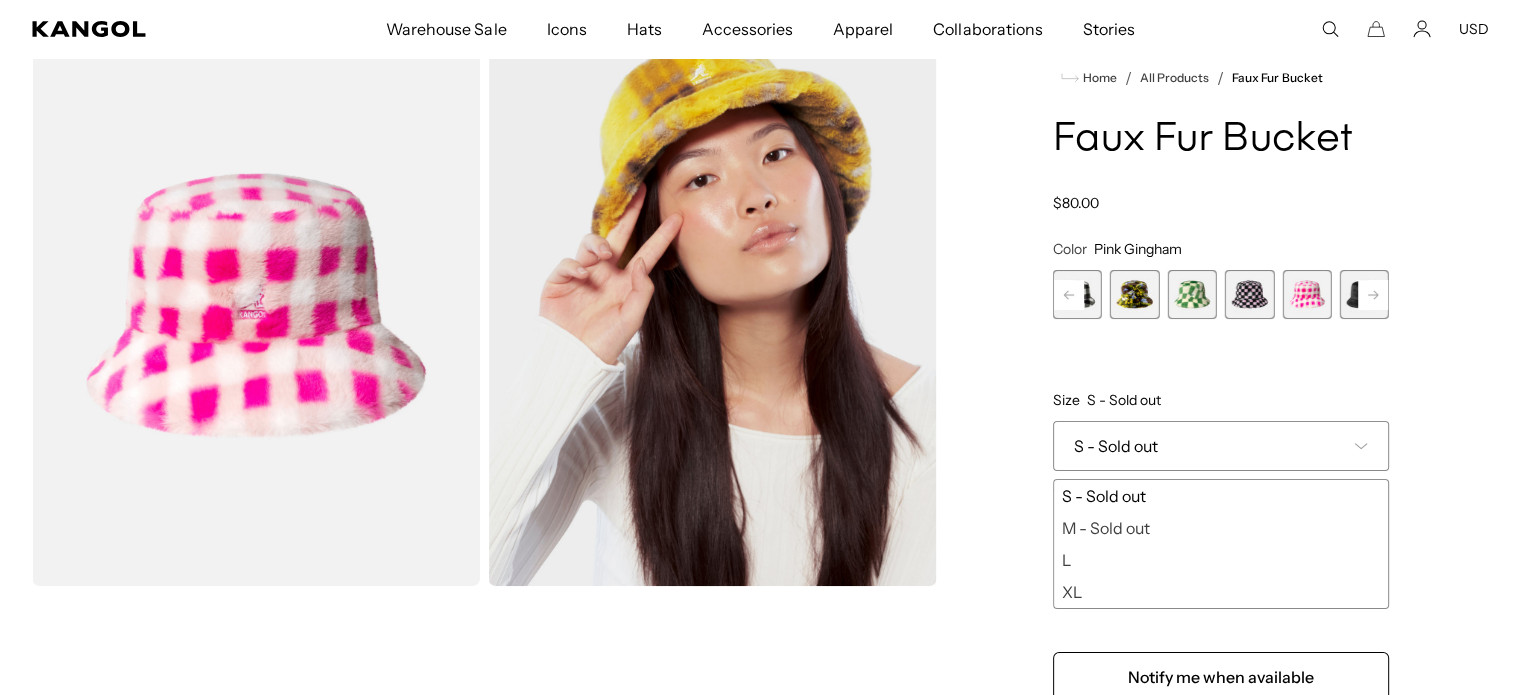 click 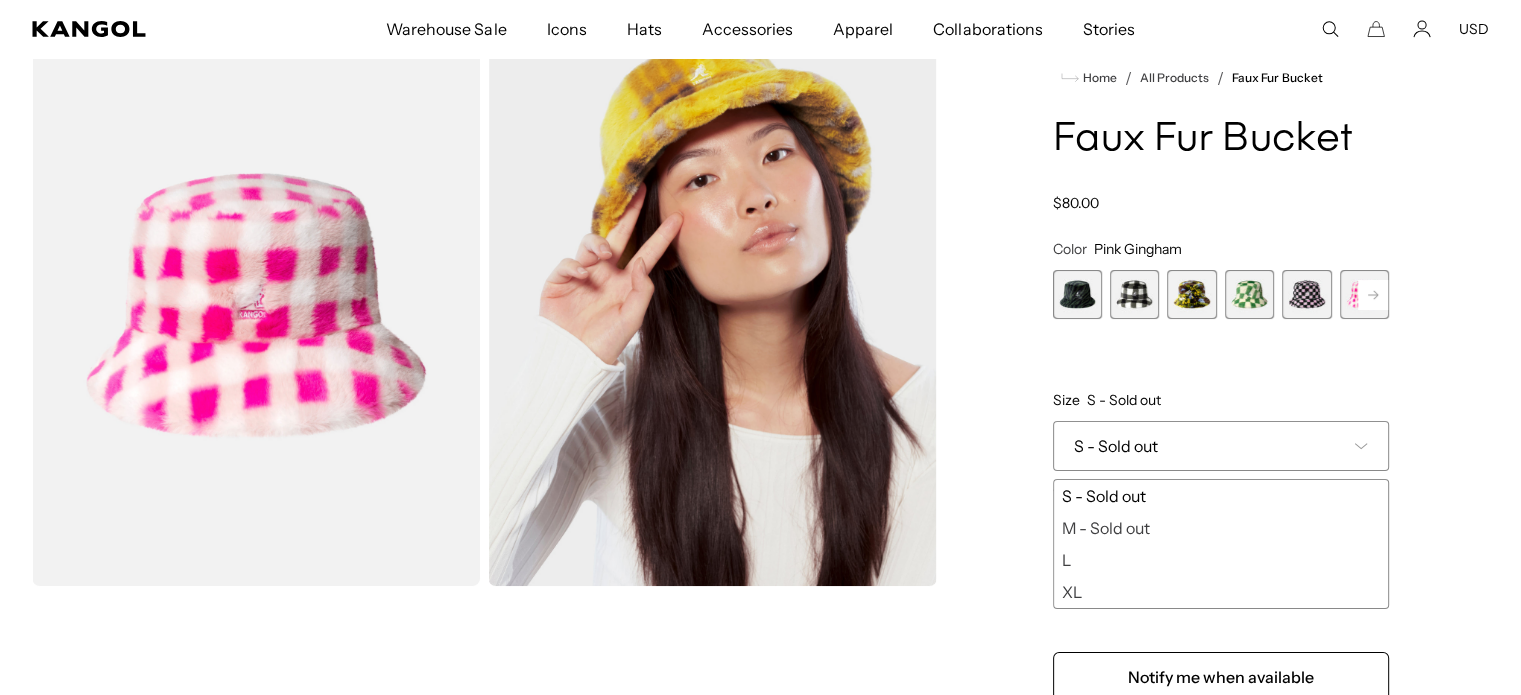 click at bounding box center [1306, 294] 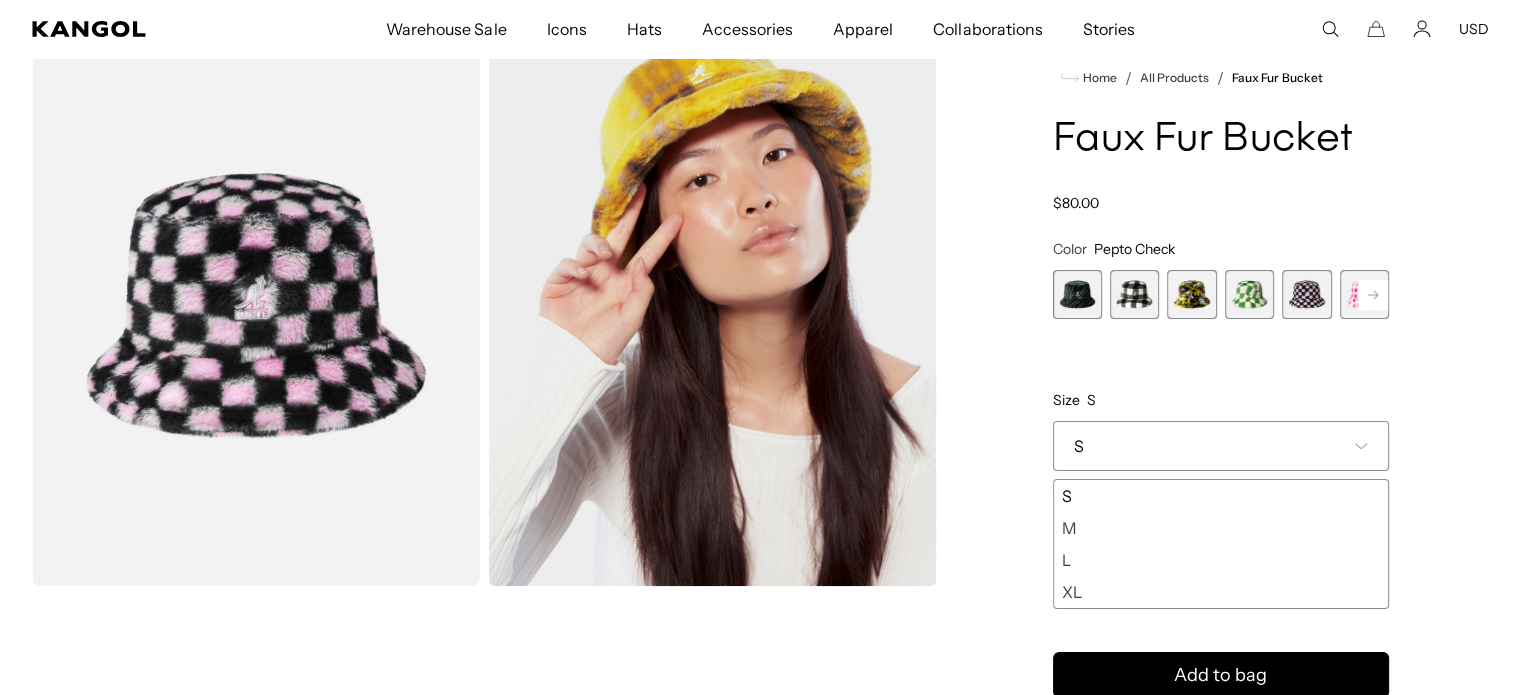 scroll, scrollTop: 0, scrollLeft: 0, axis: both 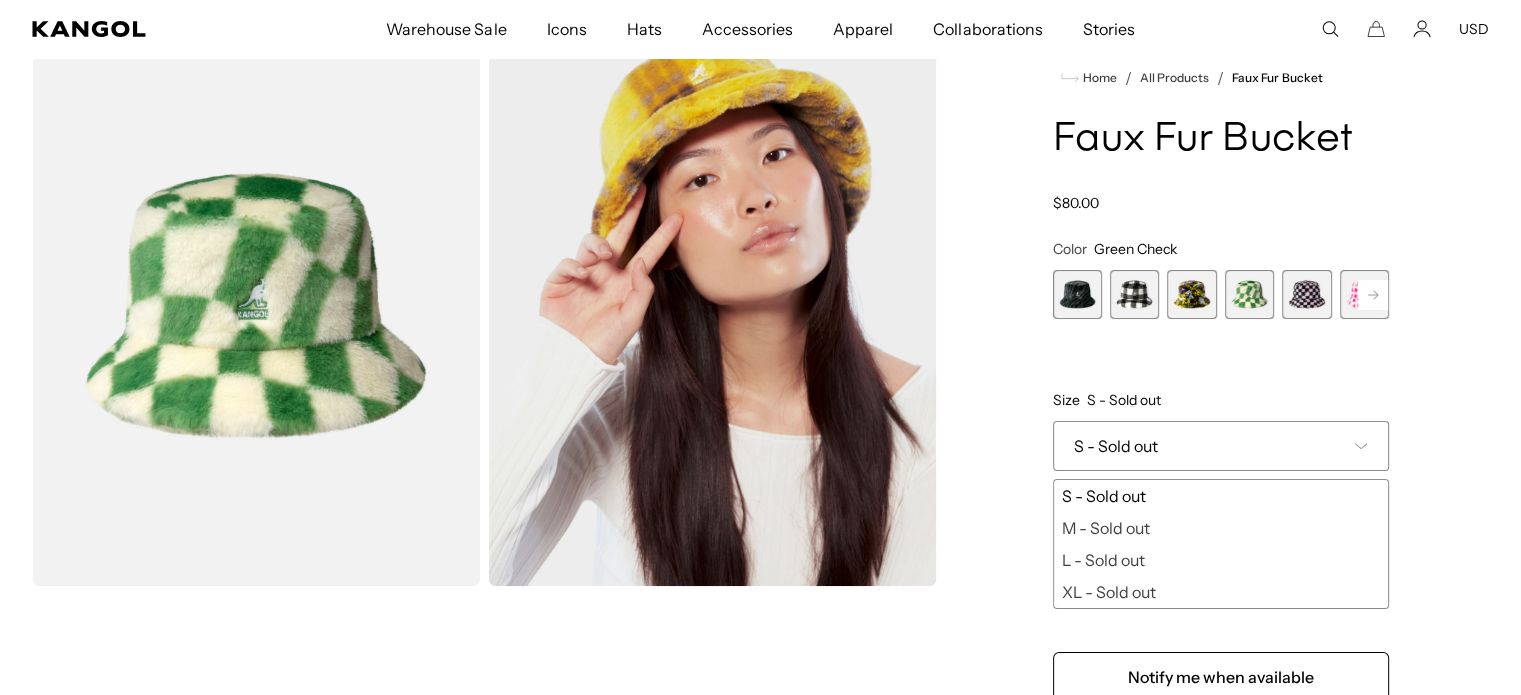 click at bounding box center [1191, 294] 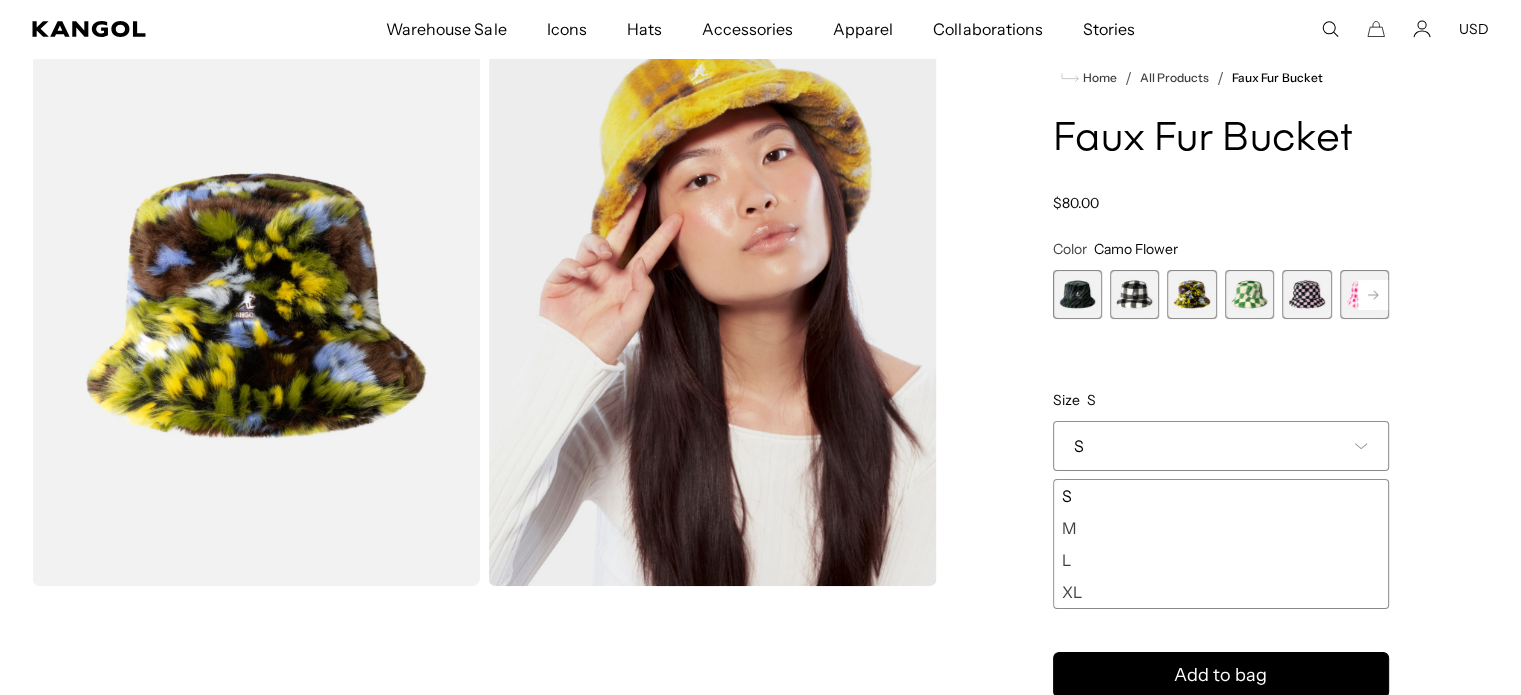 scroll, scrollTop: 0, scrollLeft: 412, axis: horizontal 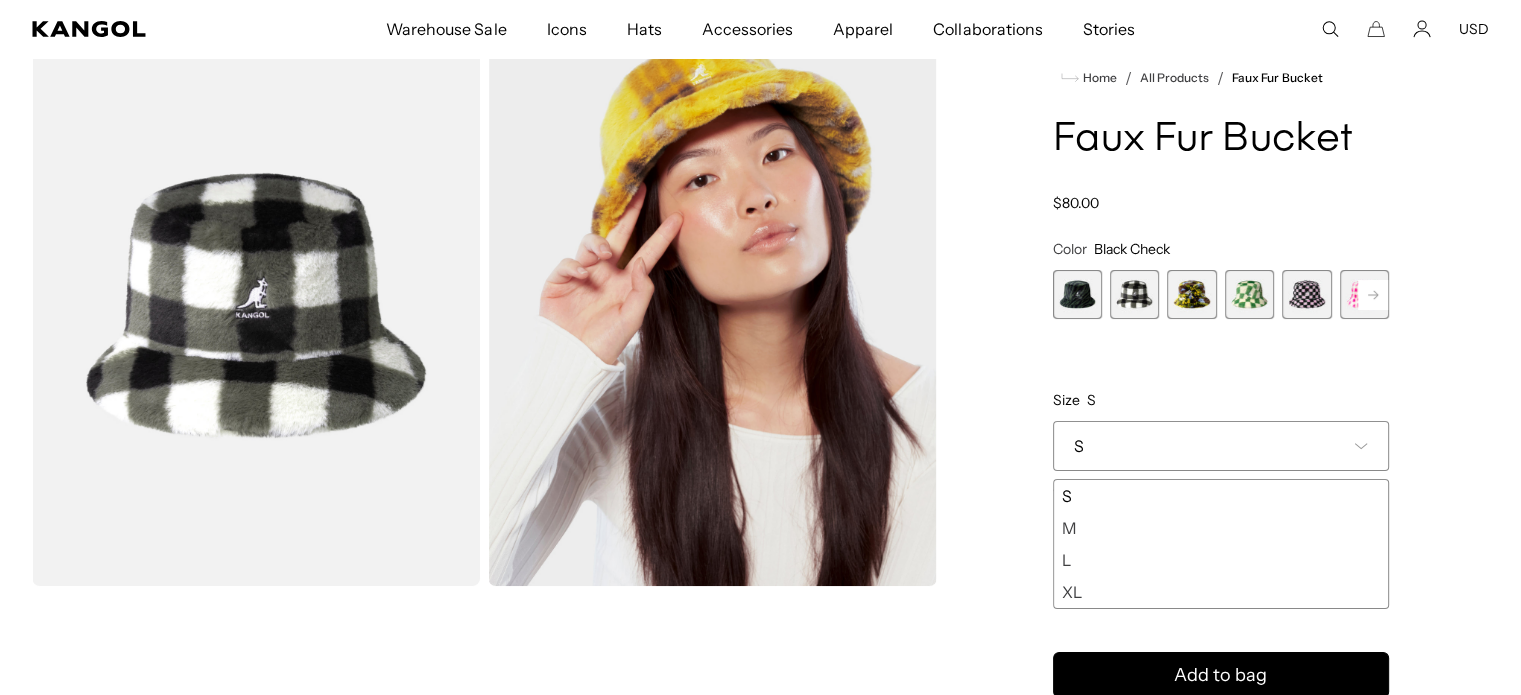 click at bounding box center [1077, 294] 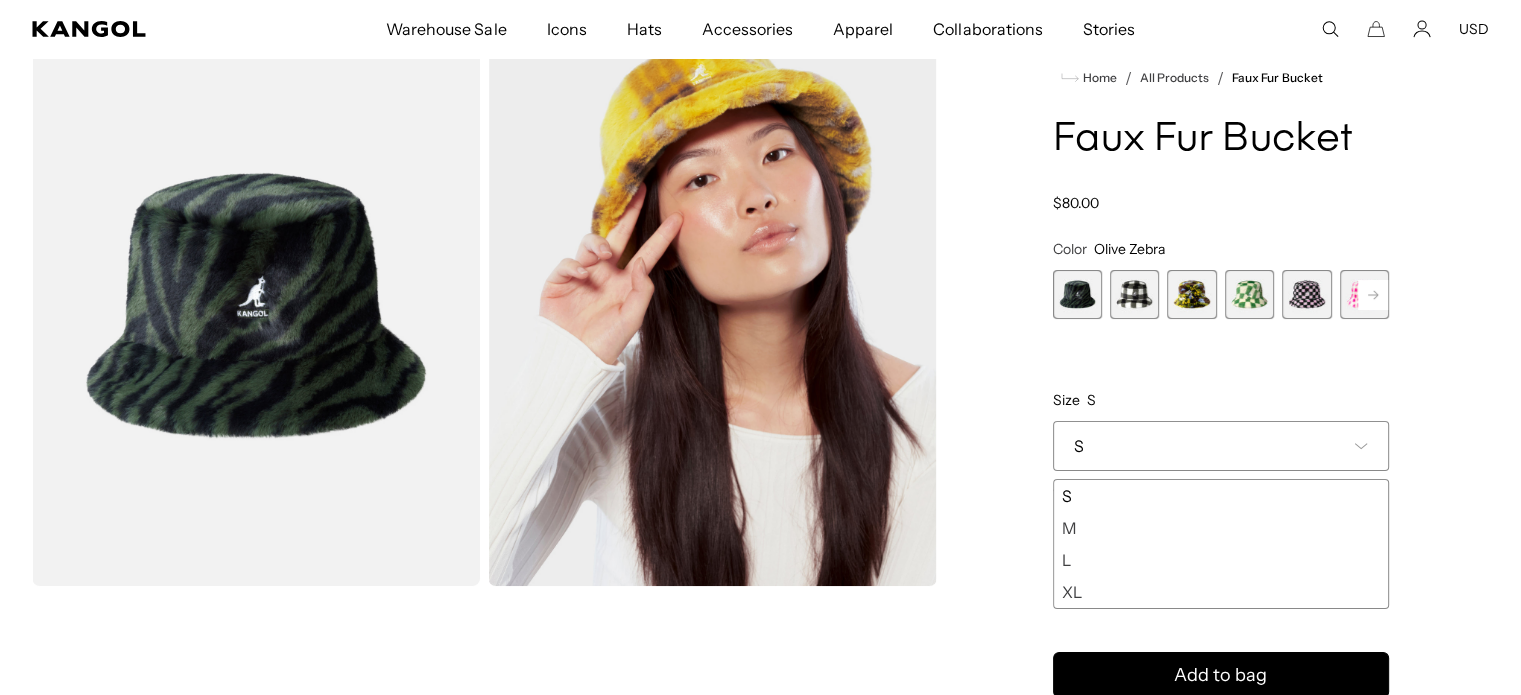 scroll, scrollTop: 0, scrollLeft: 0, axis: both 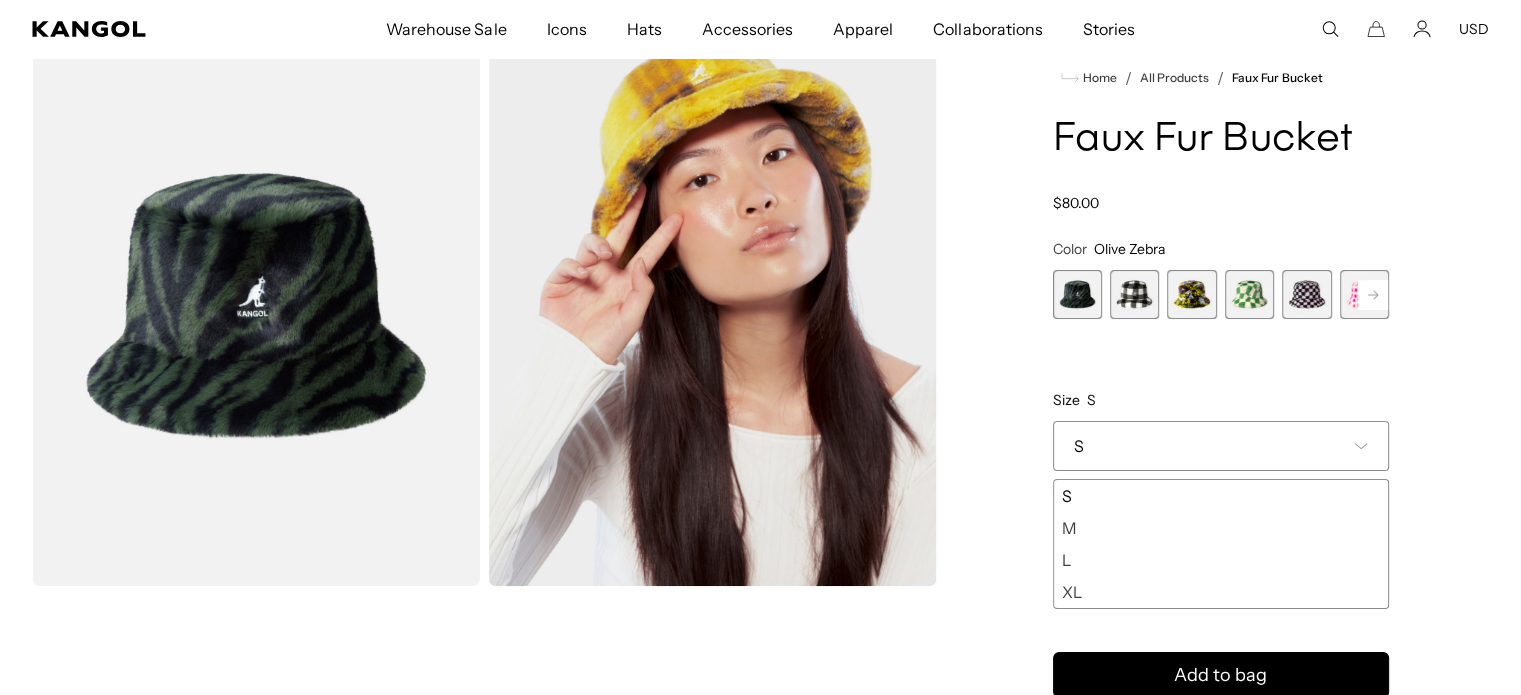 click on "Home
/
All Products
/
Faux Fur Bucket
Faux Fur Bucket
Regular price
$80.00
Regular price
Sale price
$80.00
Color
Olive Zebra
Previous
Next
Olive Zebra
Variant sold out or unavailable
Black Check
Variant sold out or unavailable" at bounding box center (1221, 505) 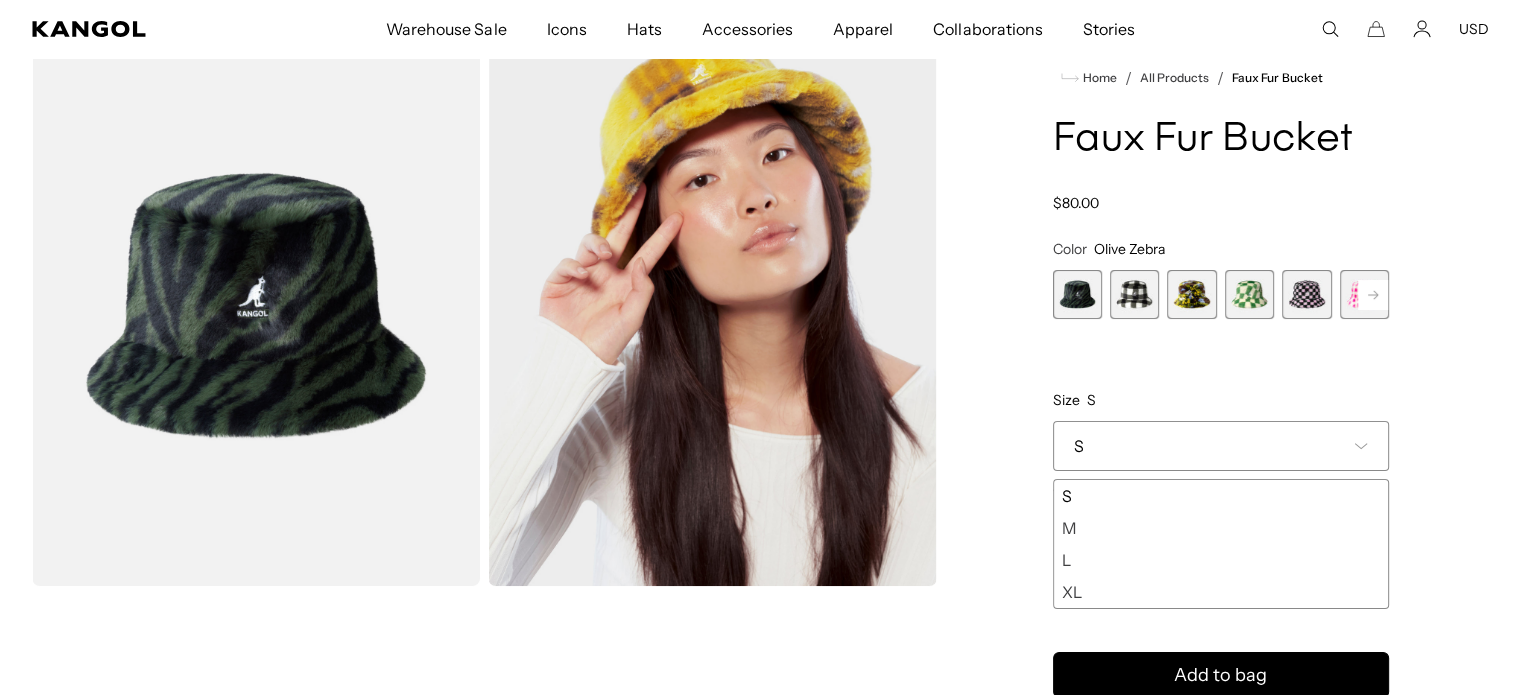 scroll, scrollTop: 0, scrollLeft: 412, axis: horizontal 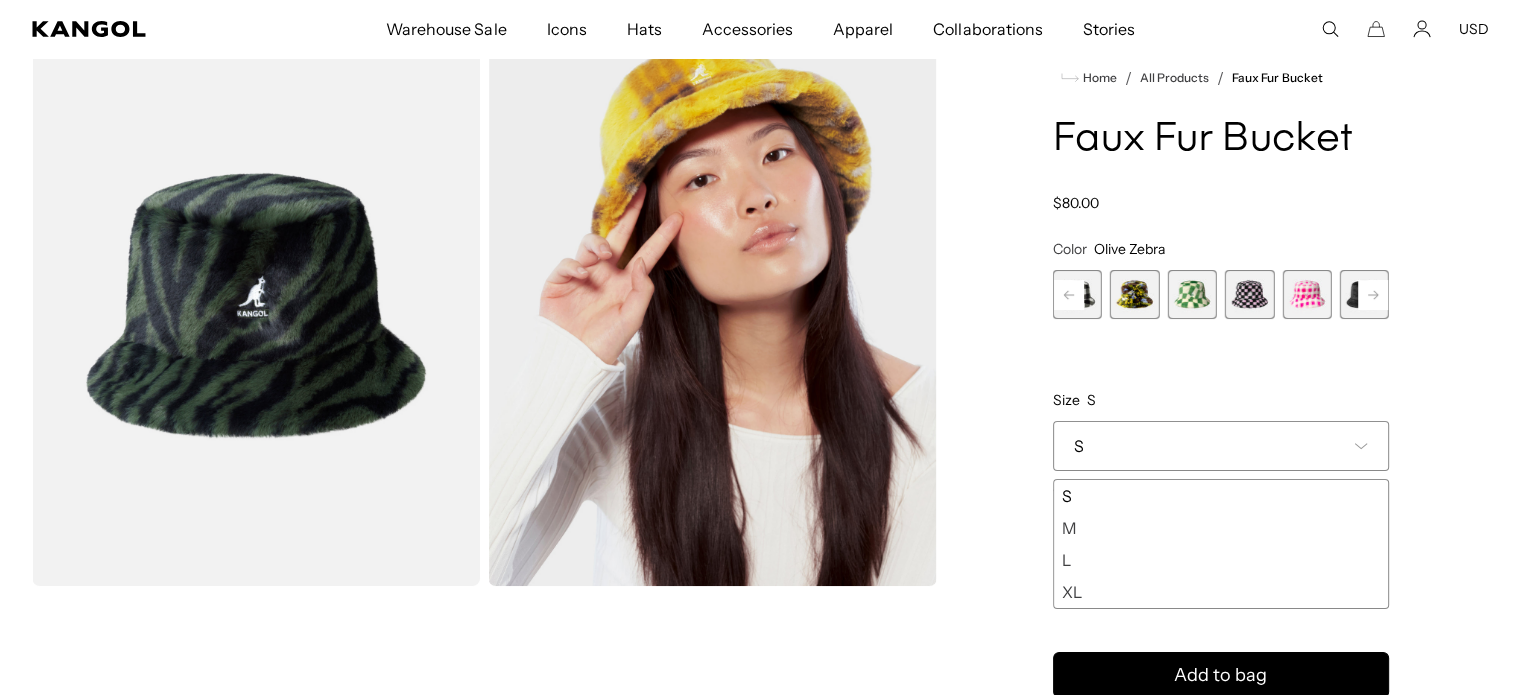 click 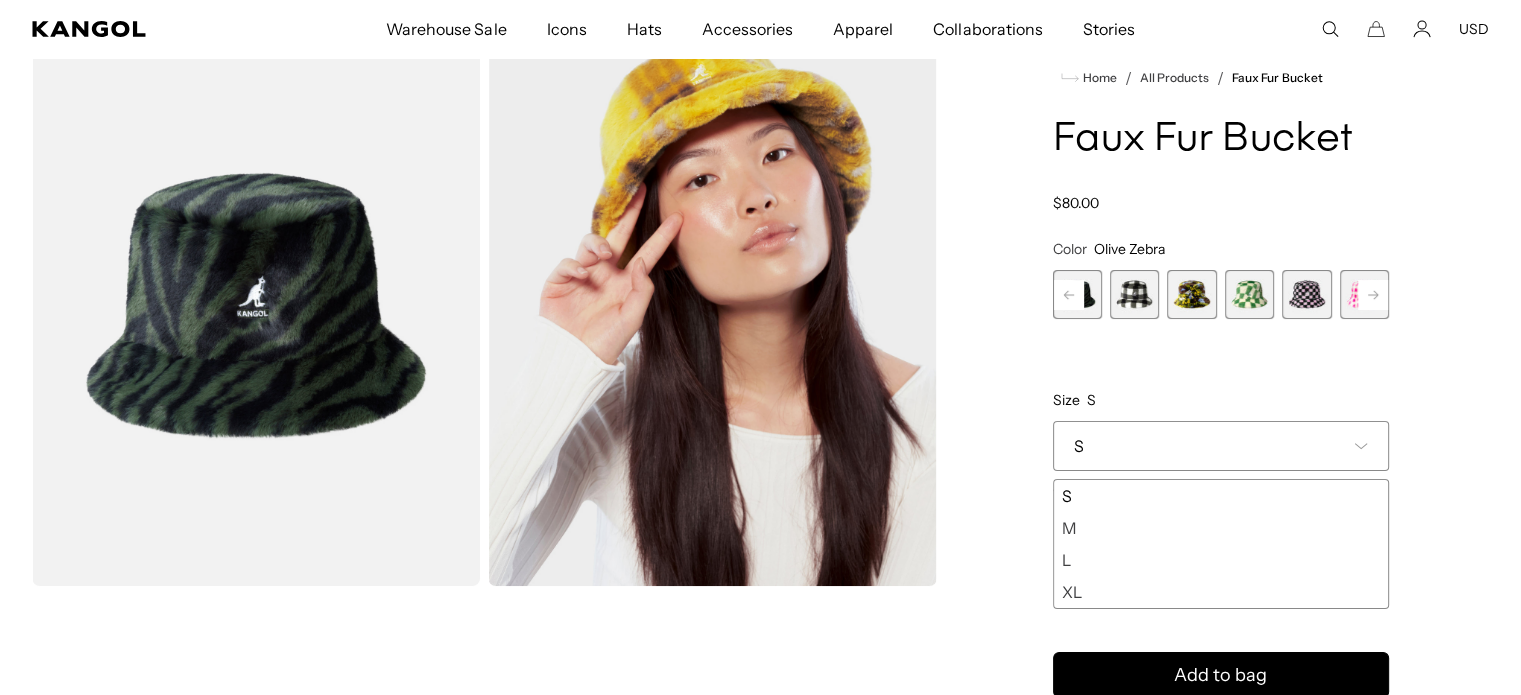 scroll, scrollTop: 0, scrollLeft: 0, axis: both 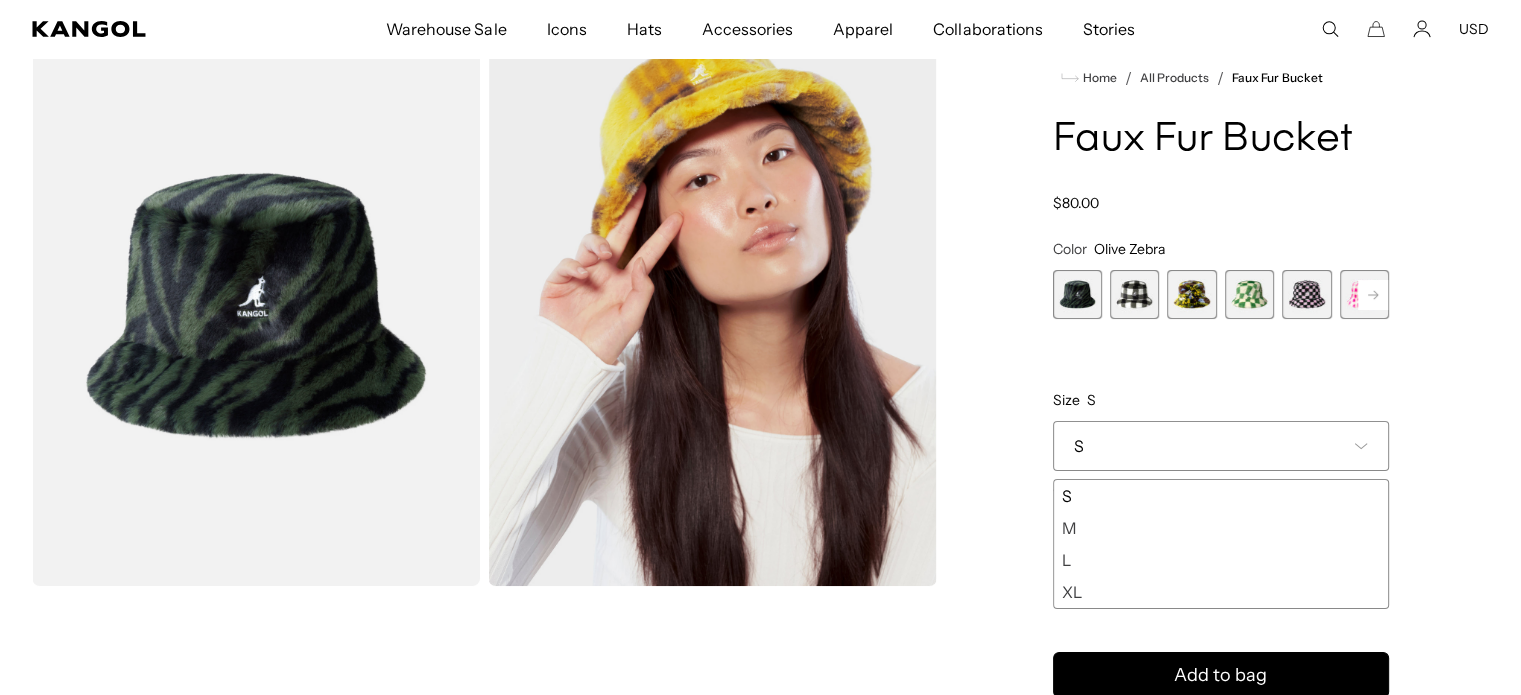 click at bounding box center (1077, 294) 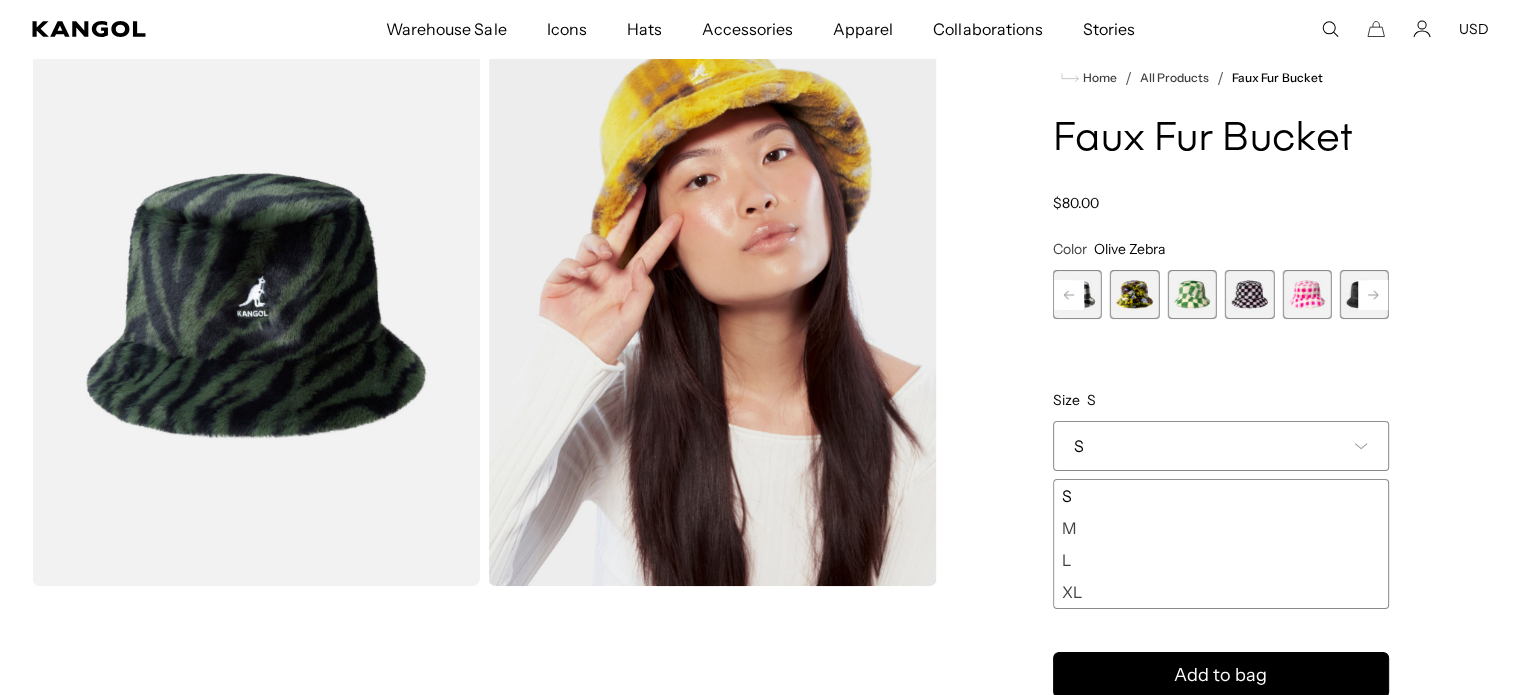 click 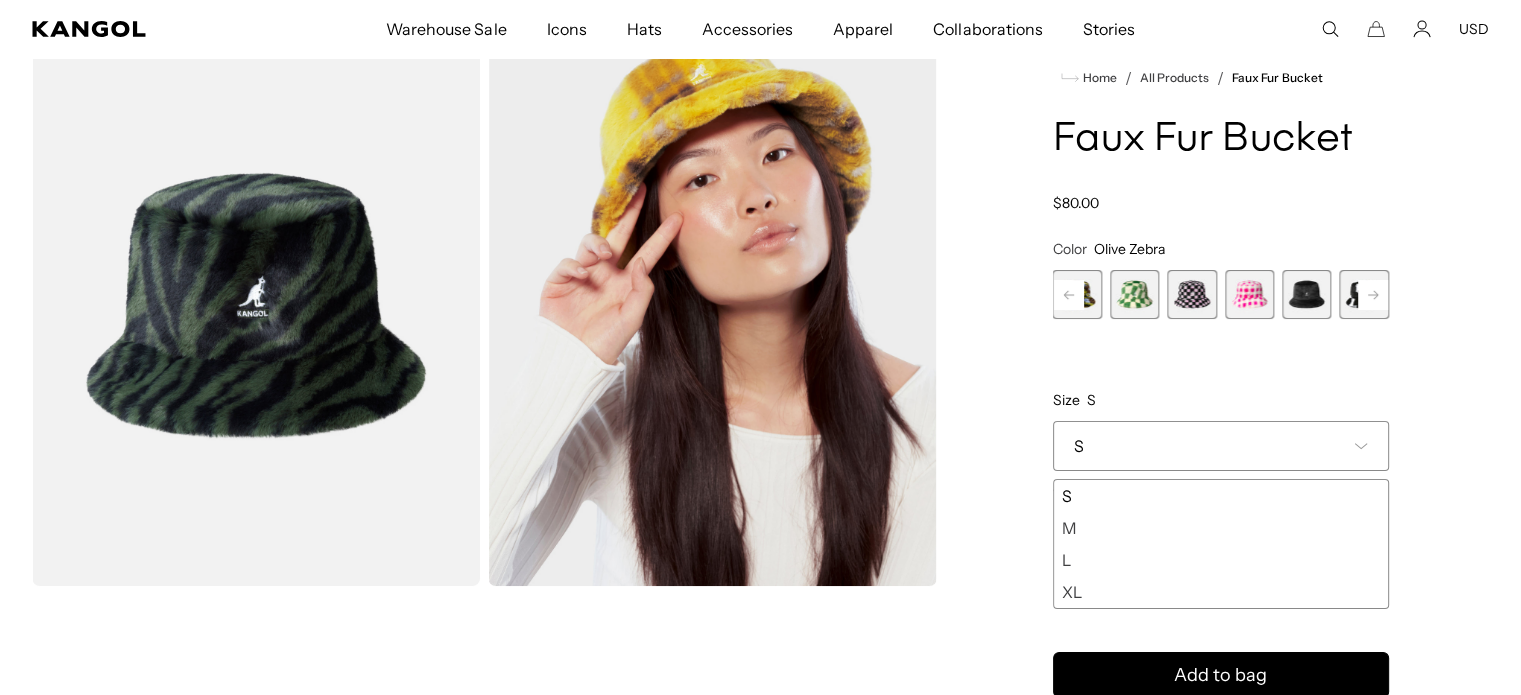 click 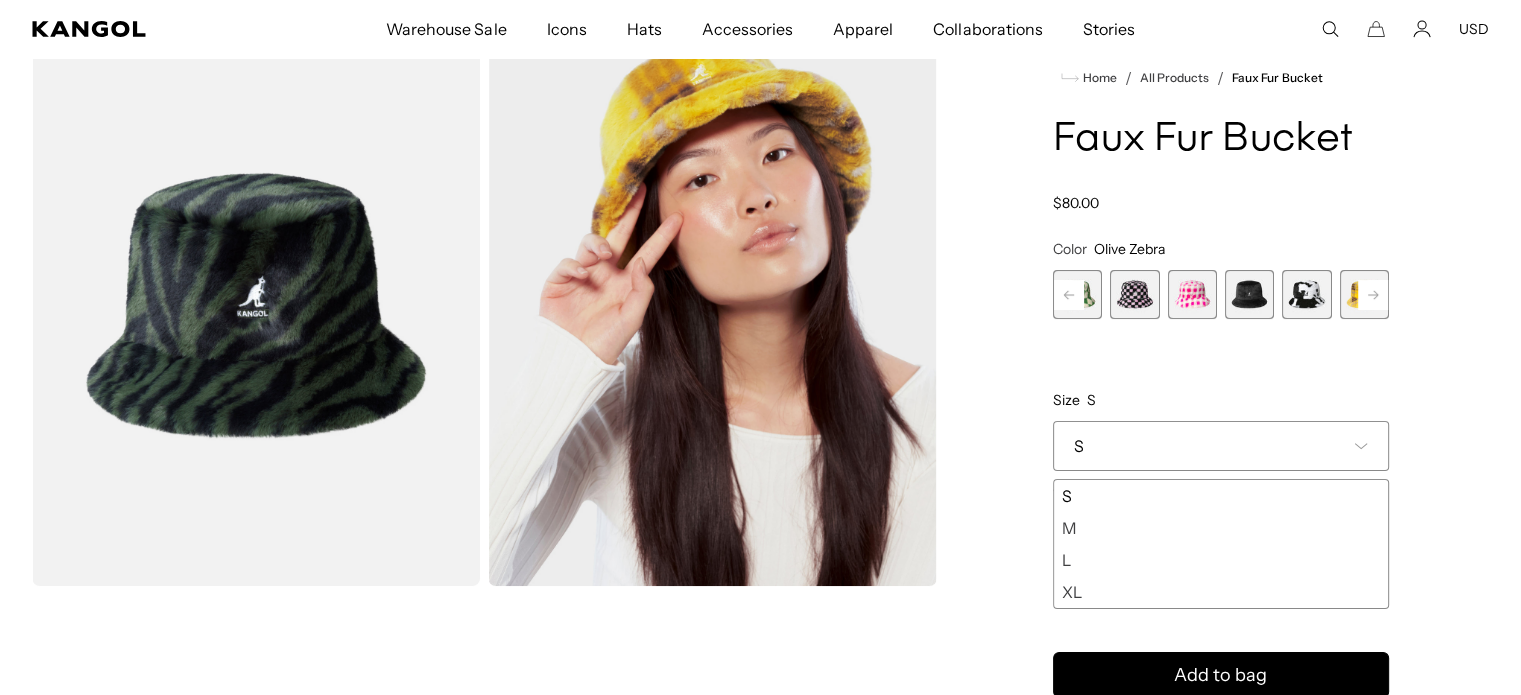 click 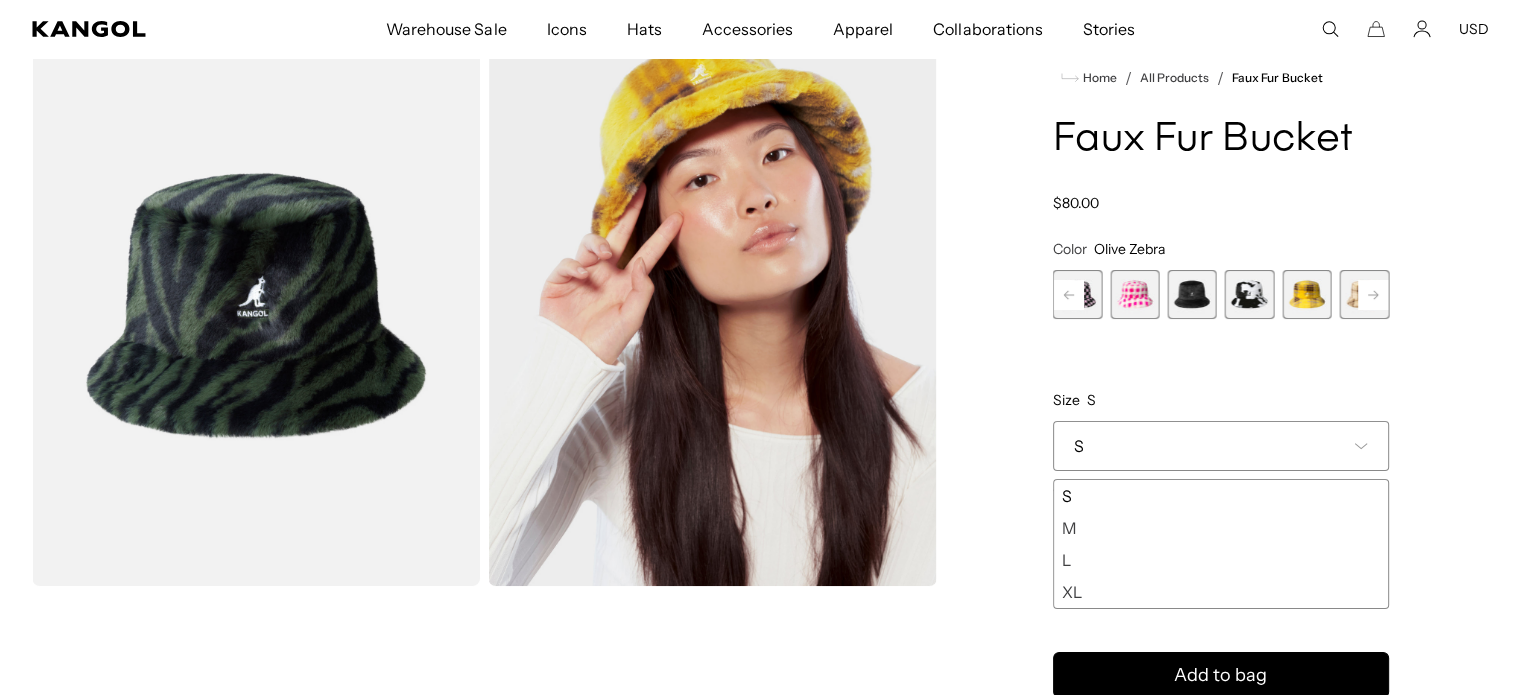 click 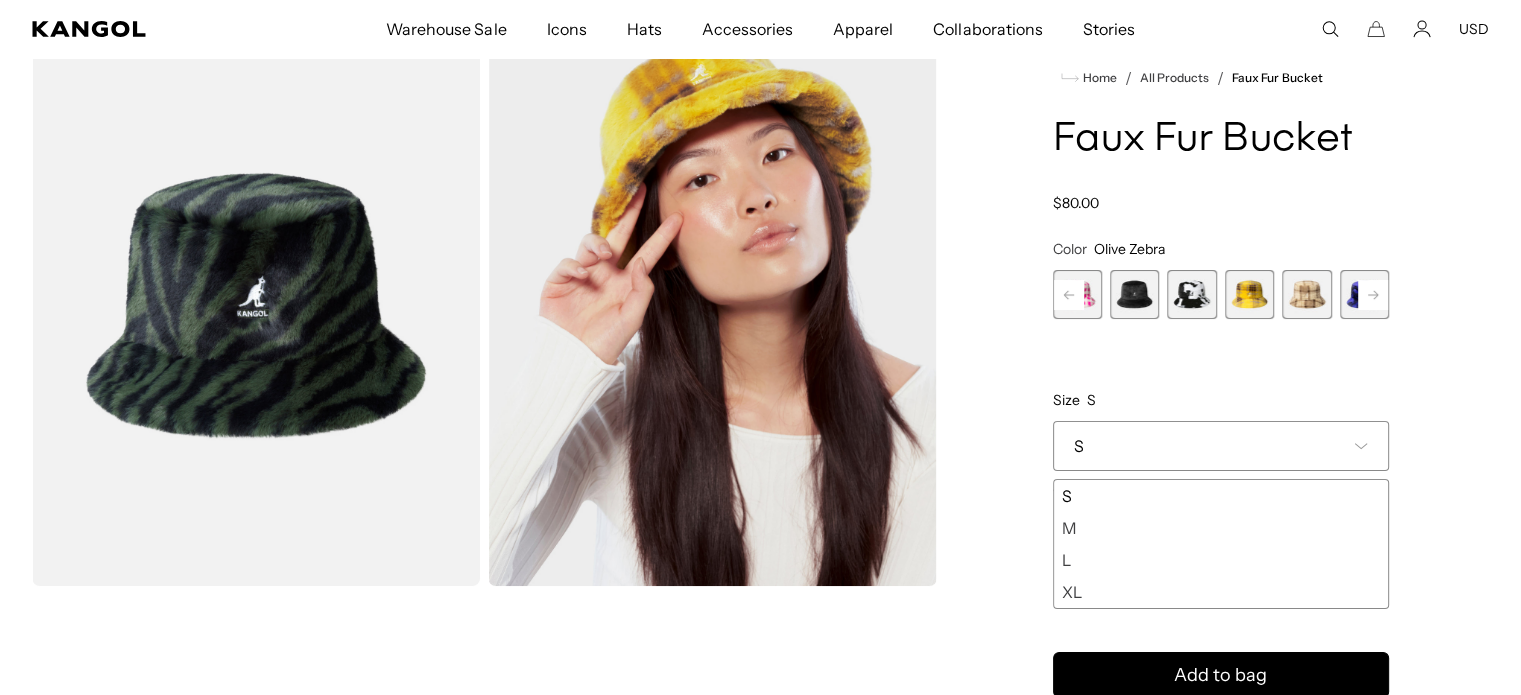 click 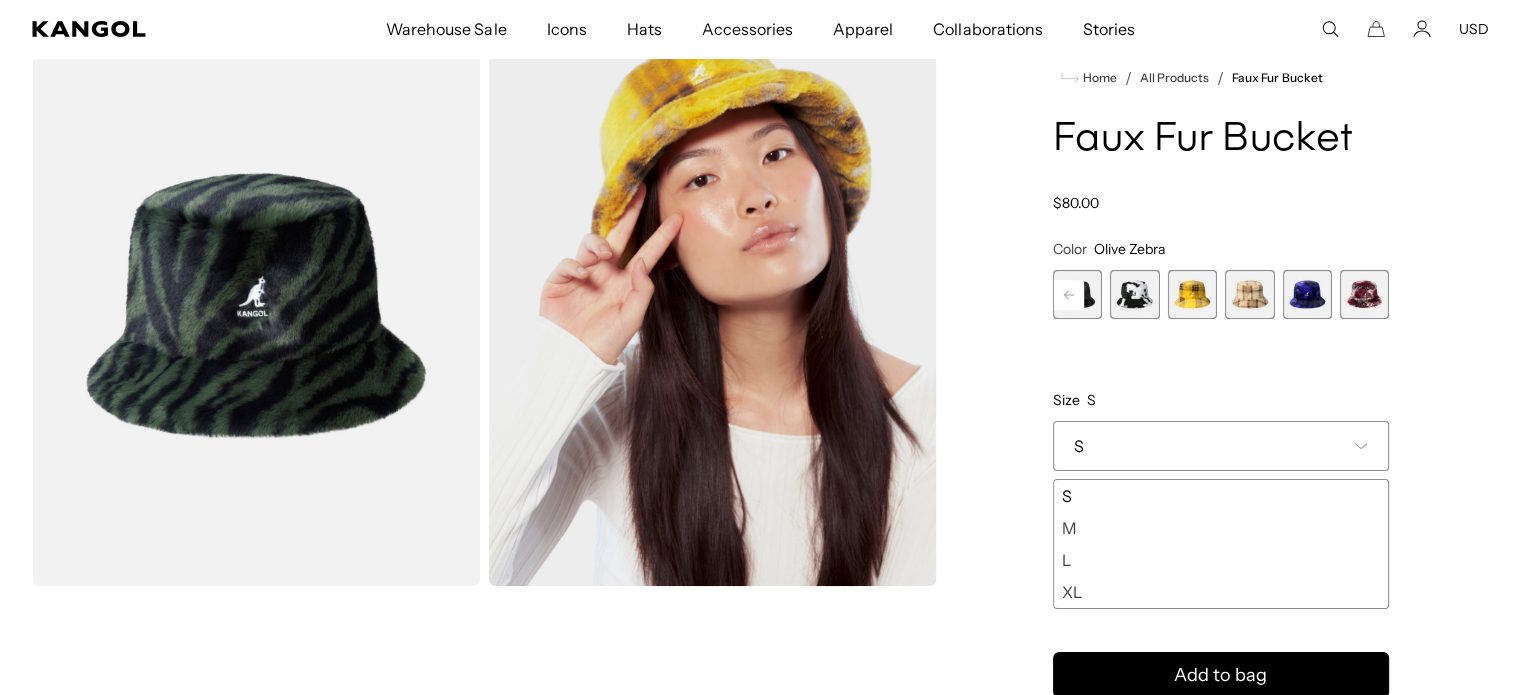 scroll, scrollTop: 0, scrollLeft: 0, axis: both 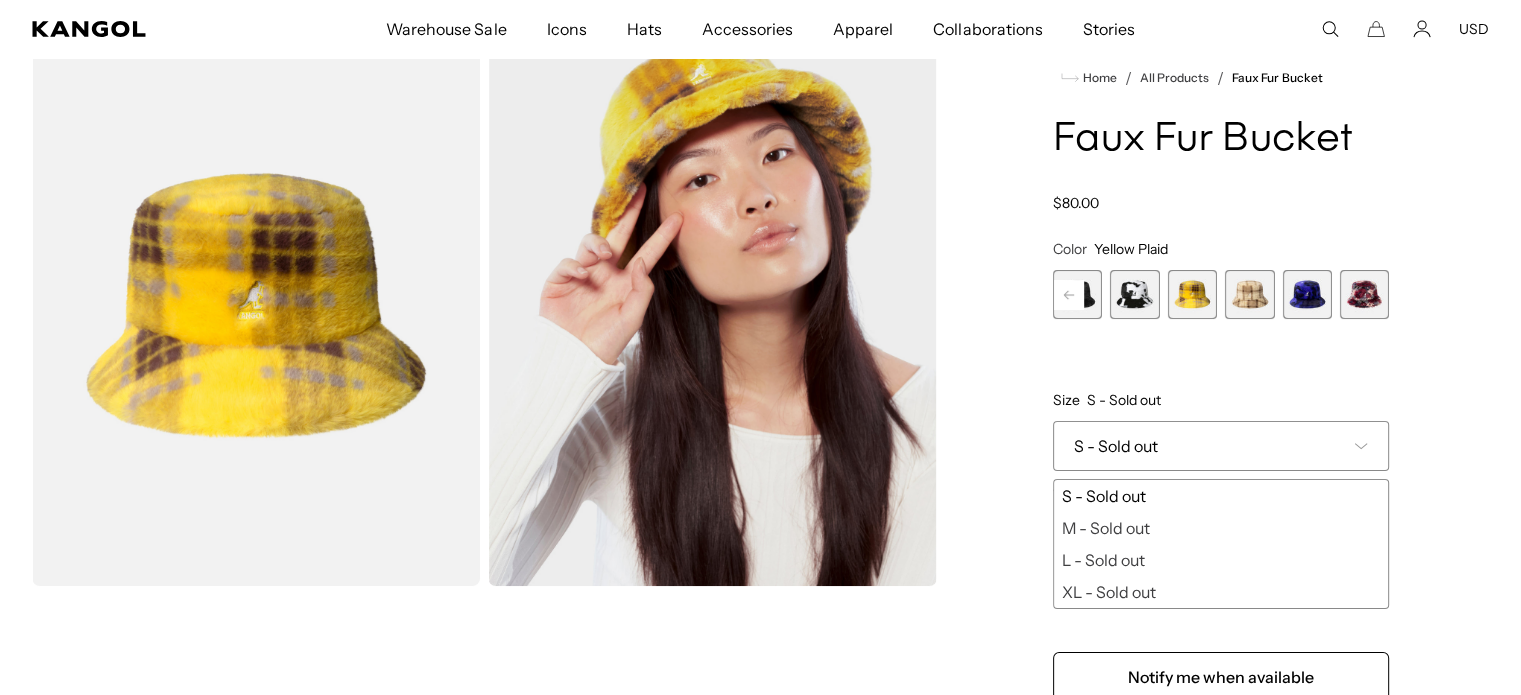 click at bounding box center [1306, 294] 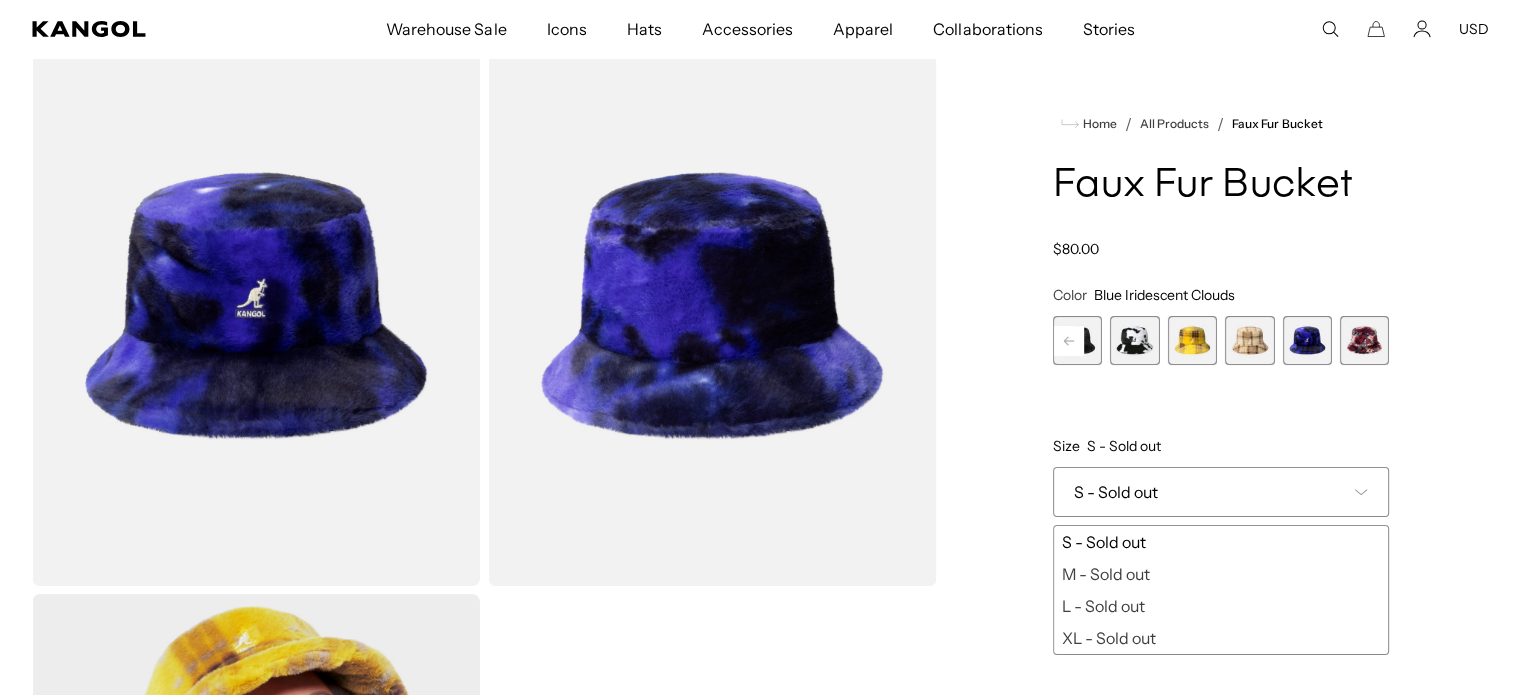 click at bounding box center [1364, 340] 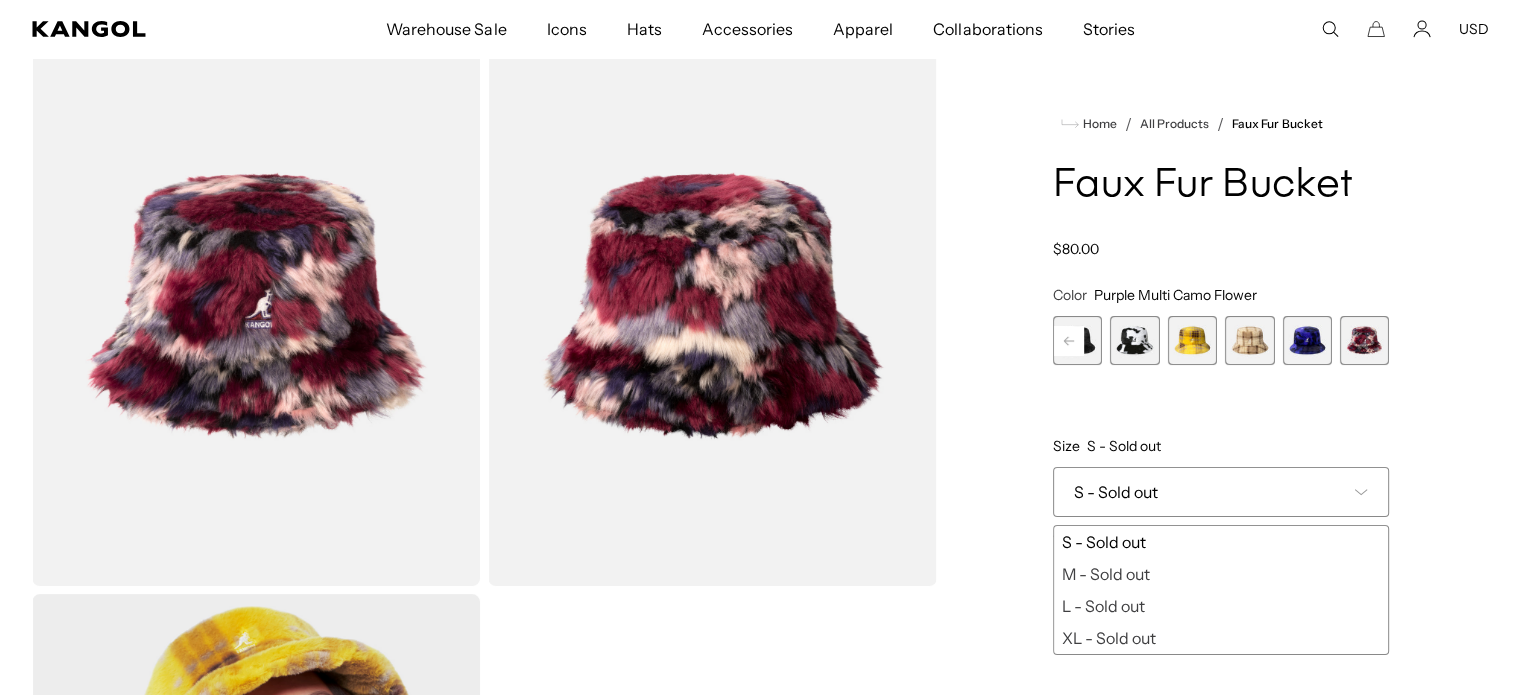 scroll, scrollTop: 0, scrollLeft: 0, axis: both 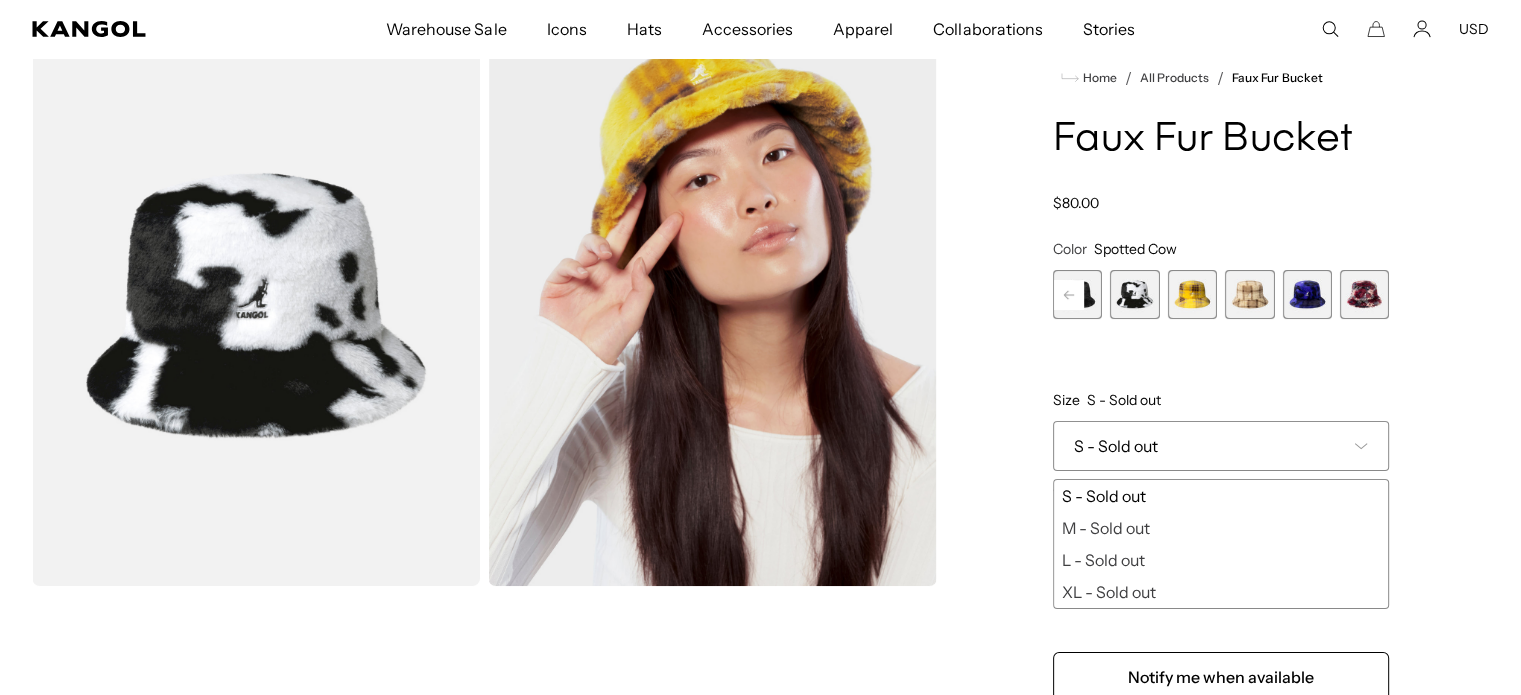 click 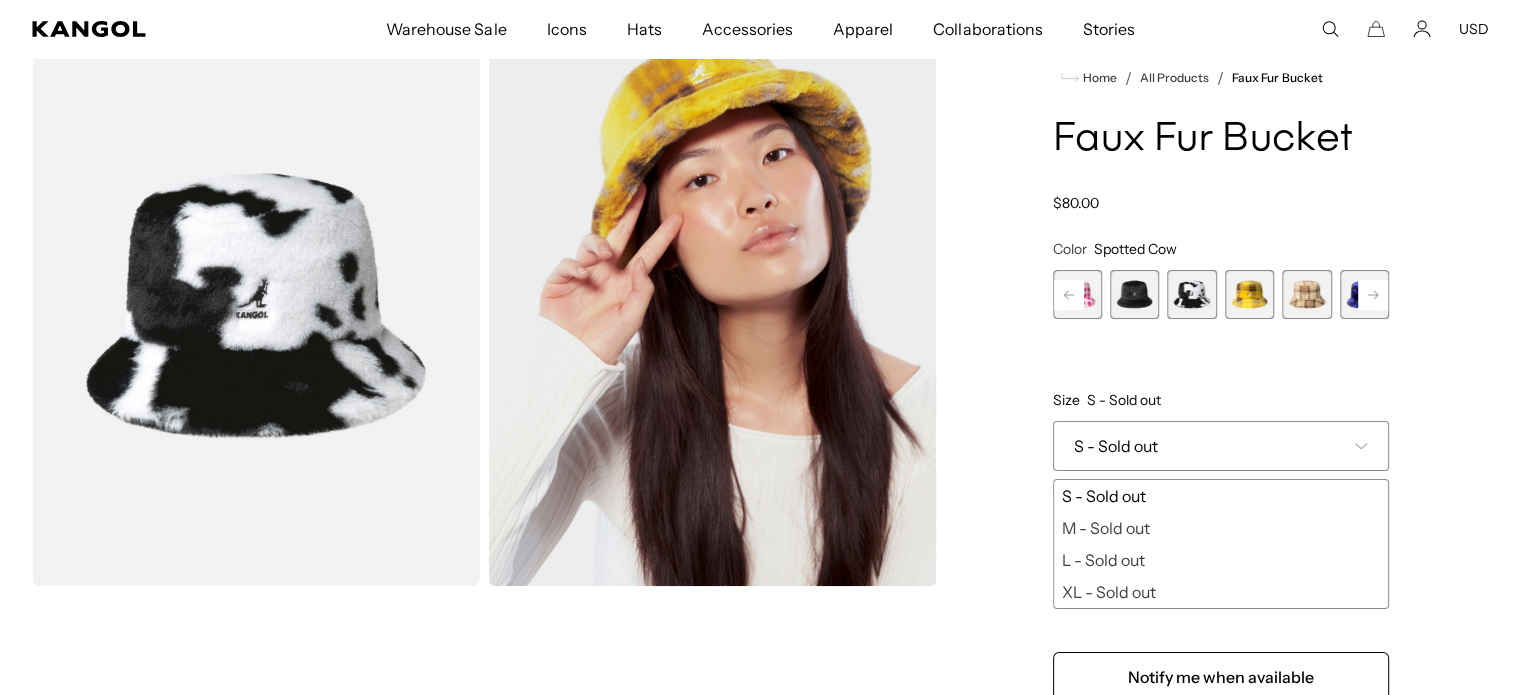 click 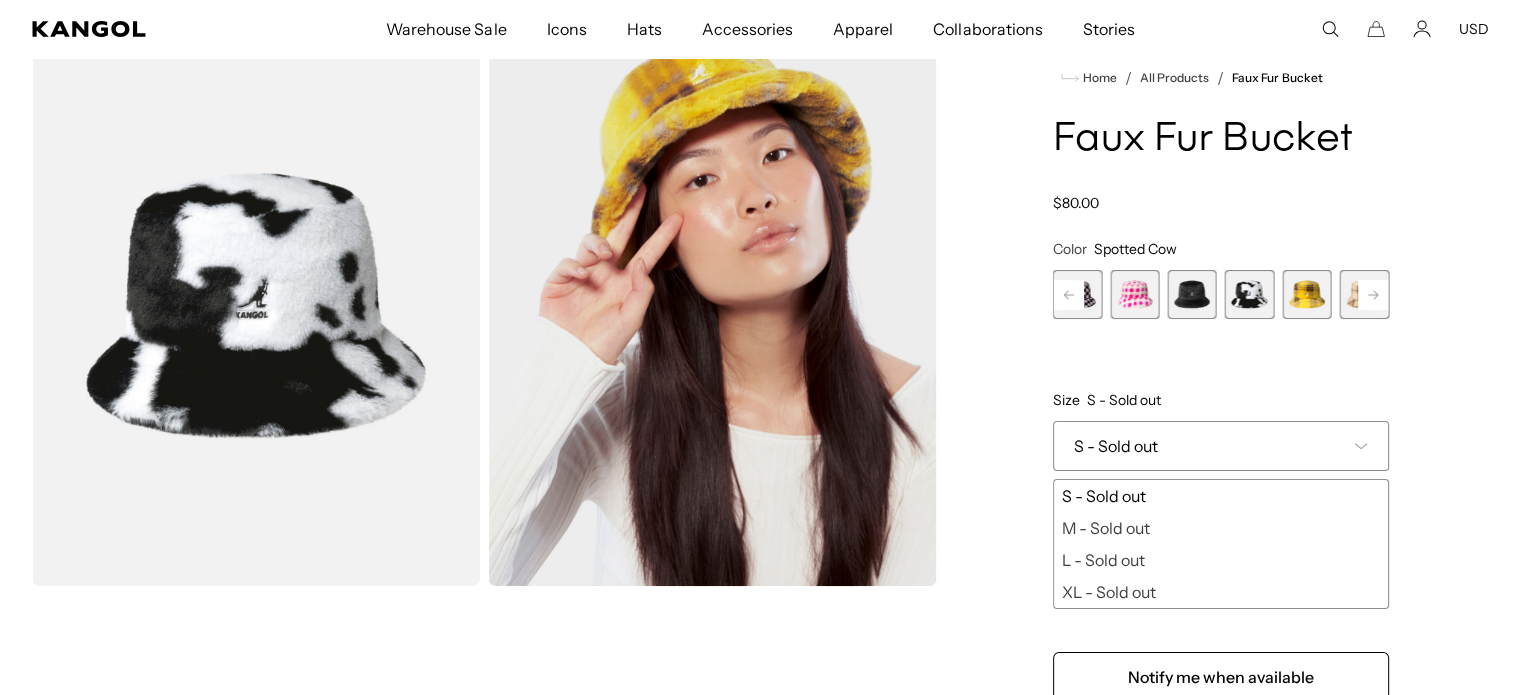scroll, scrollTop: 0, scrollLeft: 412, axis: horizontal 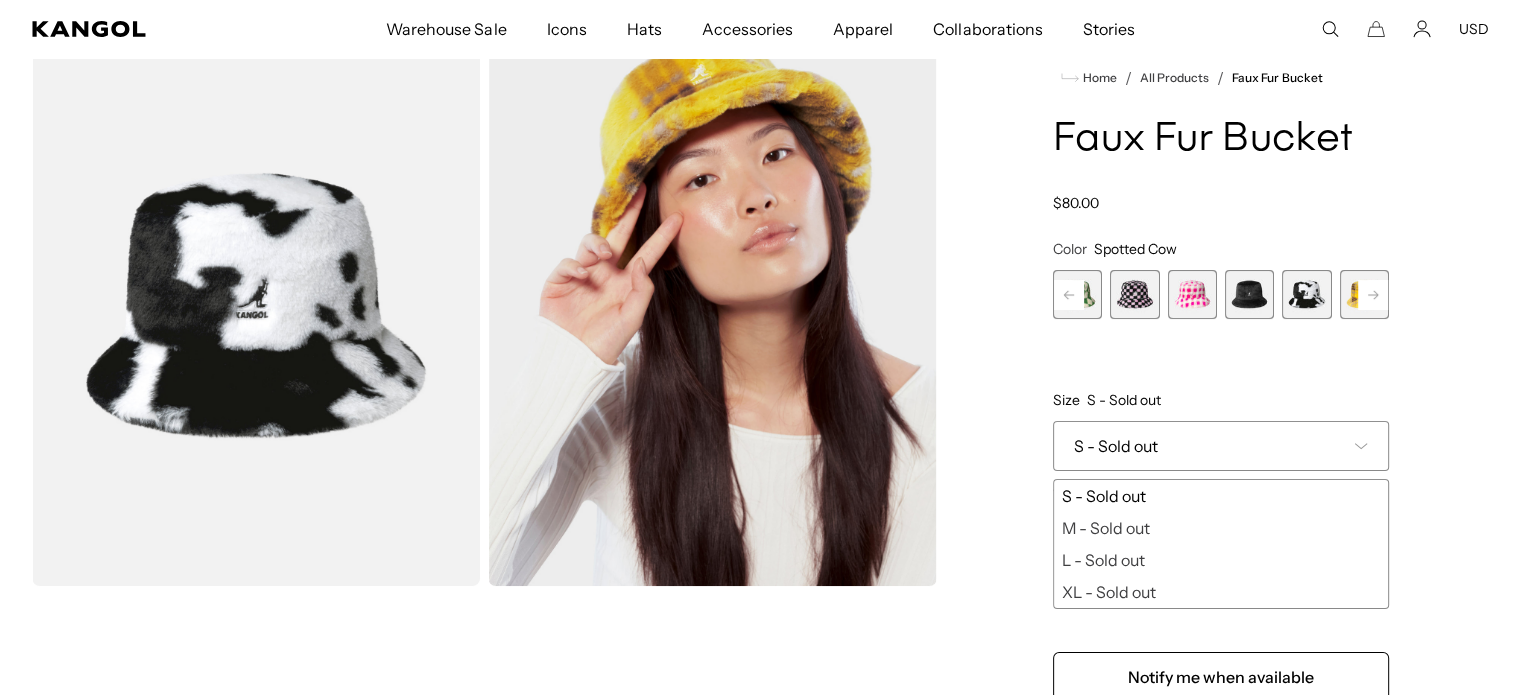 click 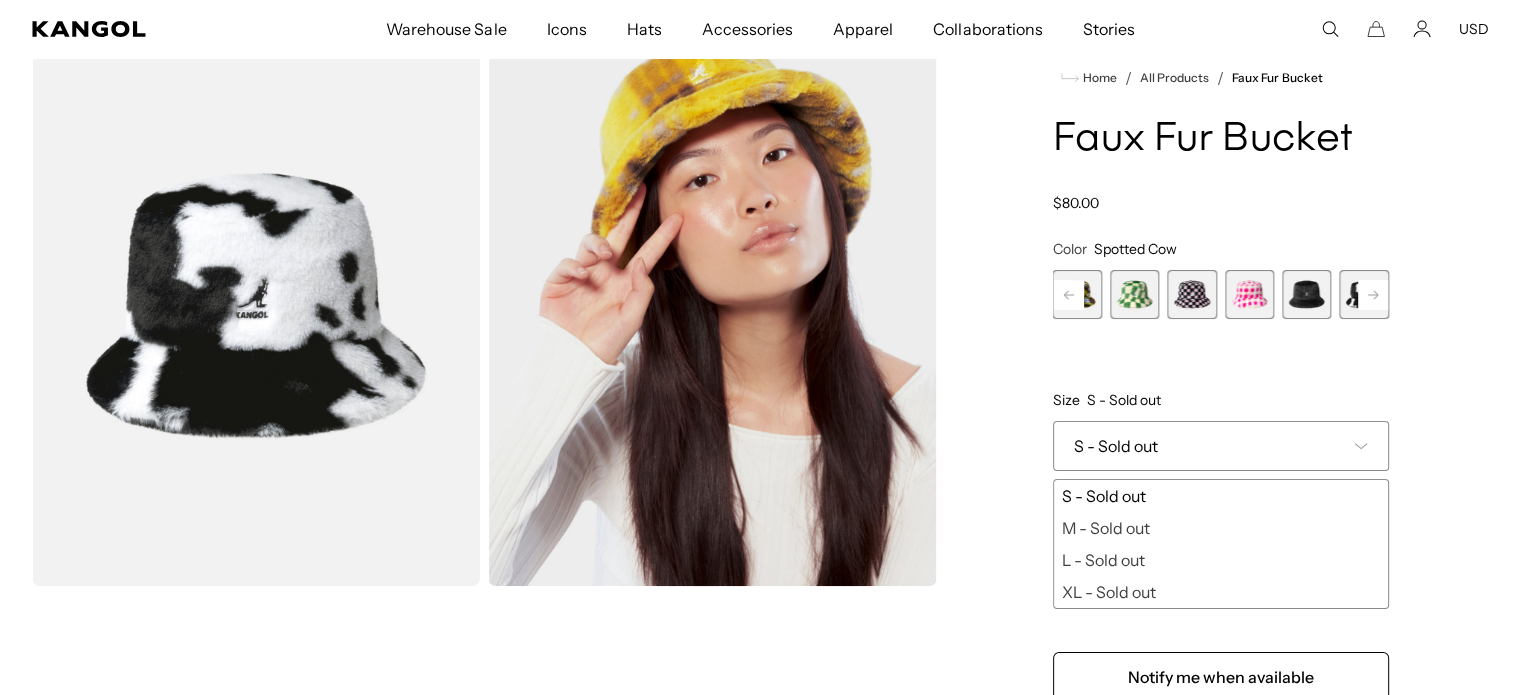 click 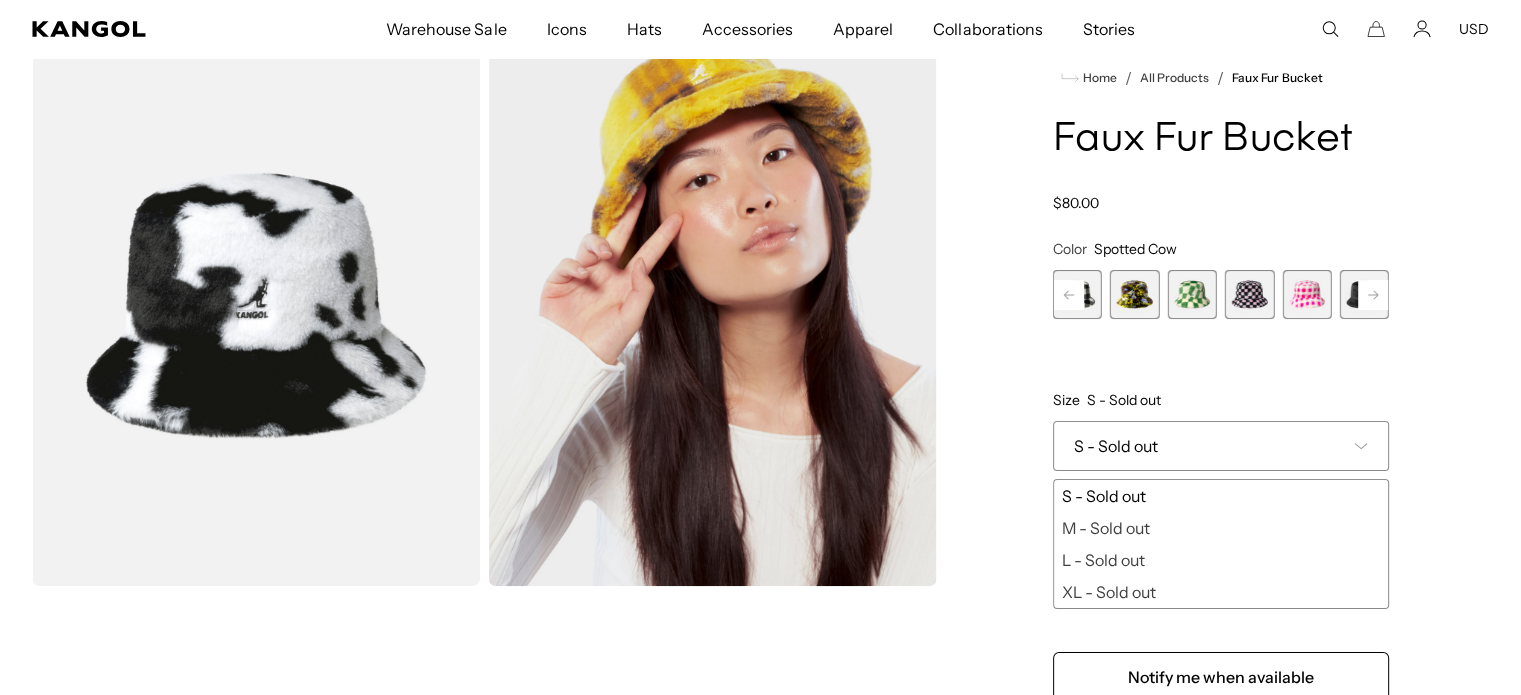 click 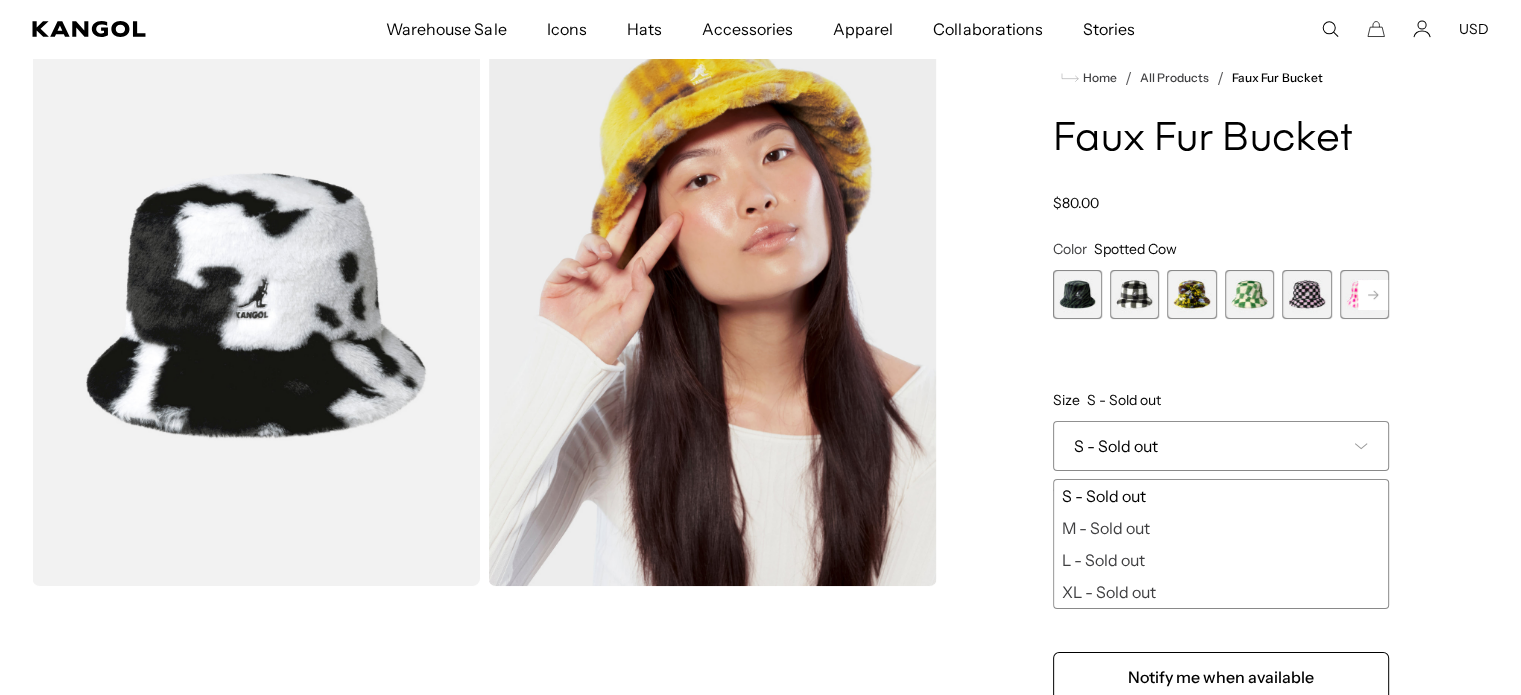 scroll, scrollTop: 0, scrollLeft: 0, axis: both 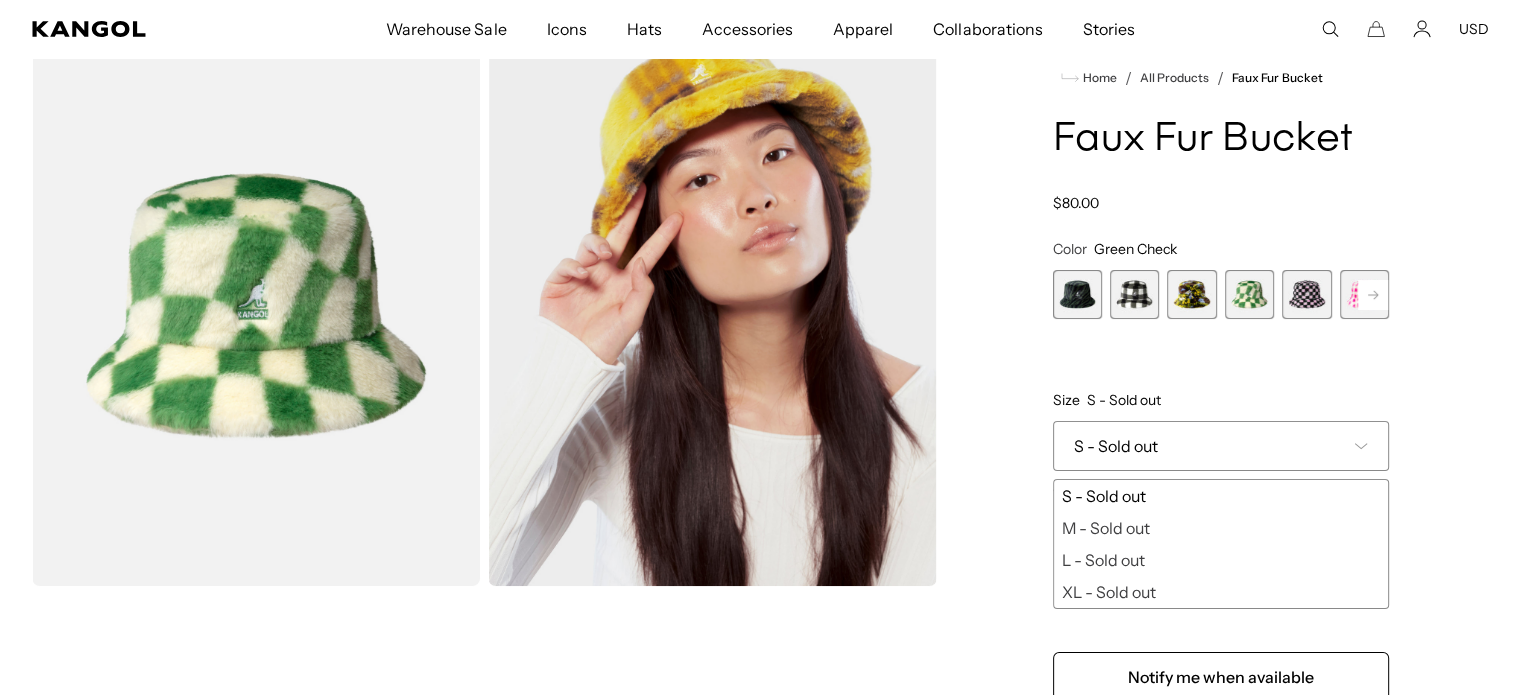 click at bounding box center [1191, 294] 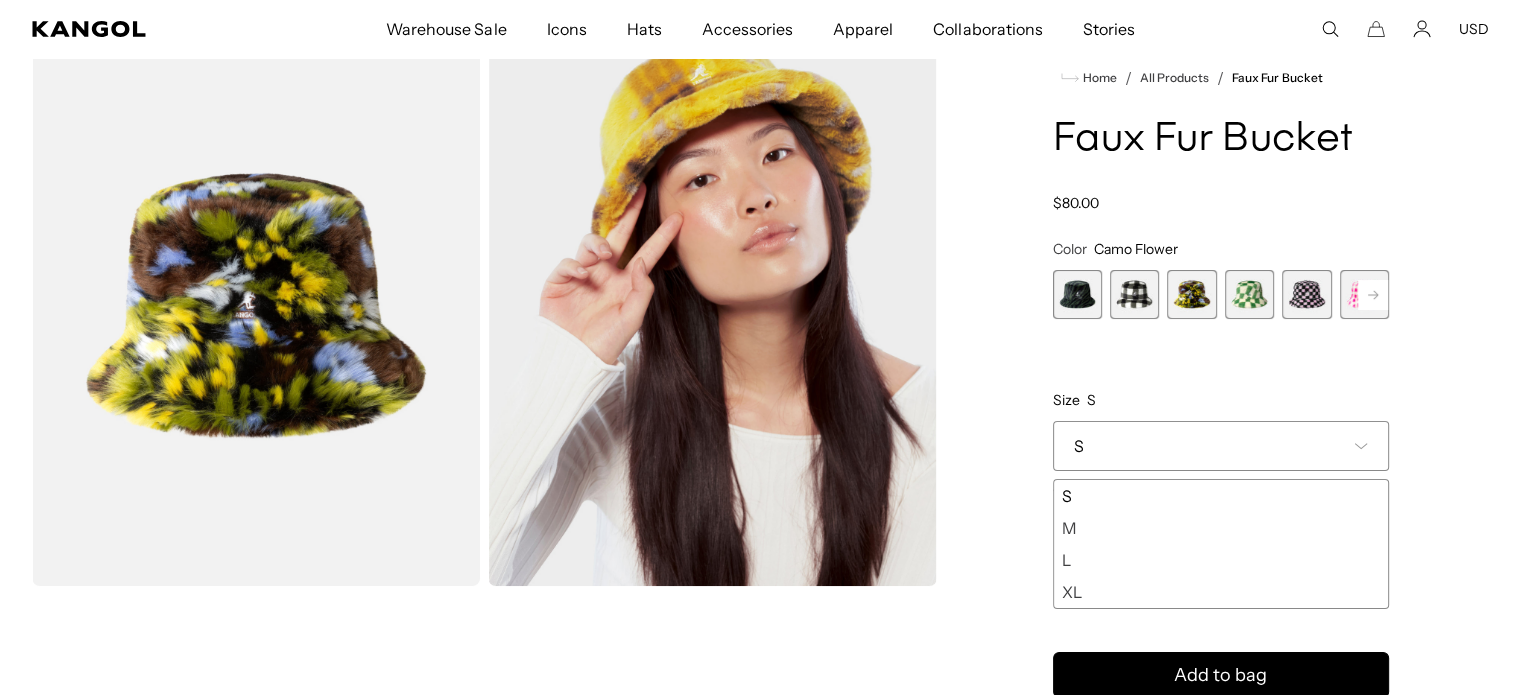 scroll, scrollTop: 0, scrollLeft: 412, axis: horizontal 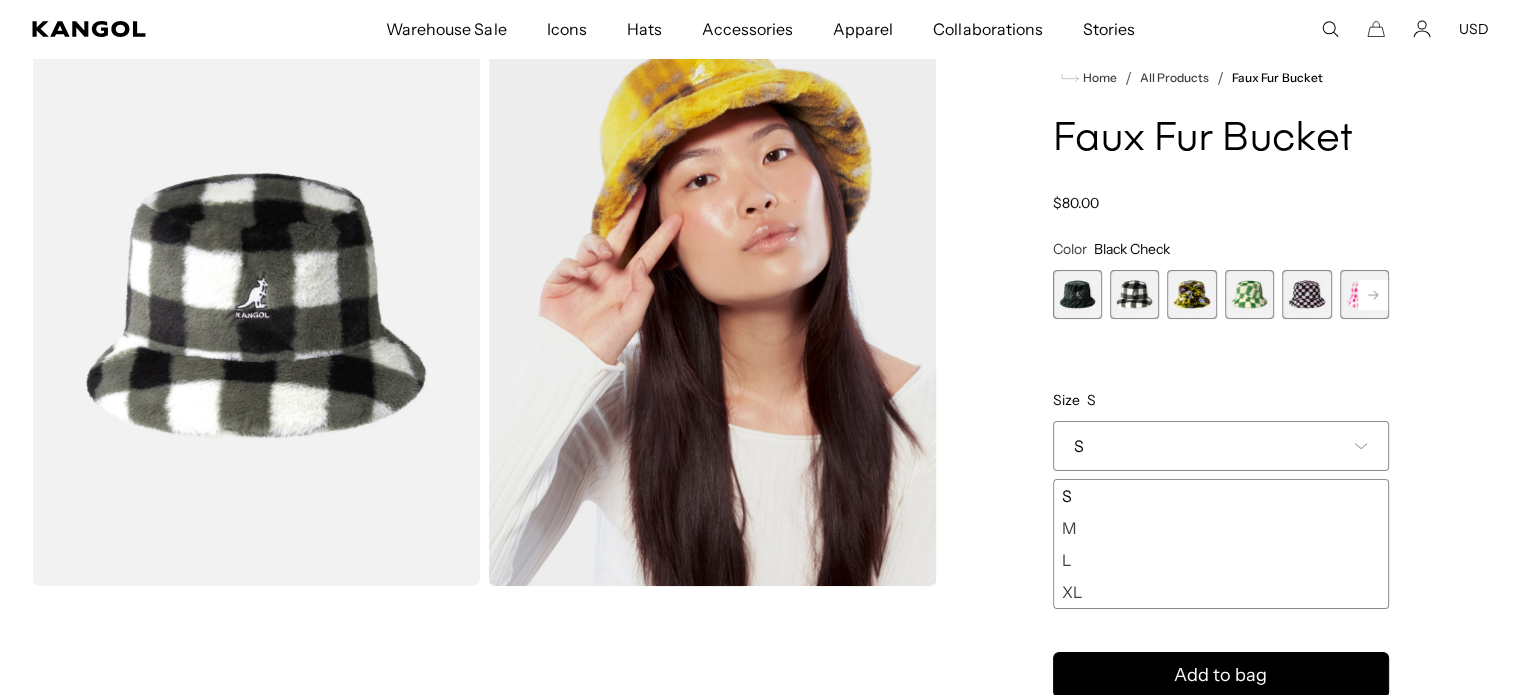 click at bounding box center [1077, 294] 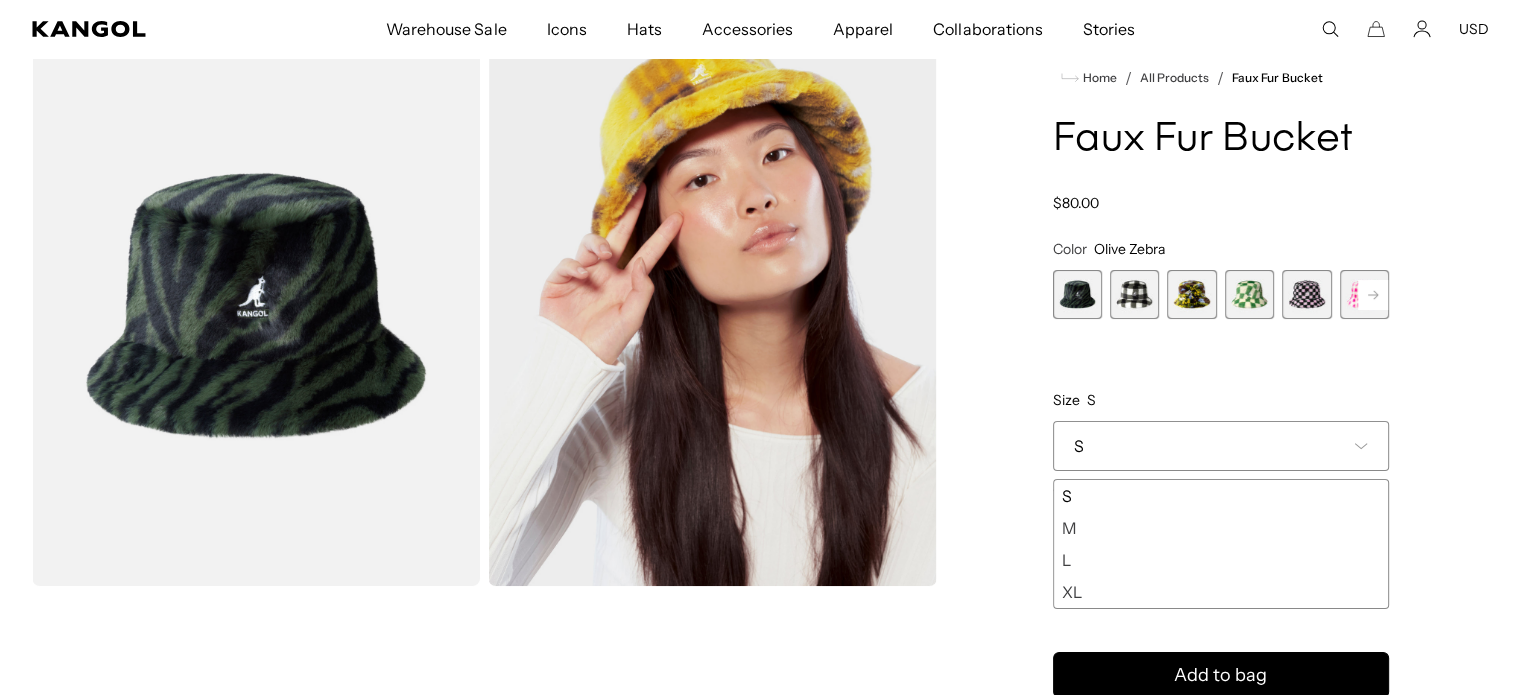 scroll, scrollTop: 0, scrollLeft: 0, axis: both 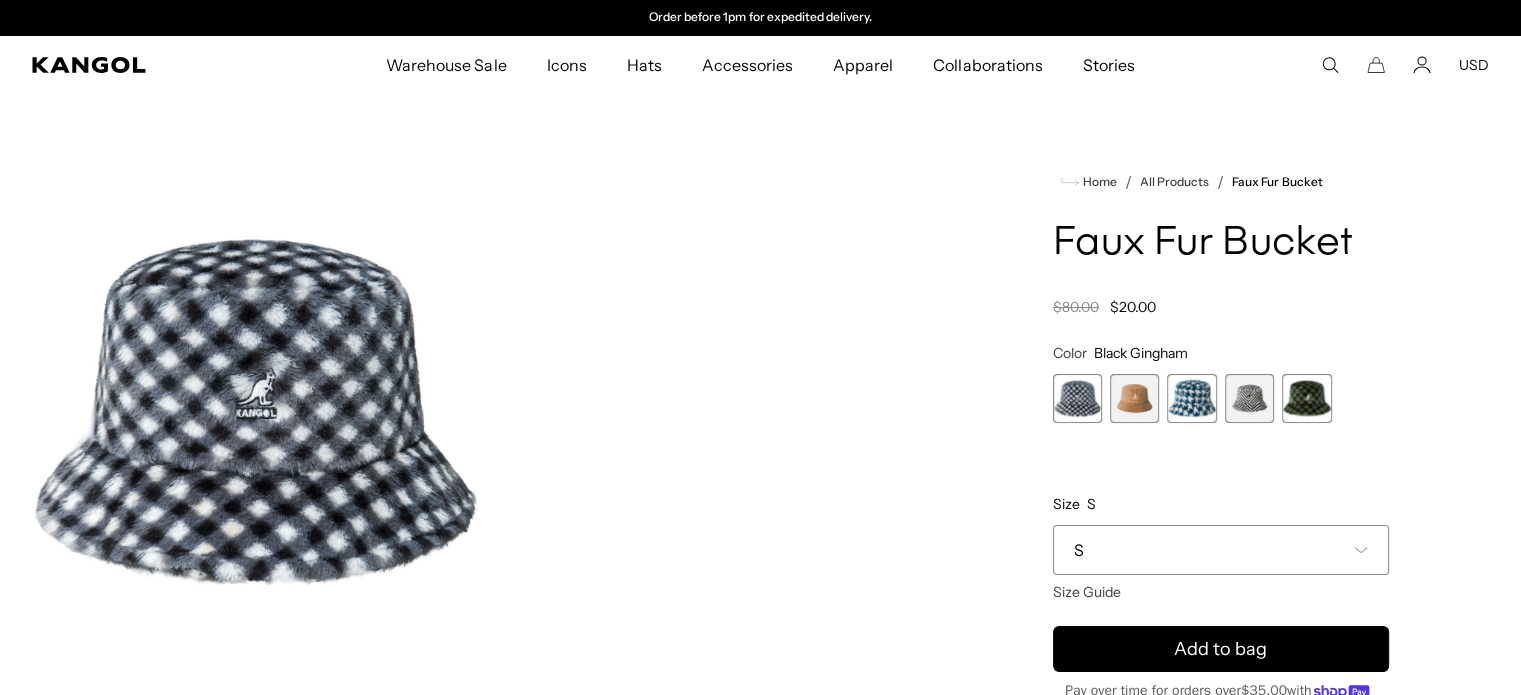 click at bounding box center (1134, 398) 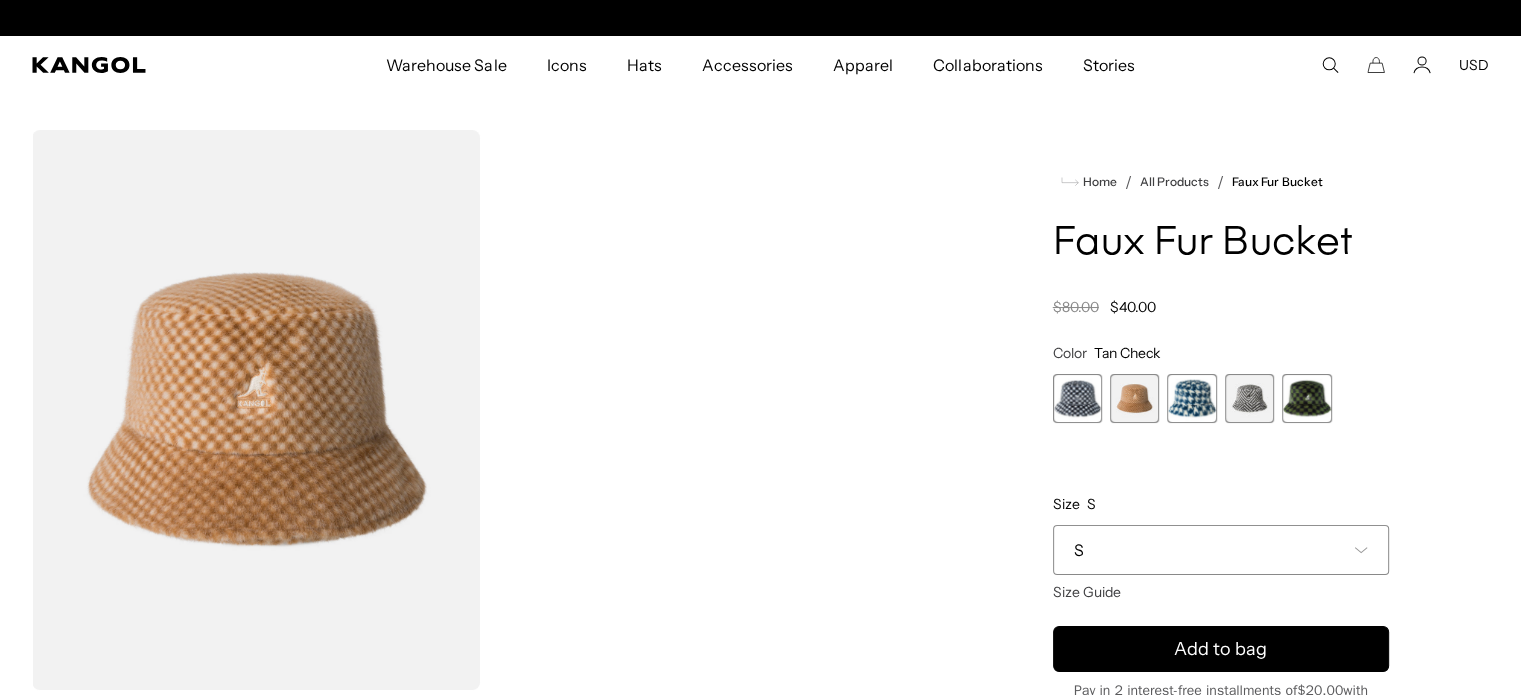 scroll, scrollTop: 0, scrollLeft: 0, axis: both 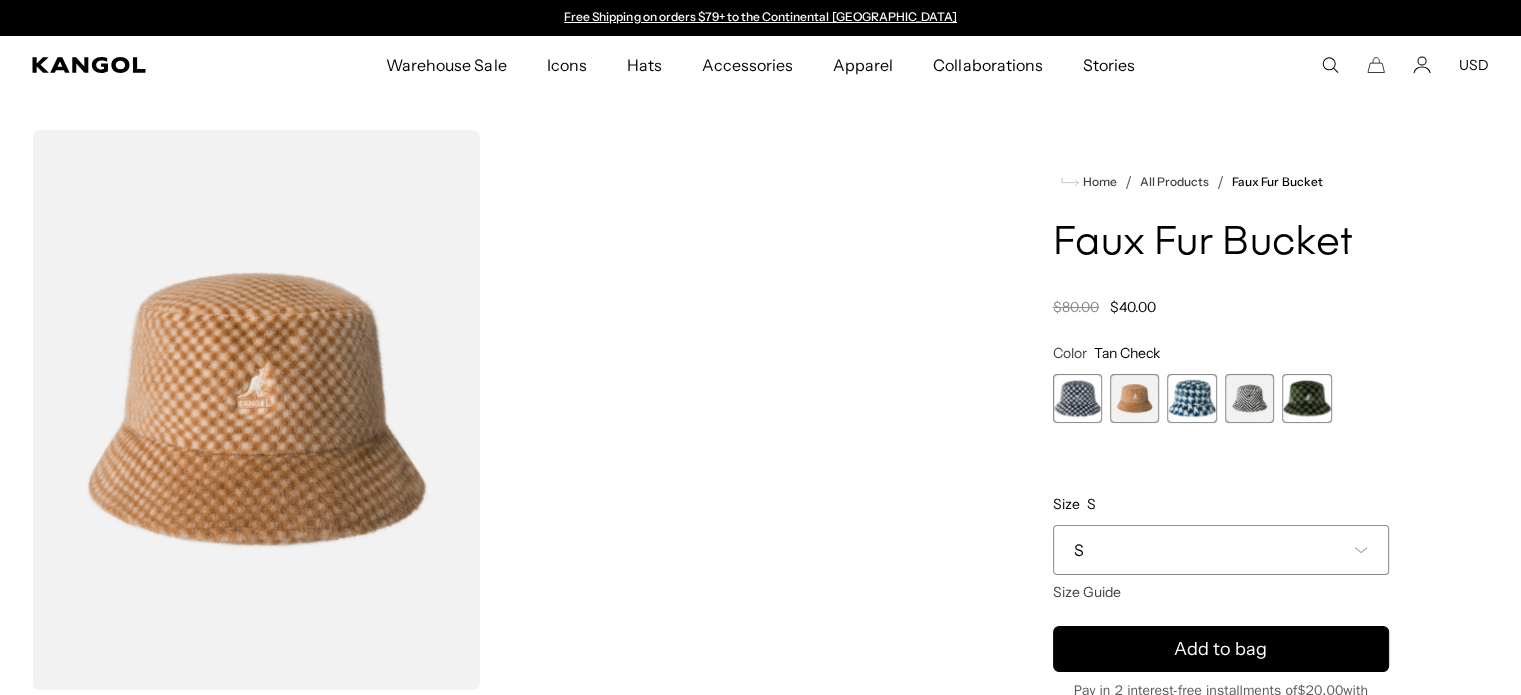 click at bounding box center [1191, 398] 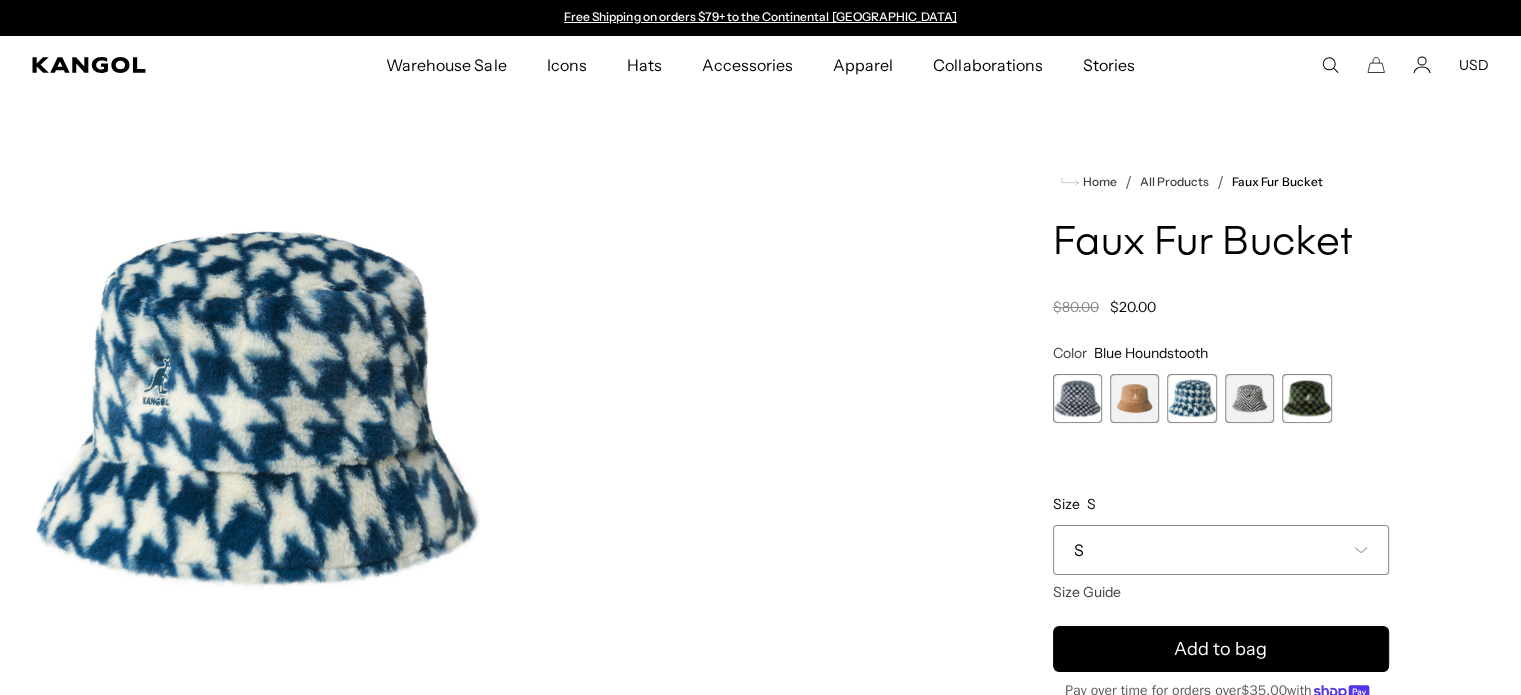 click at bounding box center (1249, 398) 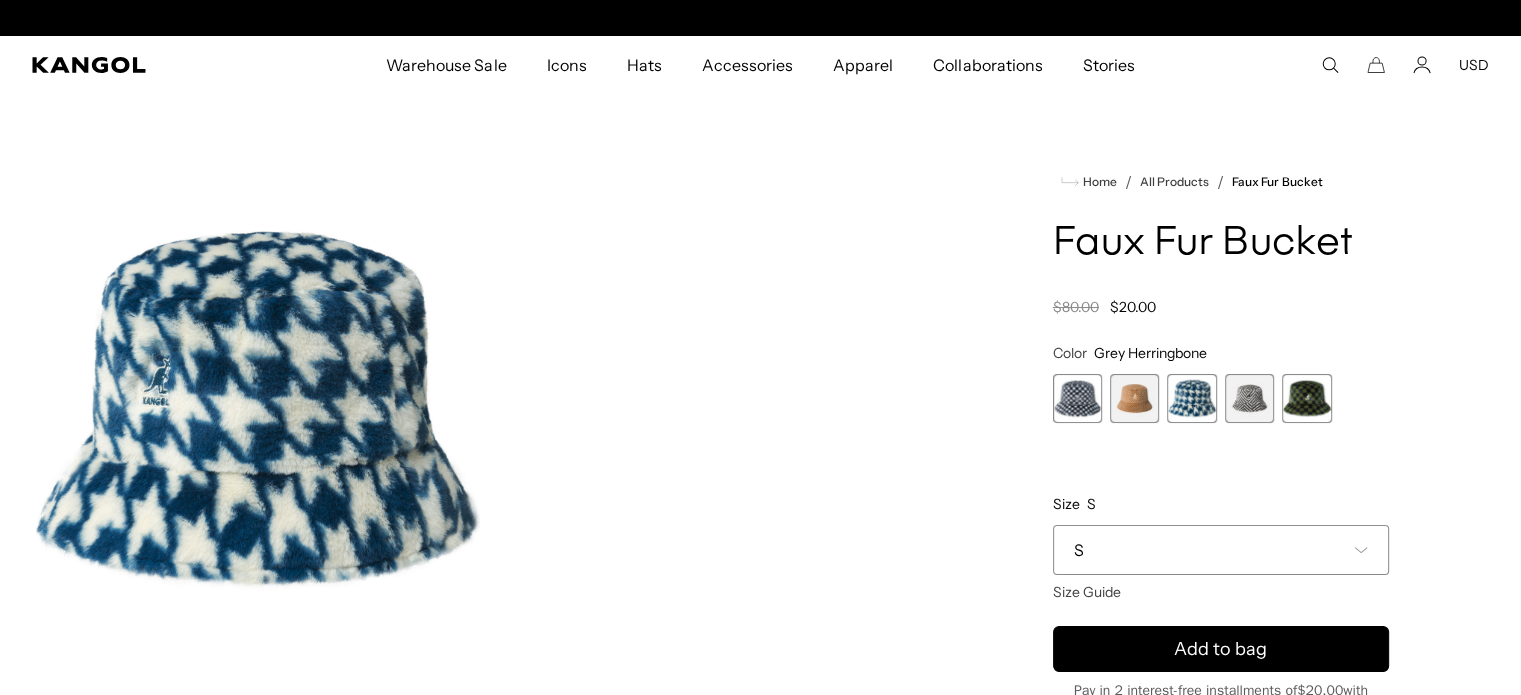 scroll, scrollTop: 0, scrollLeft: 412, axis: horizontal 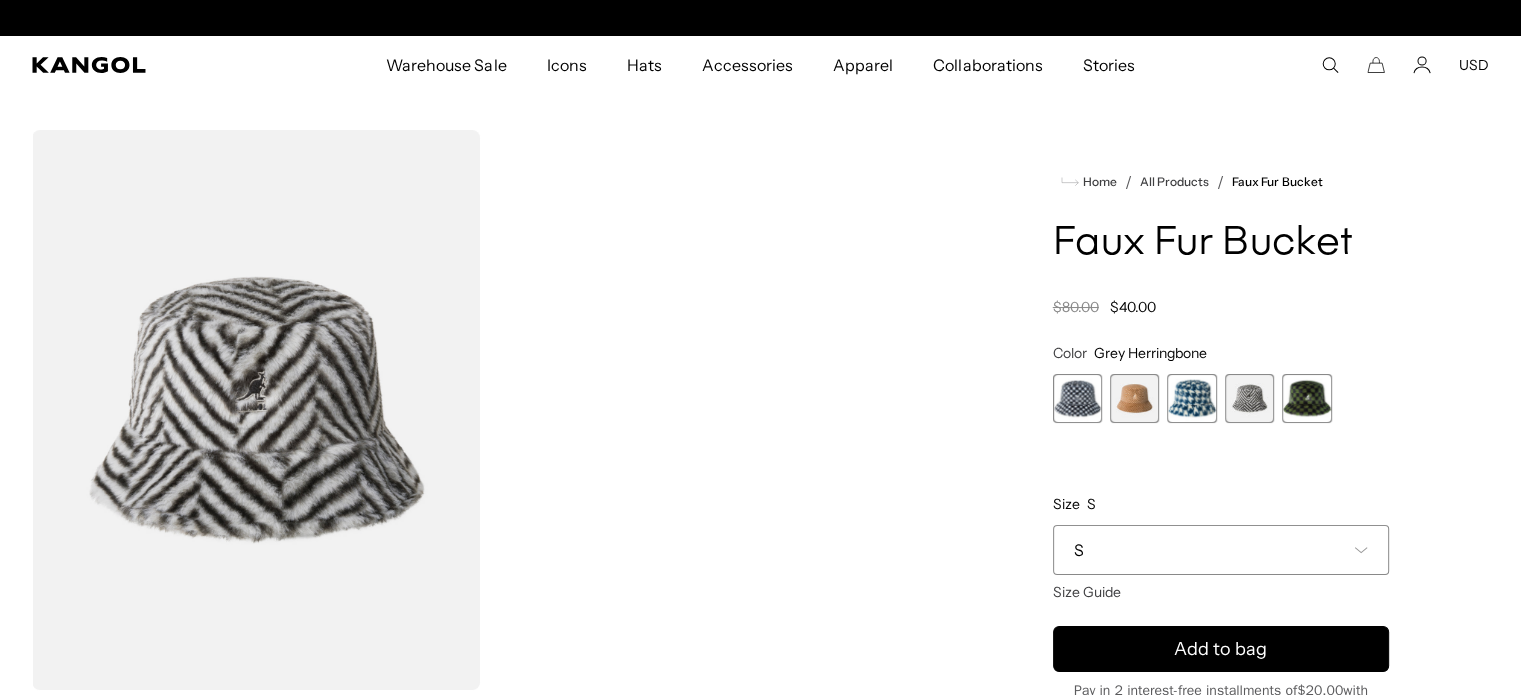 click at bounding box center (1306, 398) 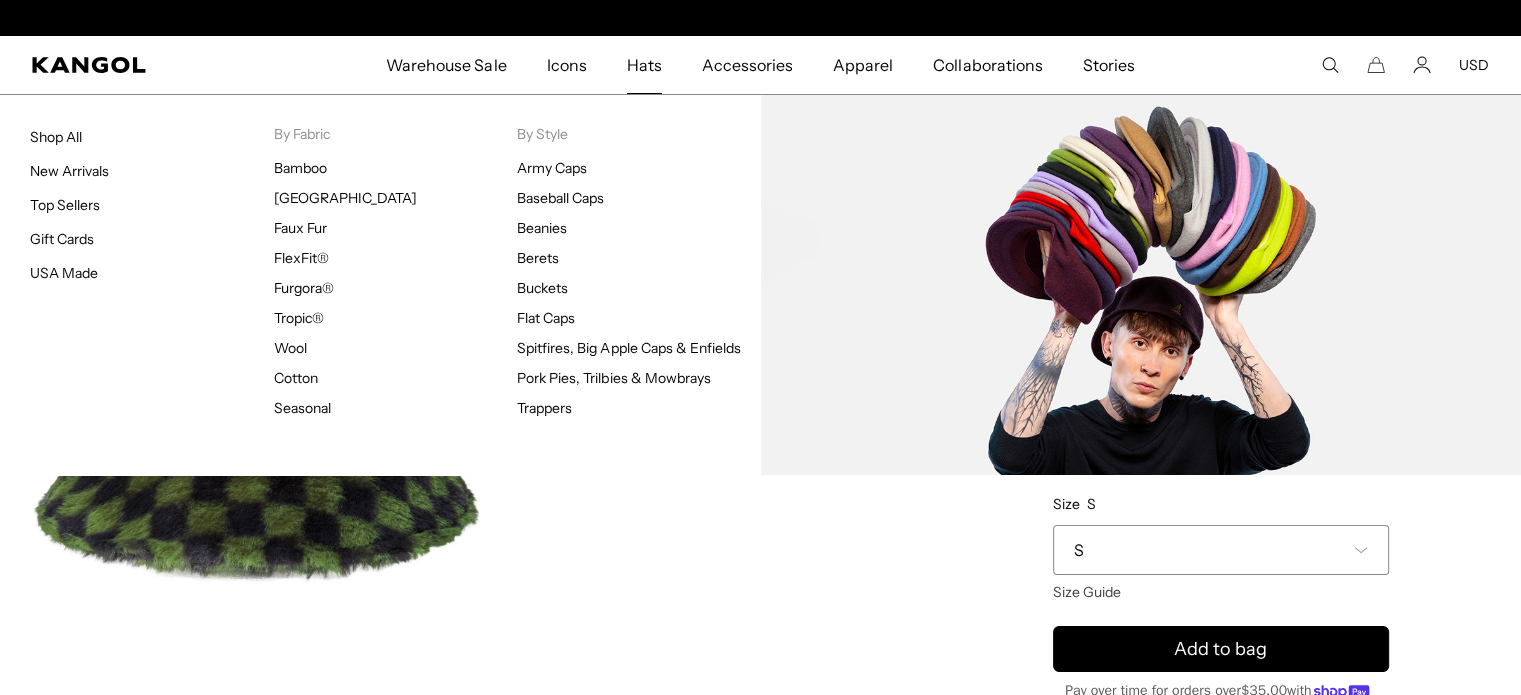 scroll, scrollTop: 0, scrollLeft: 0, axis: both 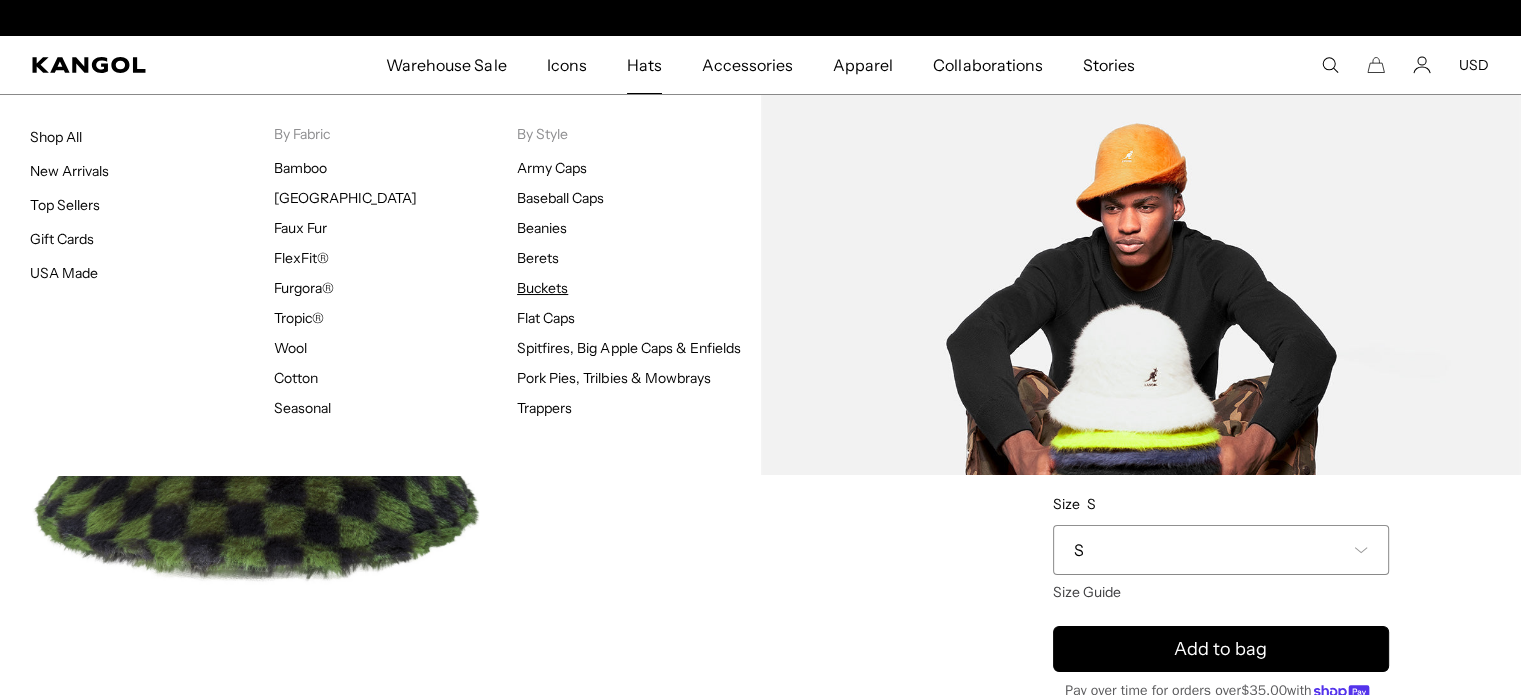 click on "Buckets" at bounding box center (542, 288) 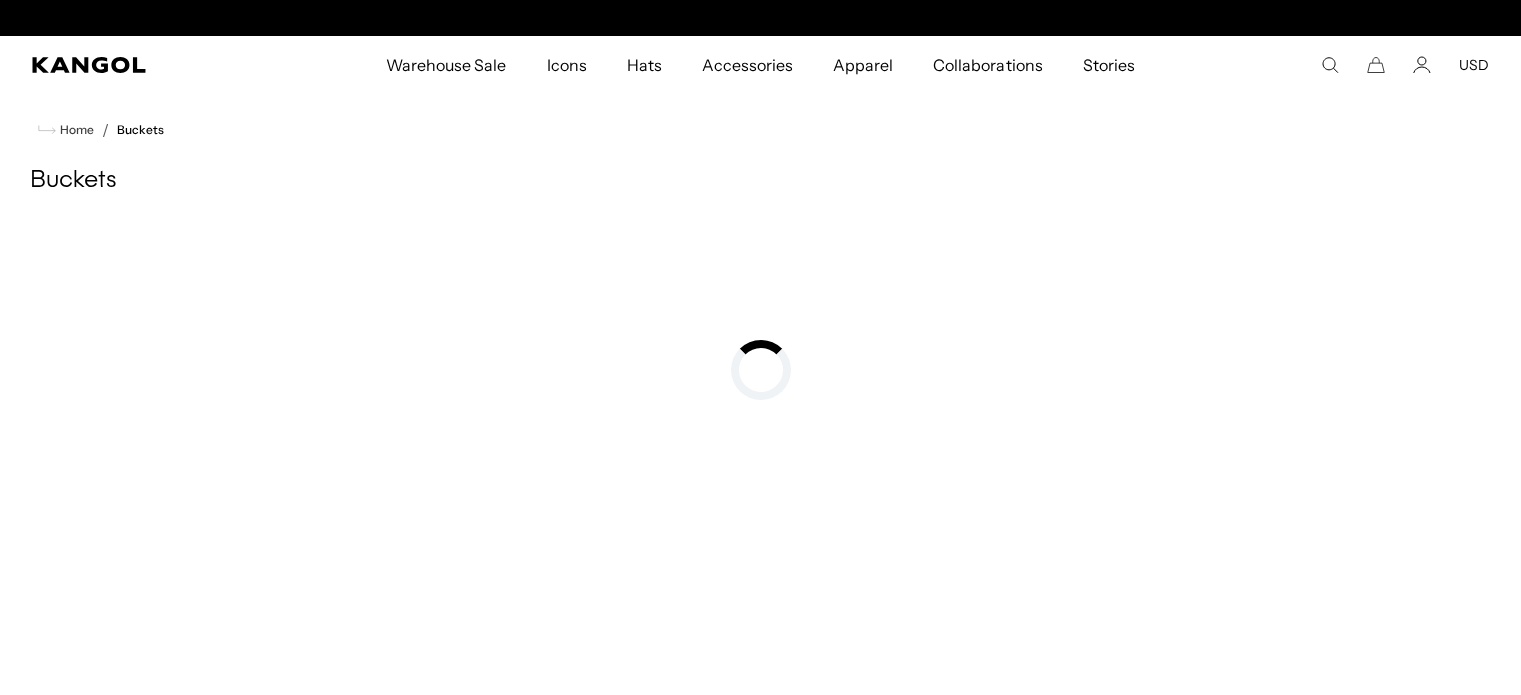 scroll, scrollTop: 0, scrollLeft: 0, axis: both 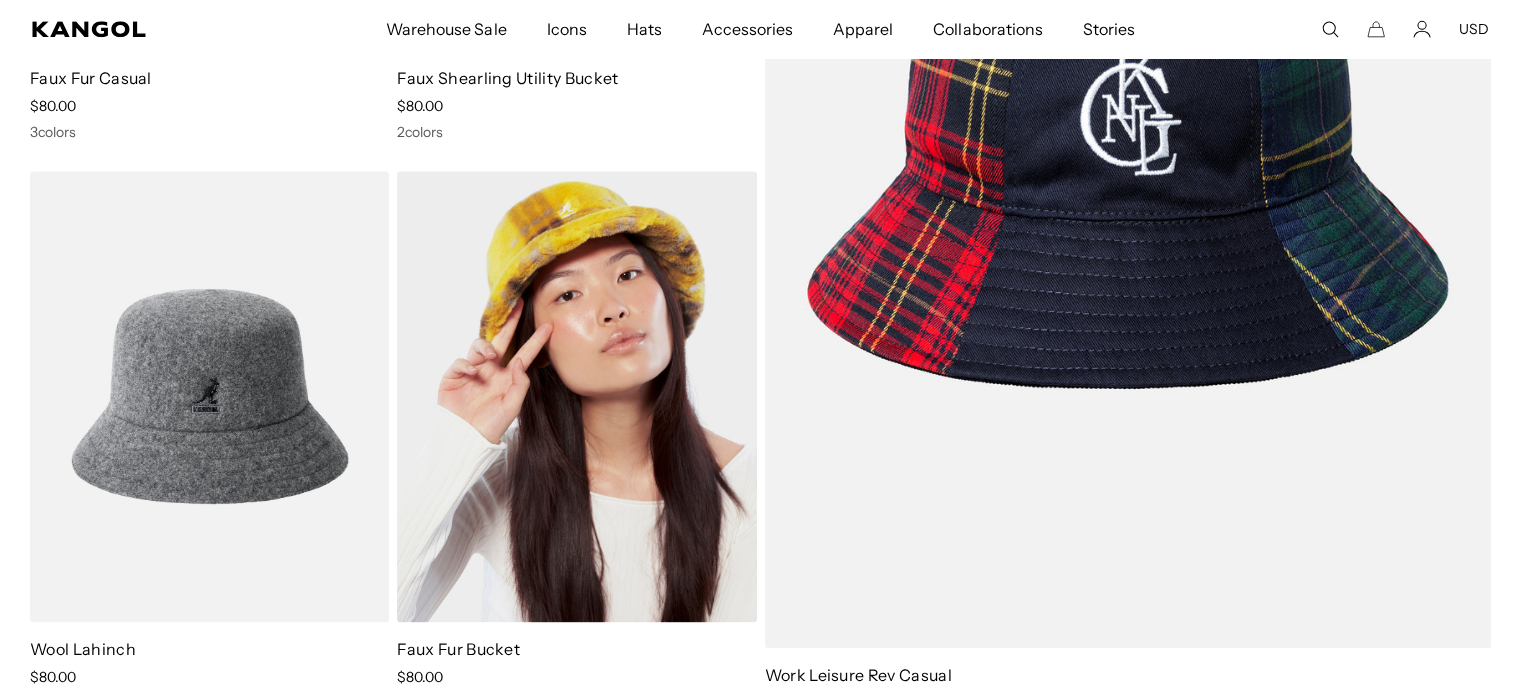 click at bounding box center [576, 396] 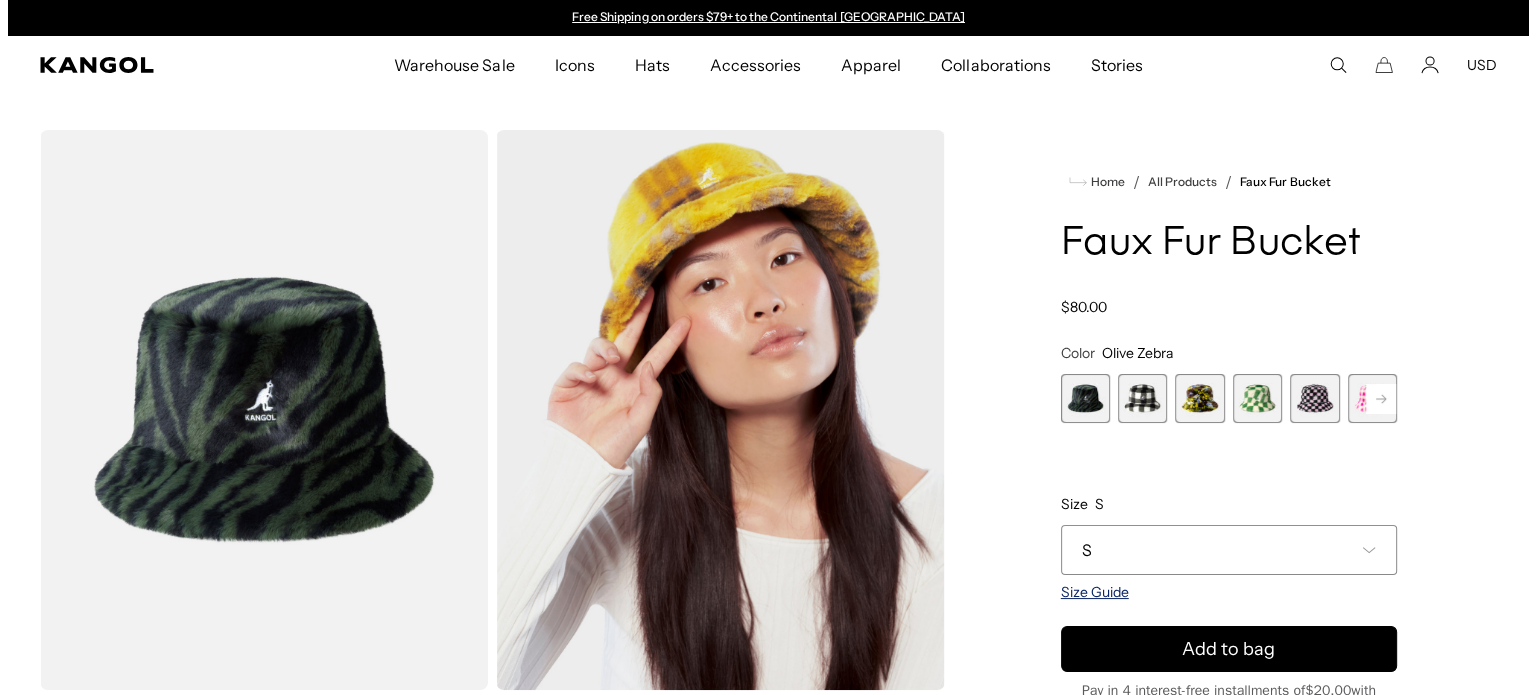 scroll, scrollTop: 0, scrollLeft: 0, axis: both 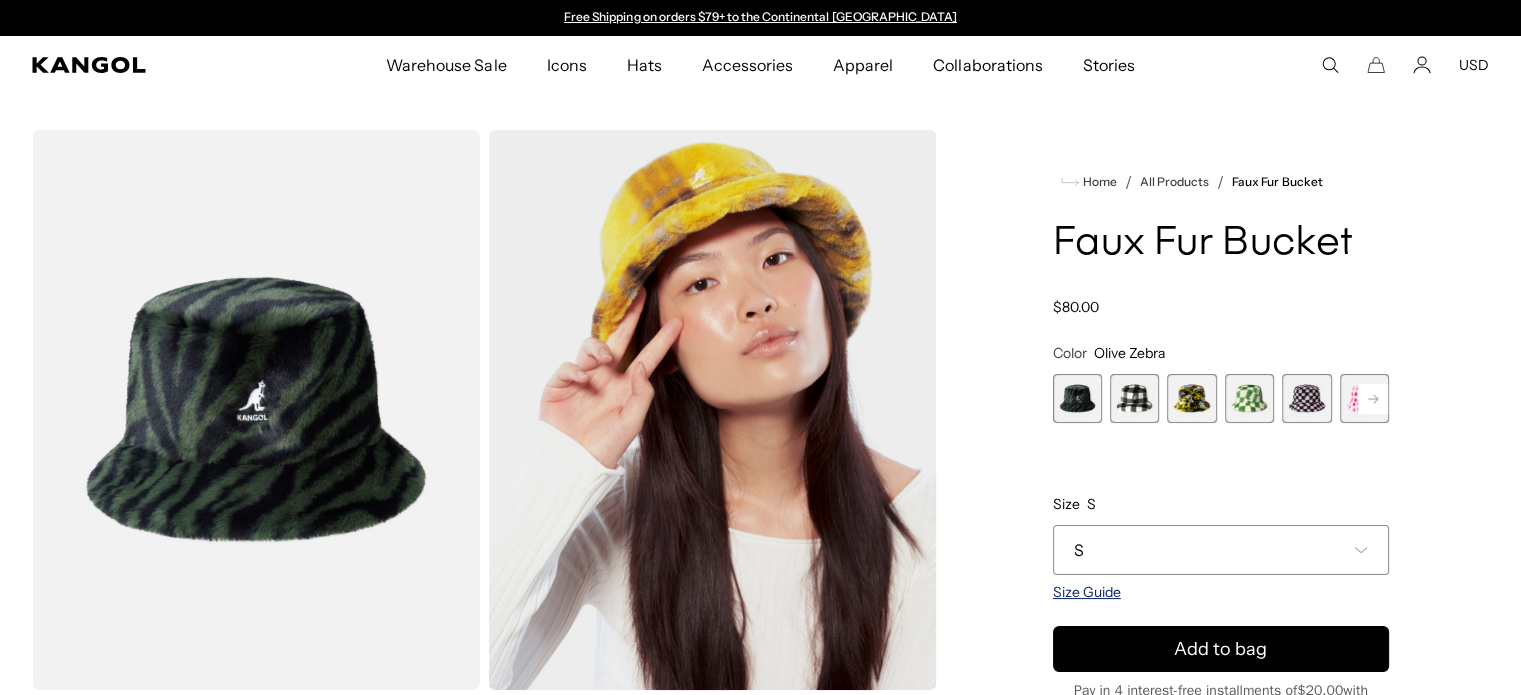 click on "Size Guide" at bounding box center [1087, 592] 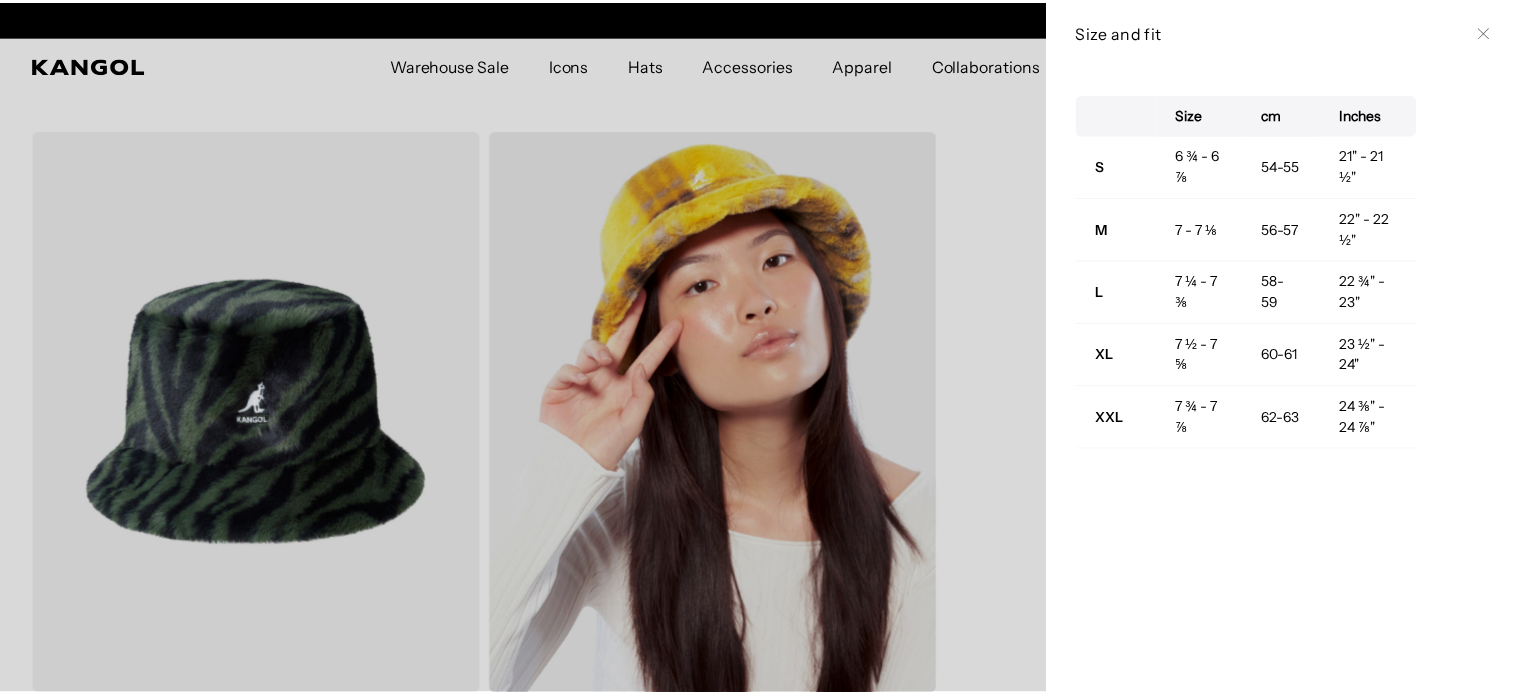 scroll, scrollTop: 0, scrollLeft: 412, axis: horizontal 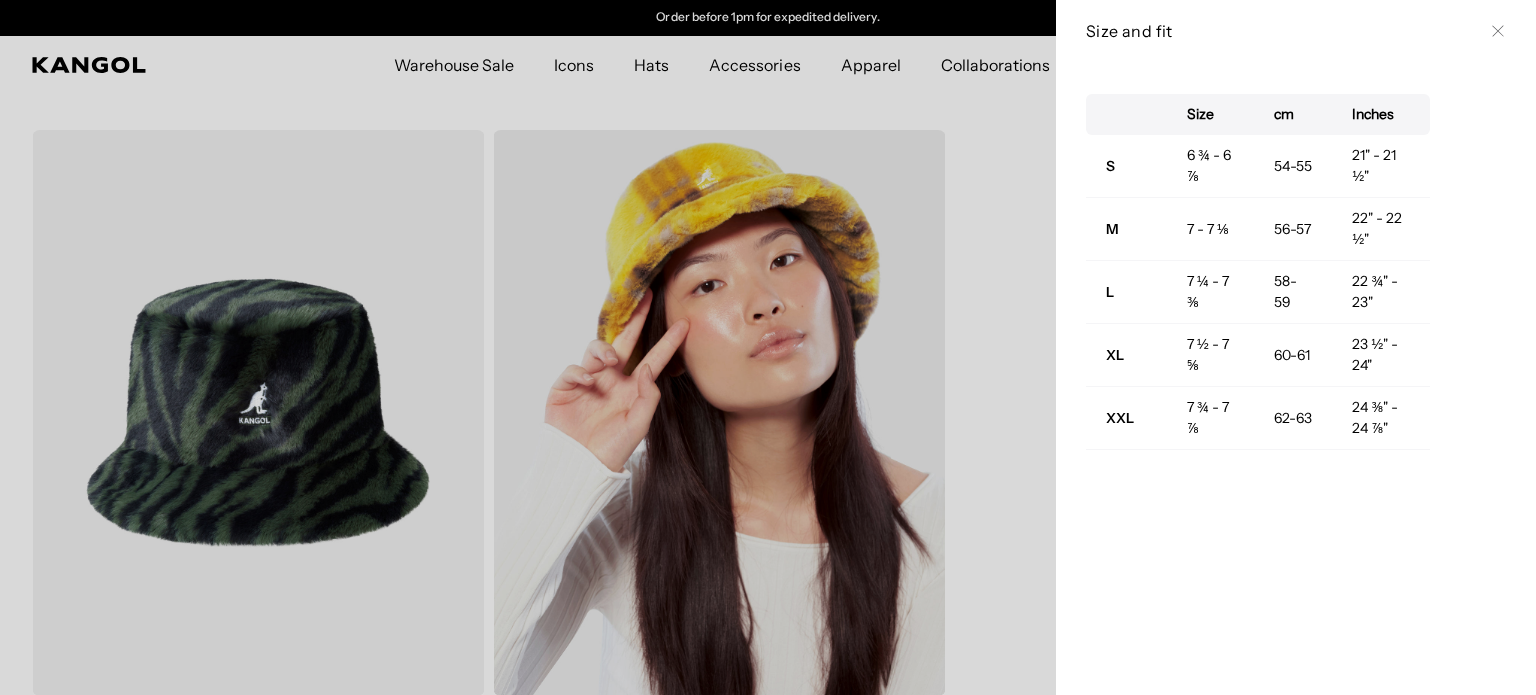 click at bounding box center (768, 347) 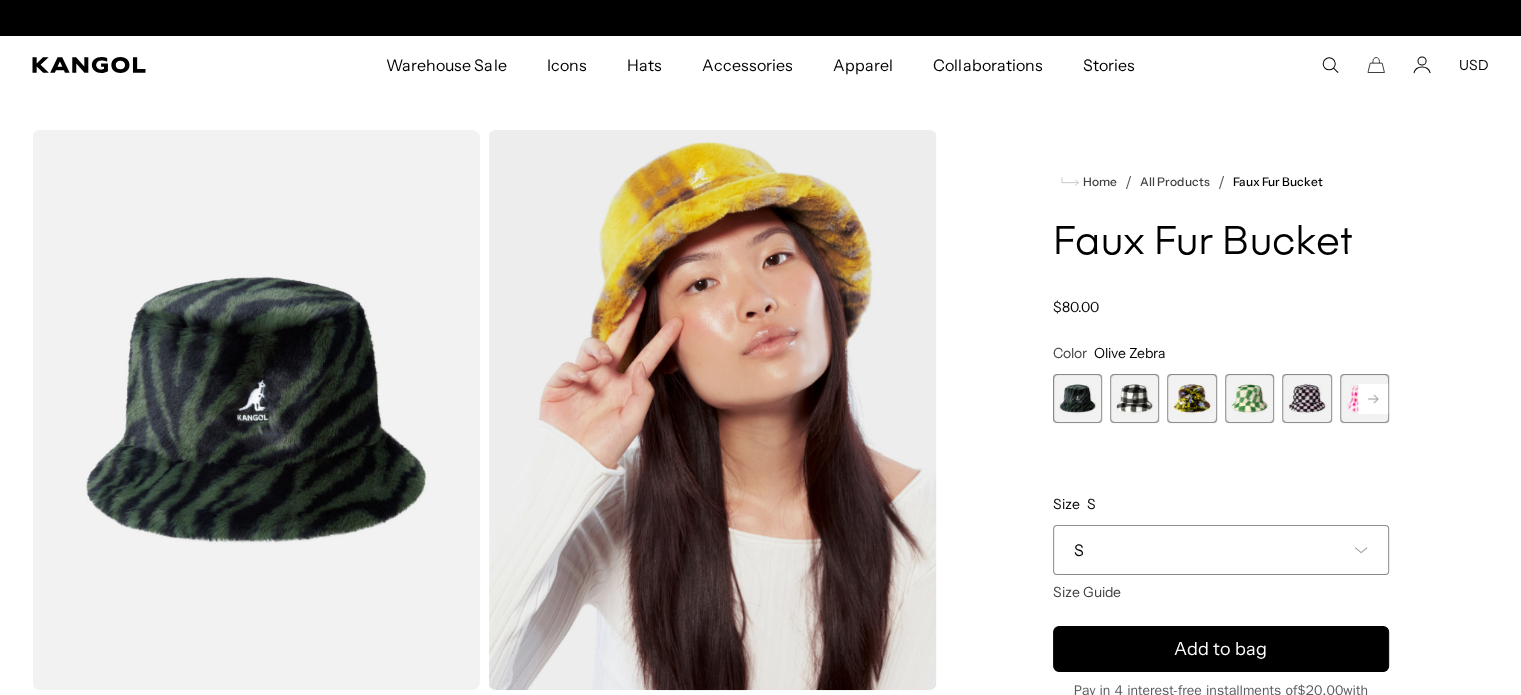 scroll, scrollTop: 0, scrollLeft: 0, axis: both 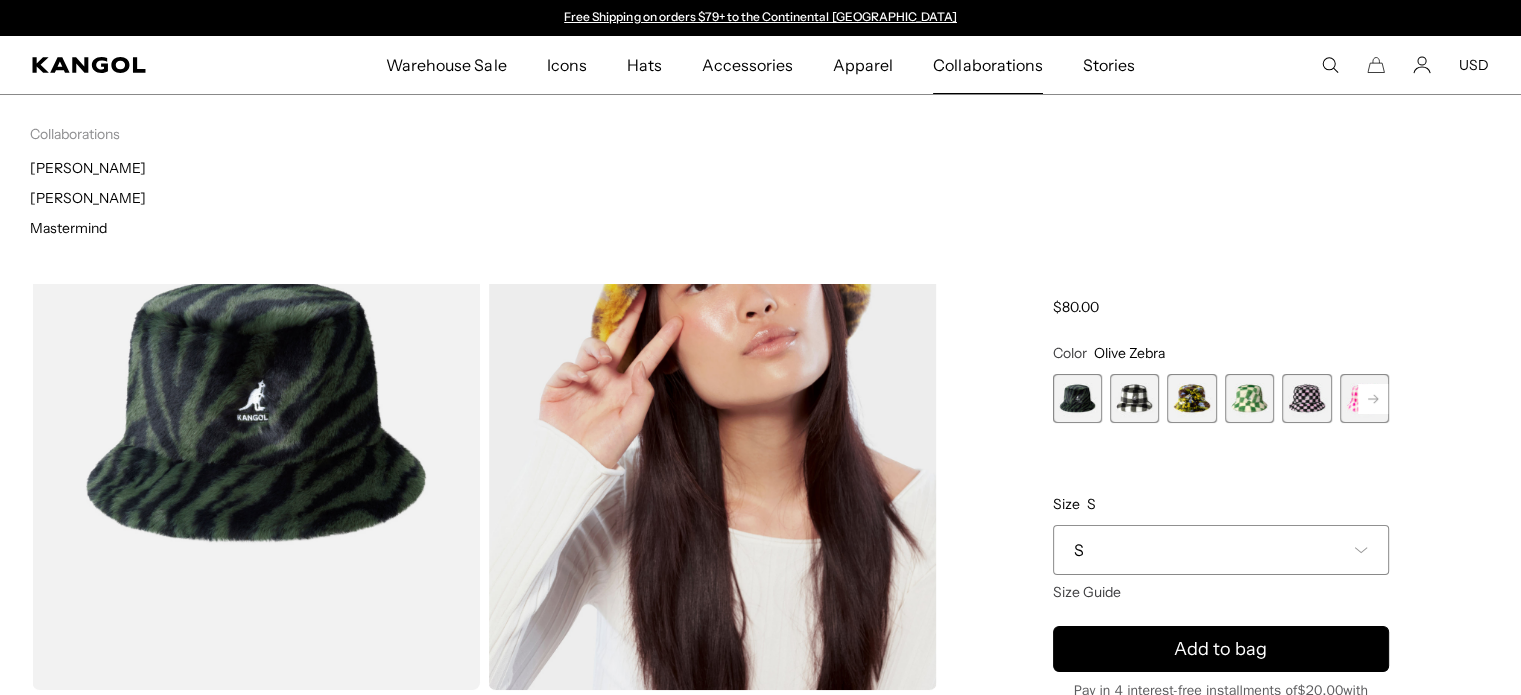 click on "Collaborations" at bounding box center [987, 65] 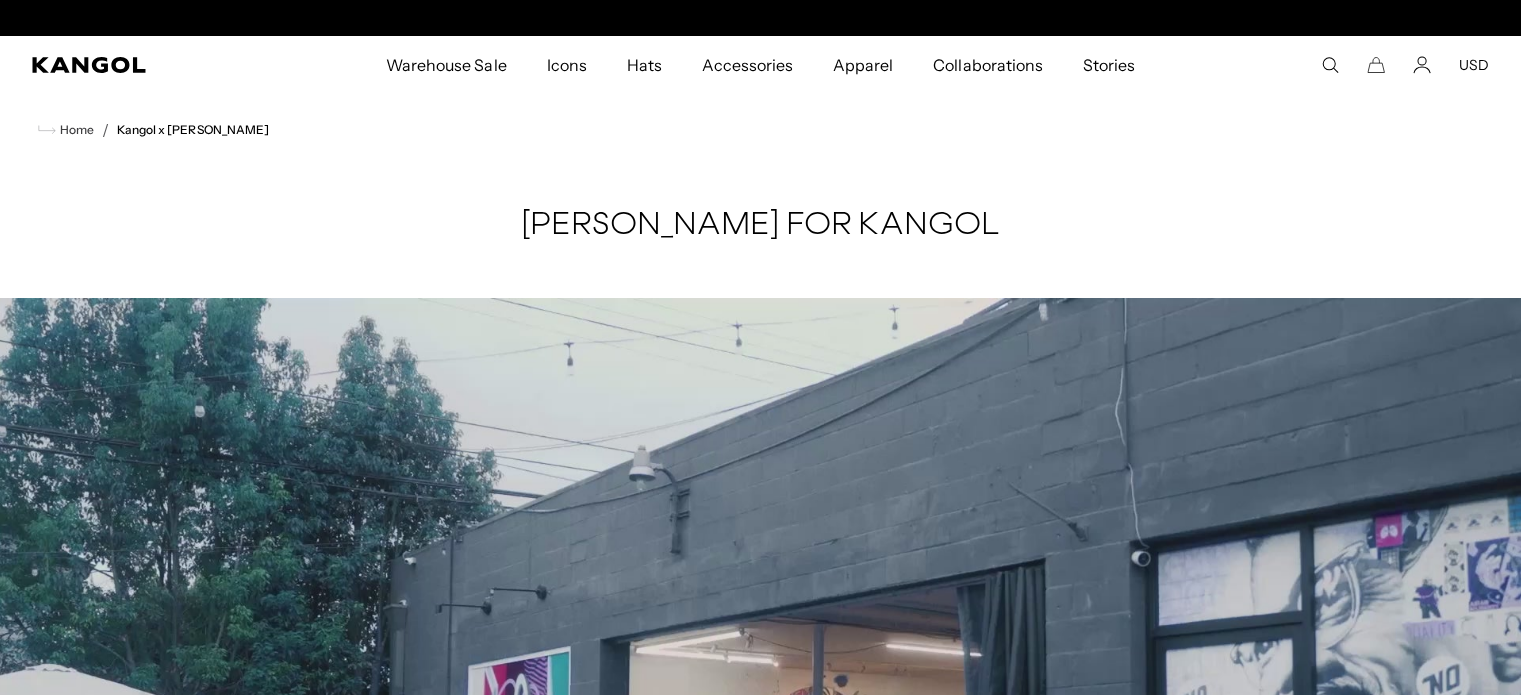 scroll, scrollTop: 0, scrollLeft: 0, axis: both 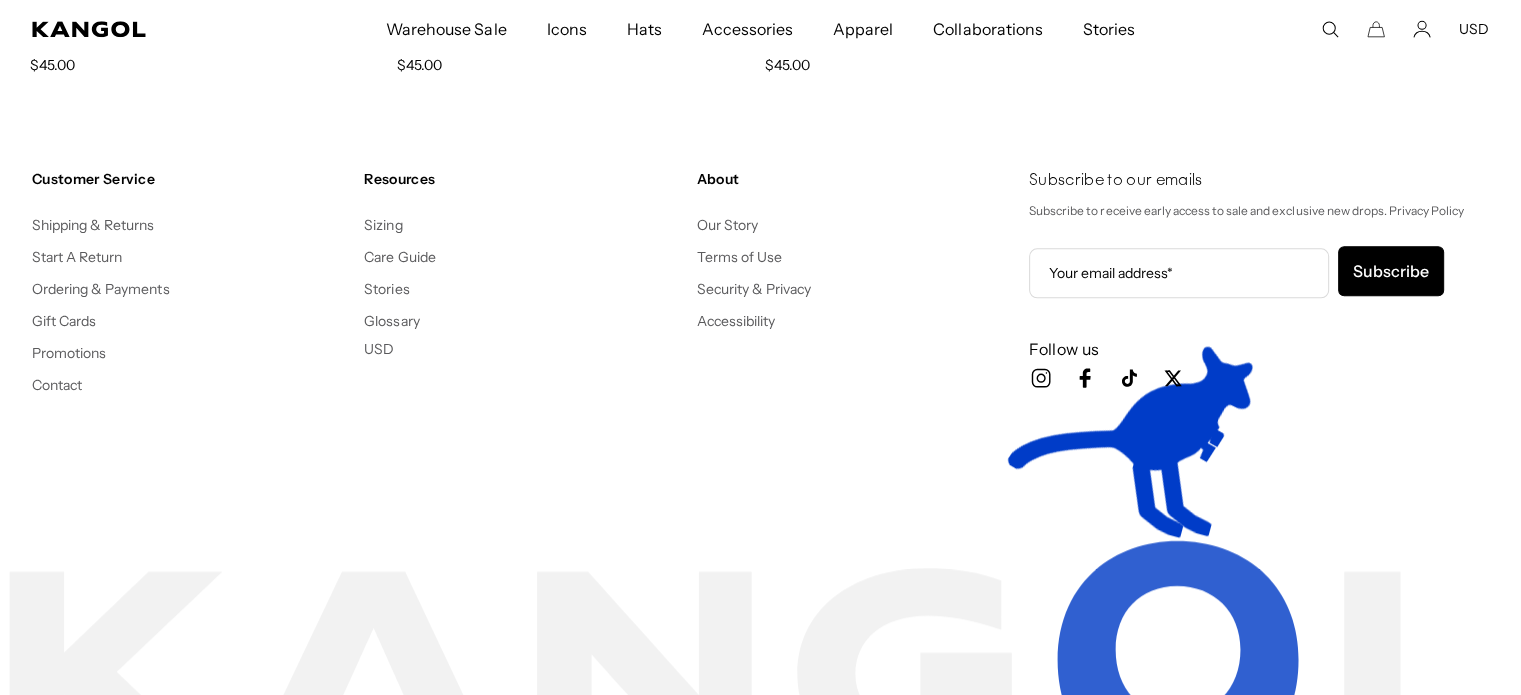 click on "USD" at bounding box center [379, 349] 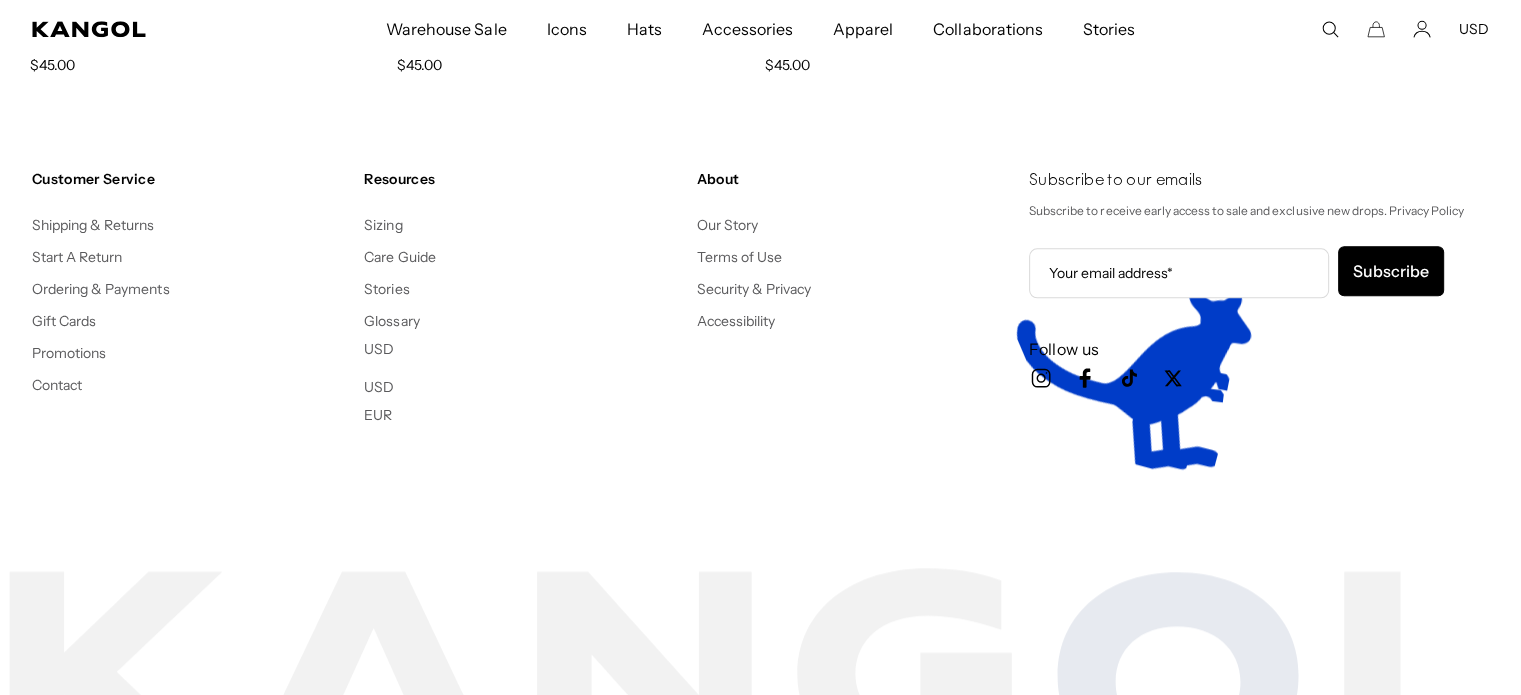 scroll, scrollTop: 0, scrollLeft: 412, axis: horizontal 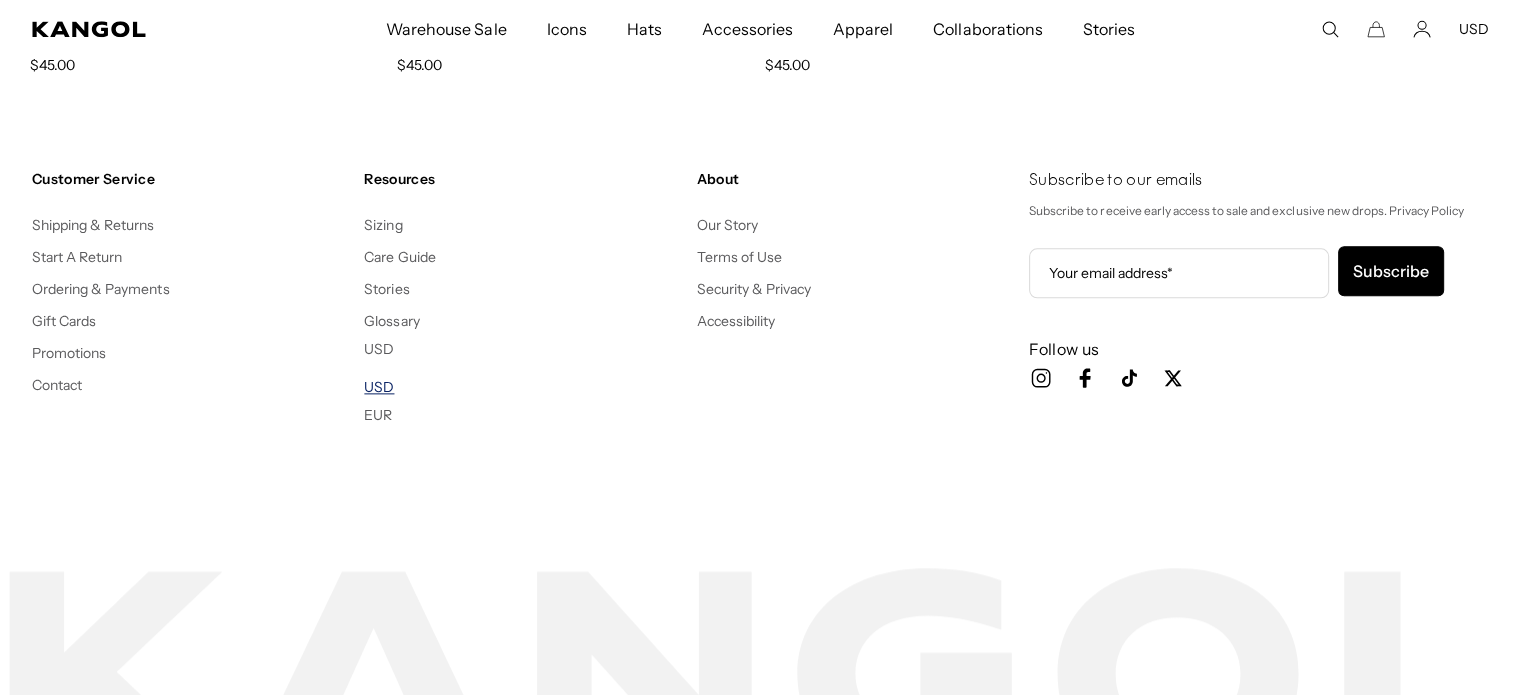 click on "USD" at bounding box center (379, 387) 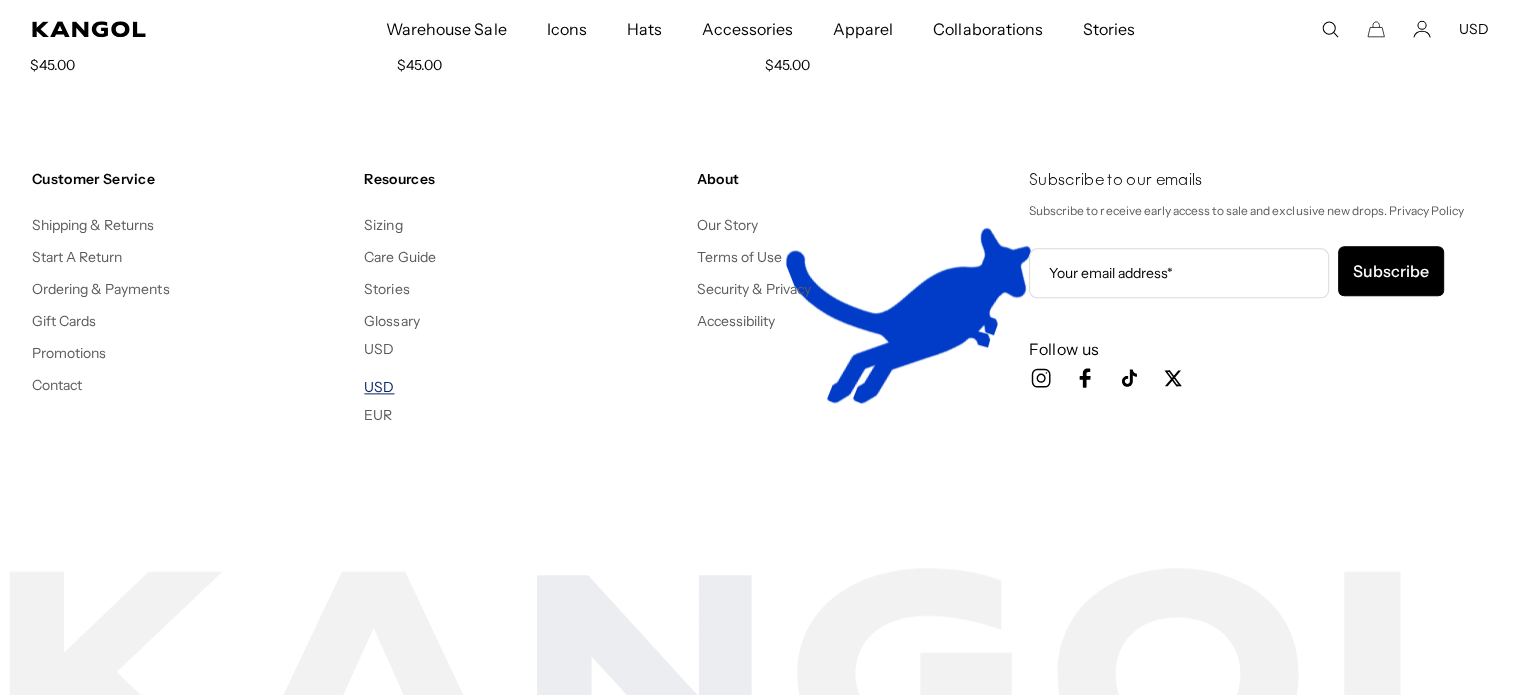 scroll, scrollTop: 0, scrollLeft: 0, axis: both 